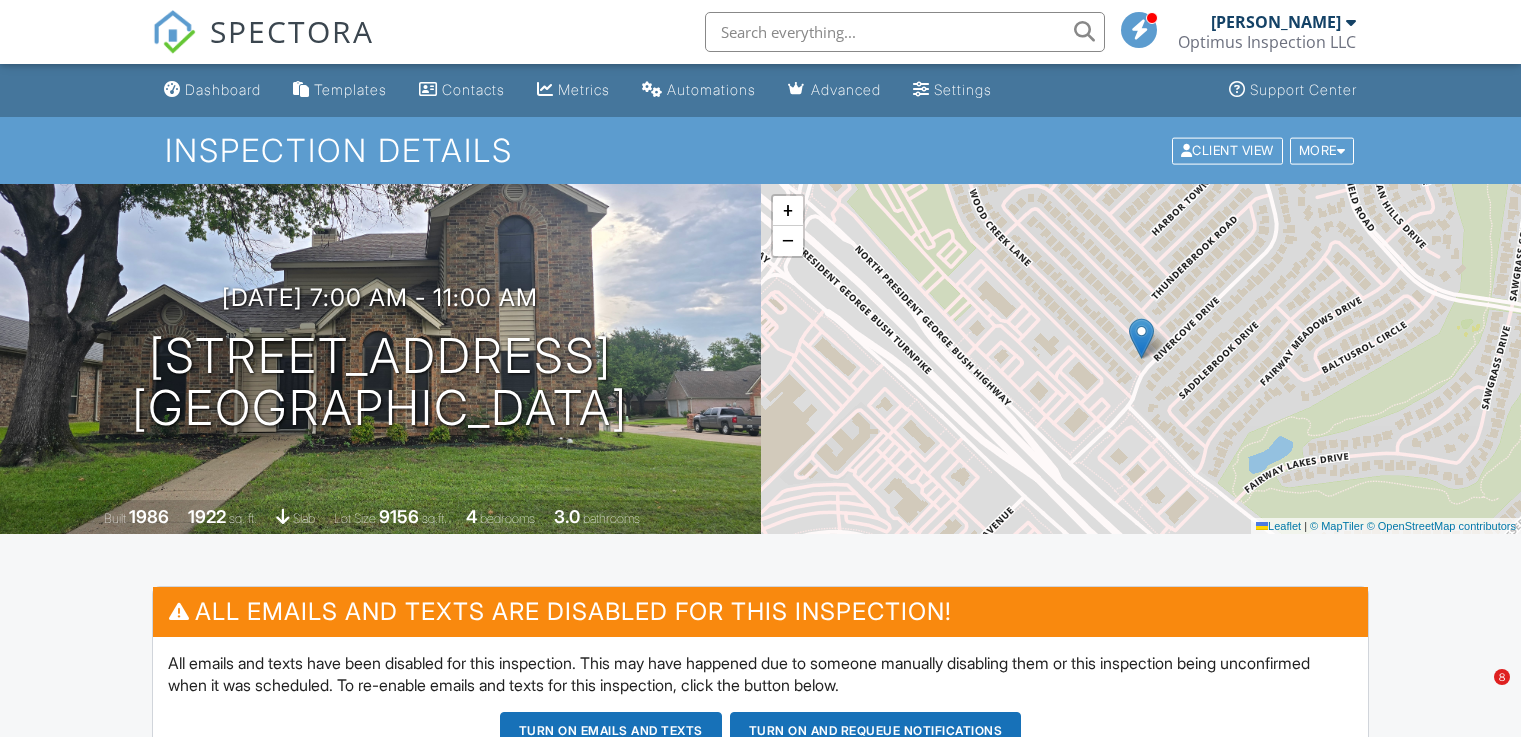 scroll, scrollTop: 0, scrollLeft: 0, axis: both 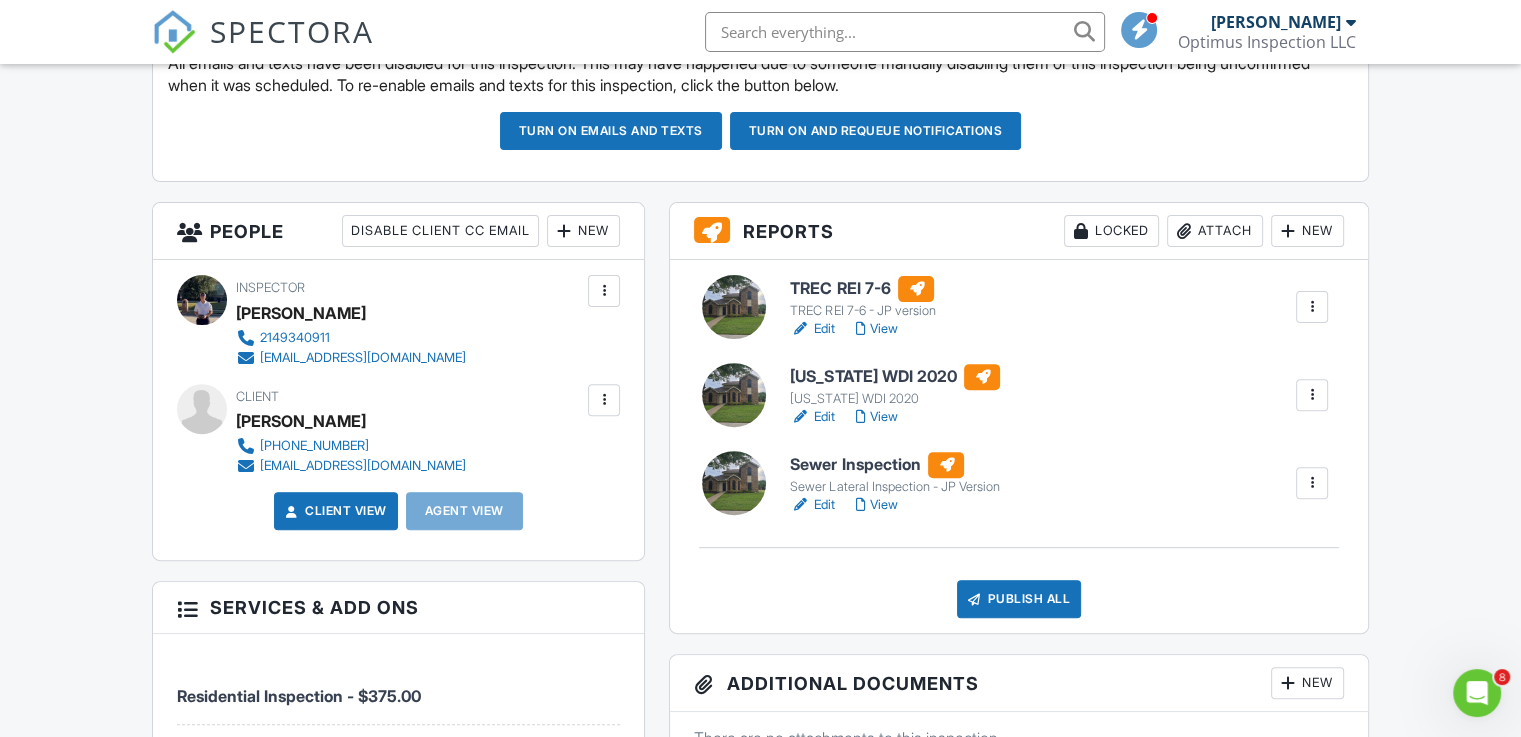 click on "Edit" at bounding box center (812, 417) 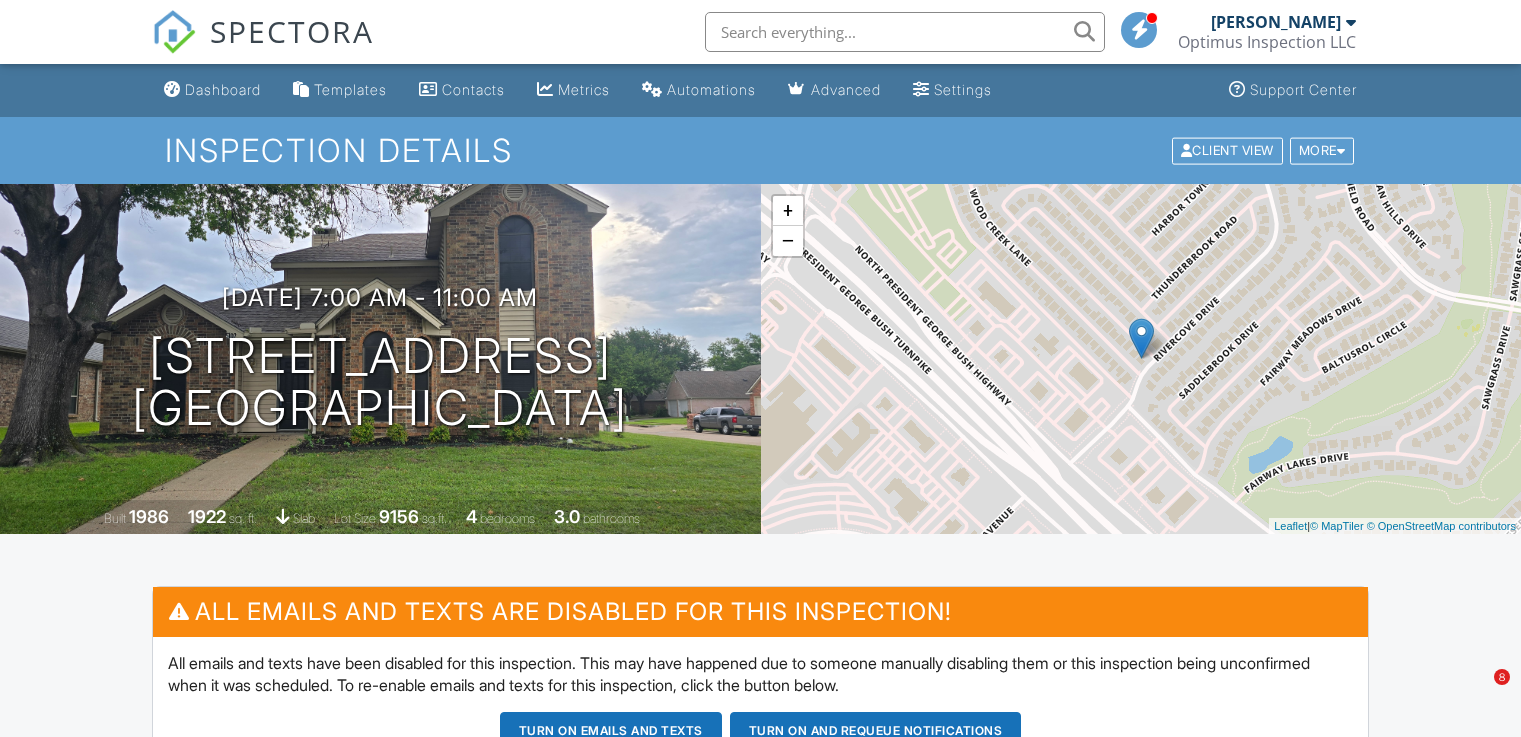 scroll, scrollTop: 0, scrollLeft: 0, axis: both 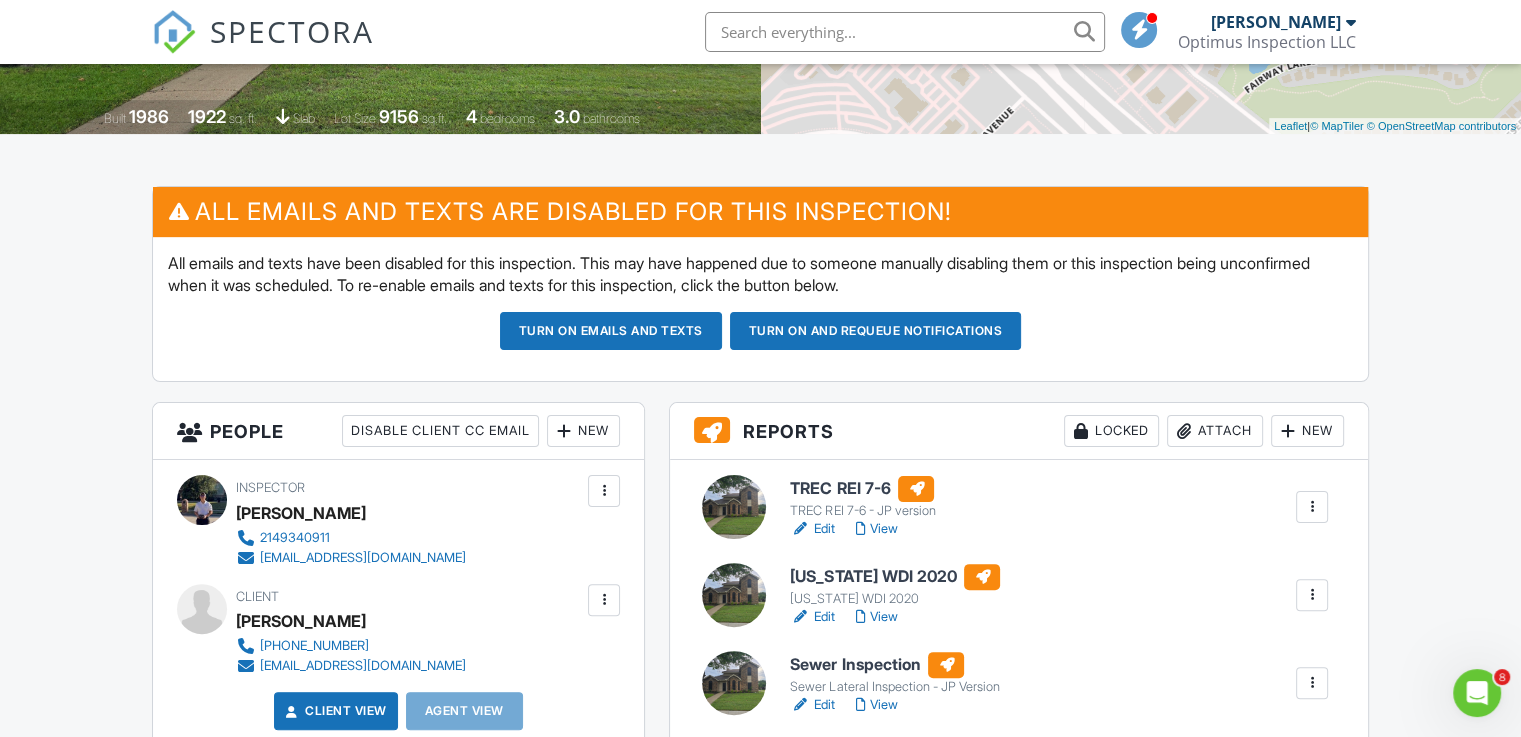 drag, startPoint x: 820, startPoint y: 697, endPoint x: 820, endPoint y: 609, distance: 88 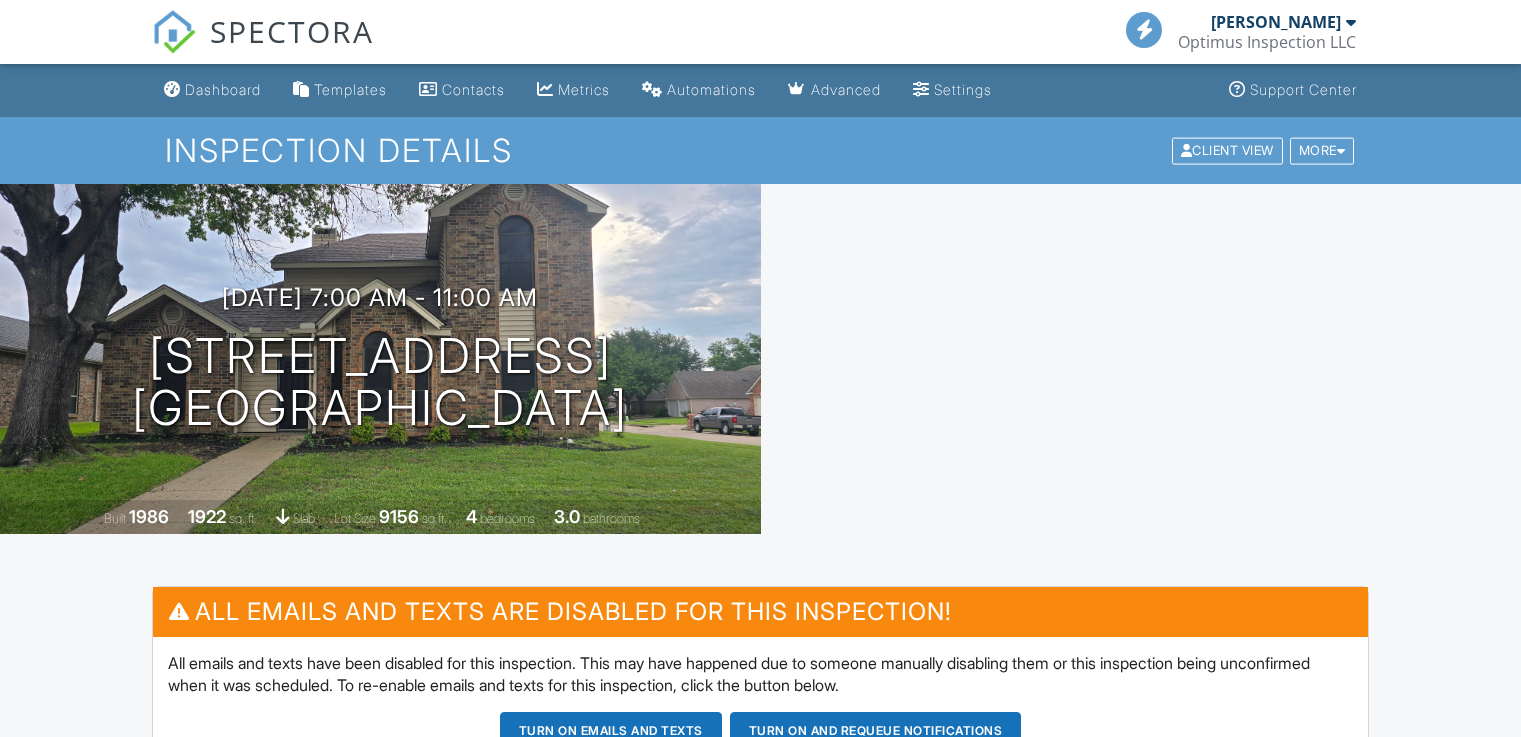 scroll, scrollTop: 0, scrollLeft: 0, axis: both 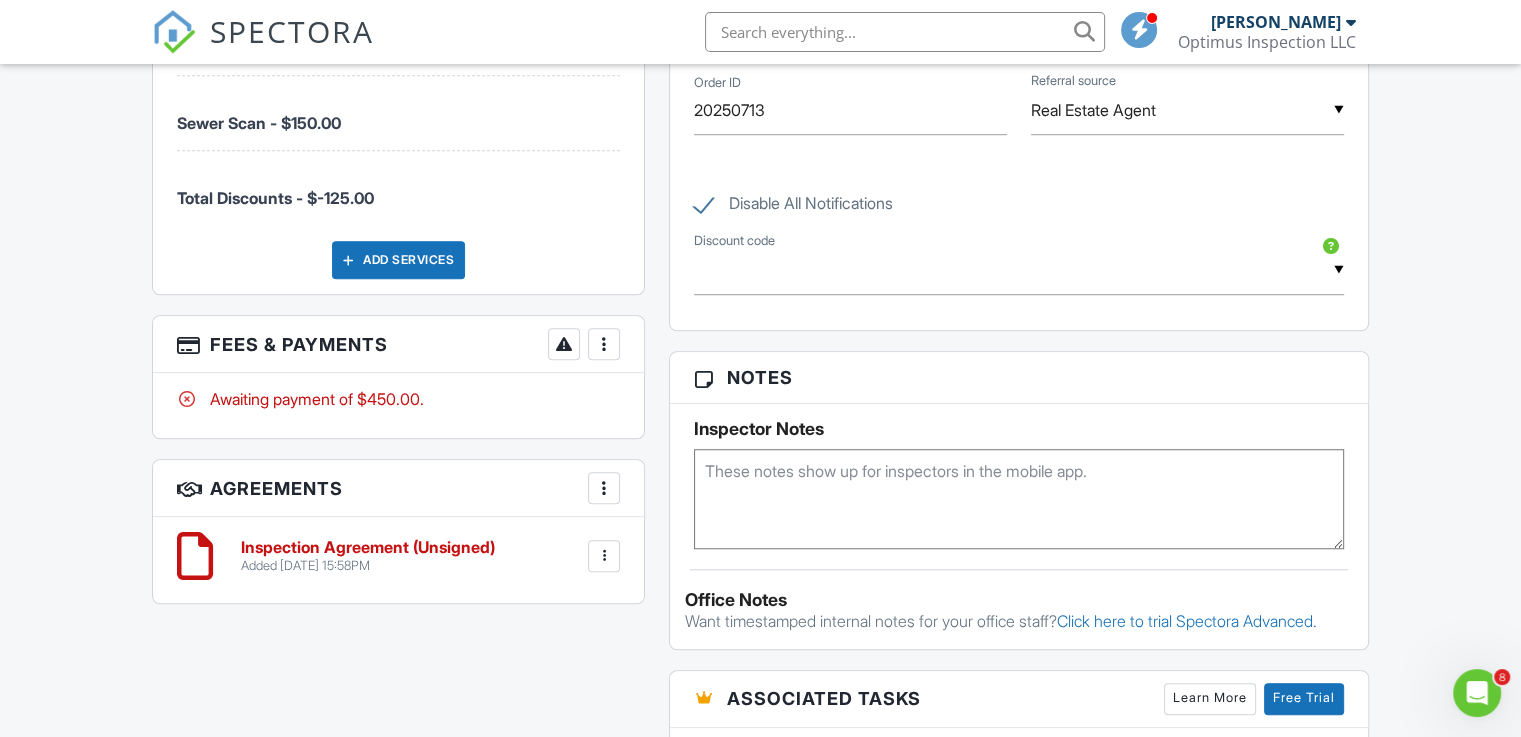 click at bounding box center (195, 556) 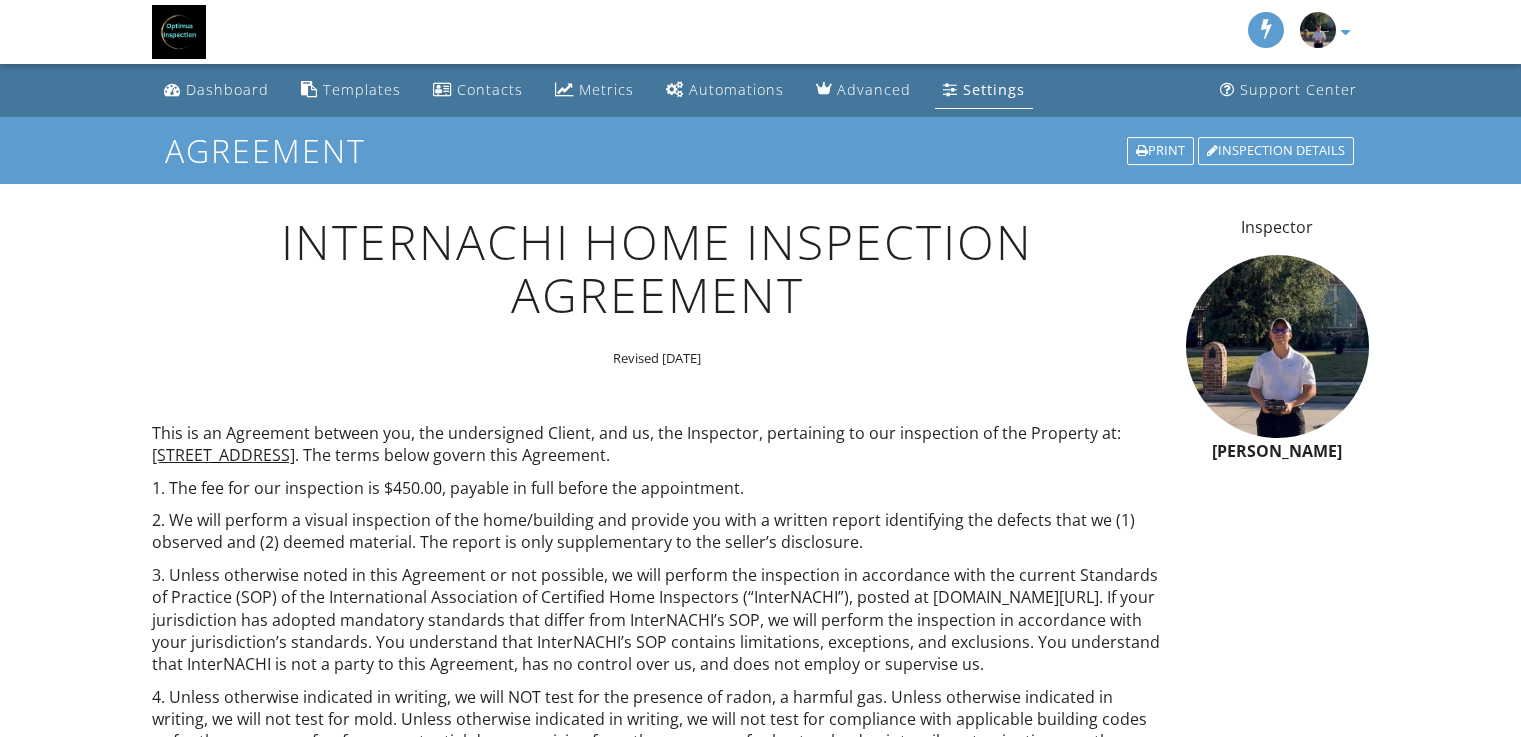 scroll, scrollTop: 0, scrollLeft: 0, axis: both 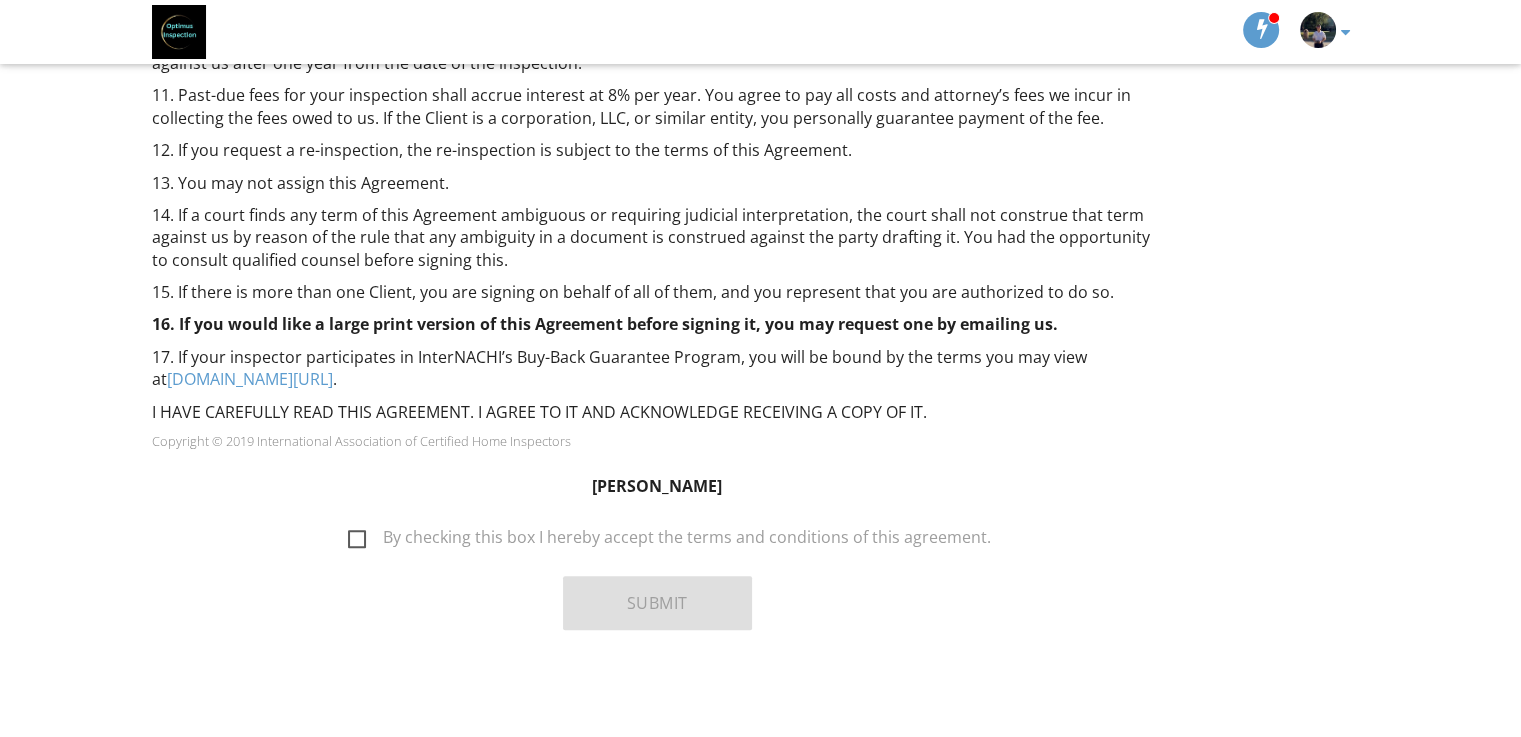 click on "By checking this box I hereby accept the terms and conditions of this agreement." at bounding box center [669, 540] 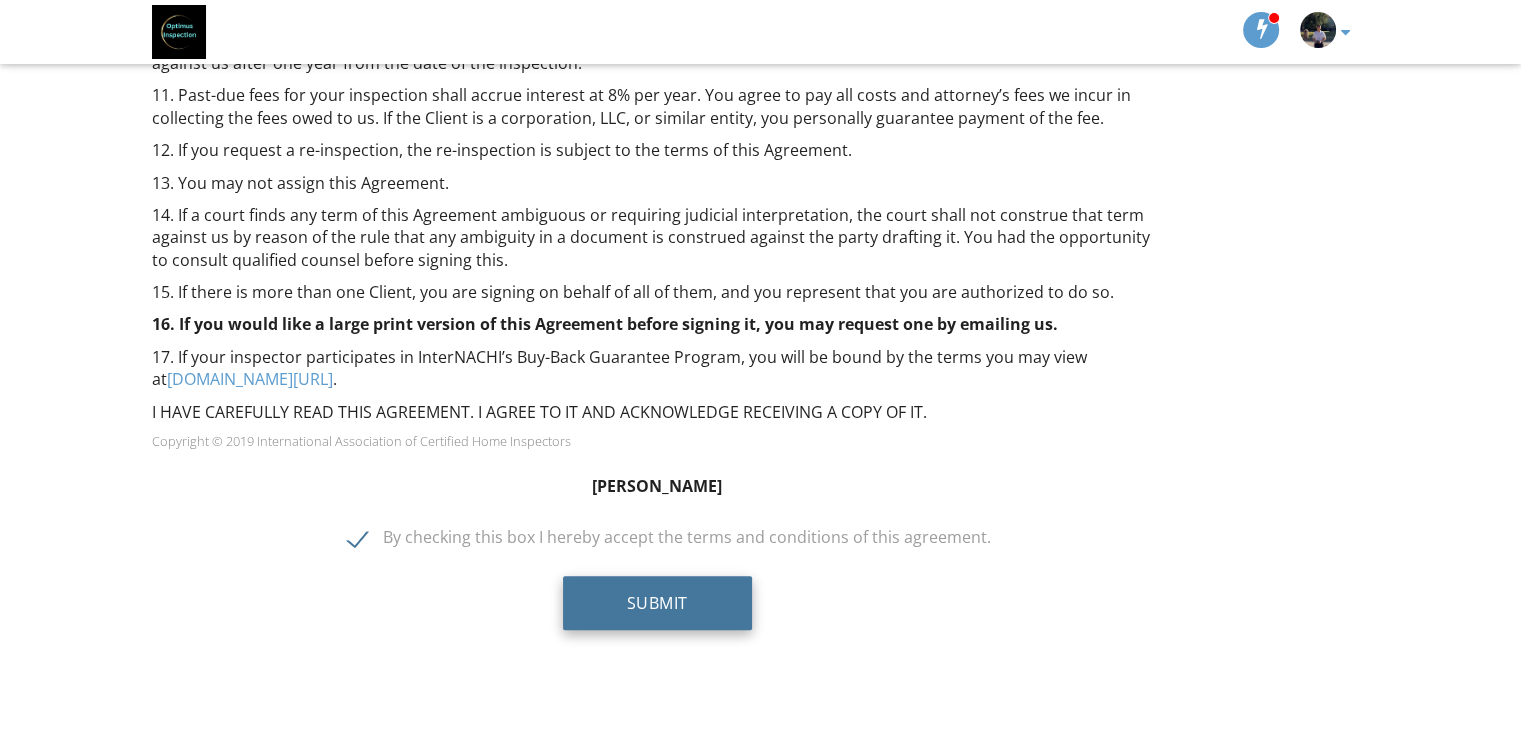 click on "Submit" at bounding box center (657, 603) 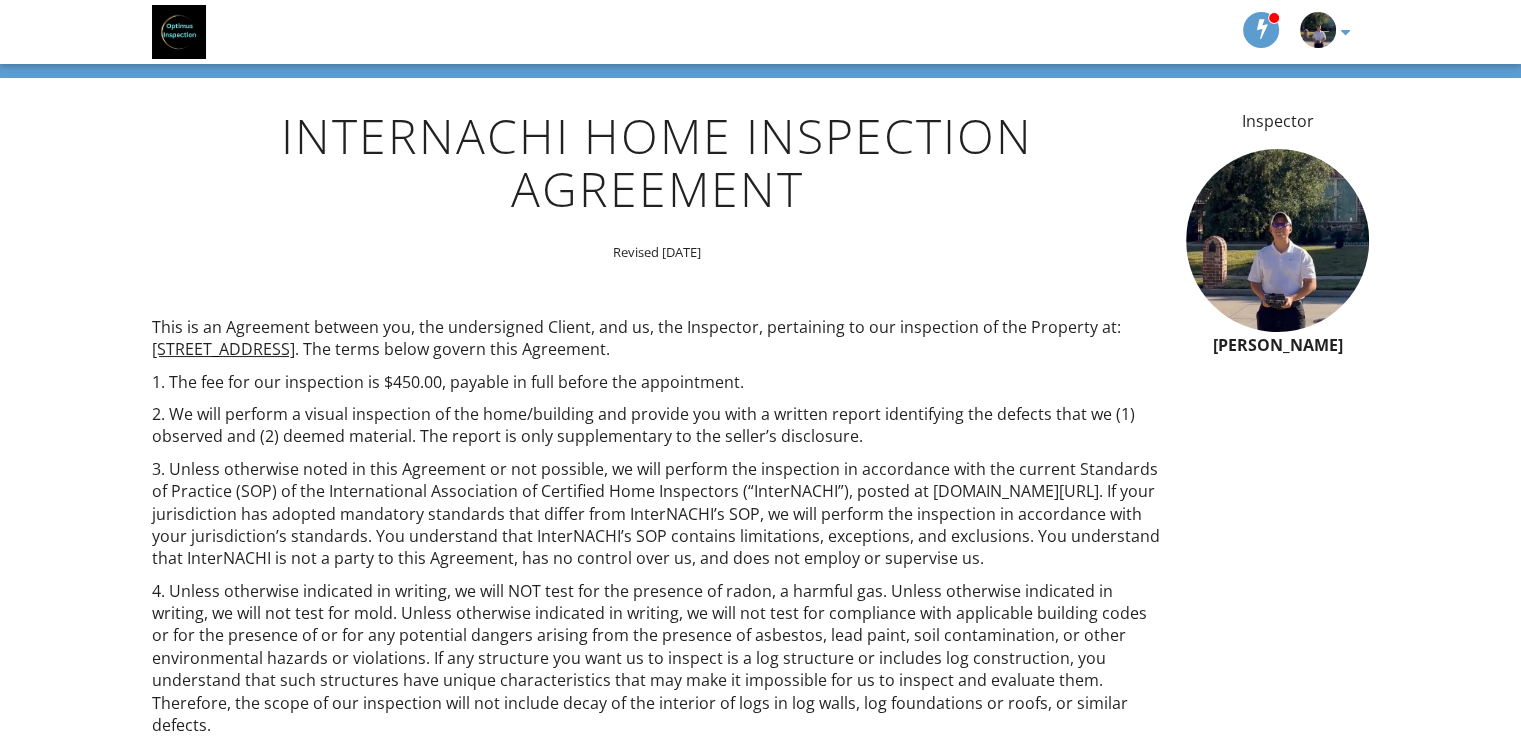 scroll, scrollTop: 0, scrollLeft: 0, axis: both 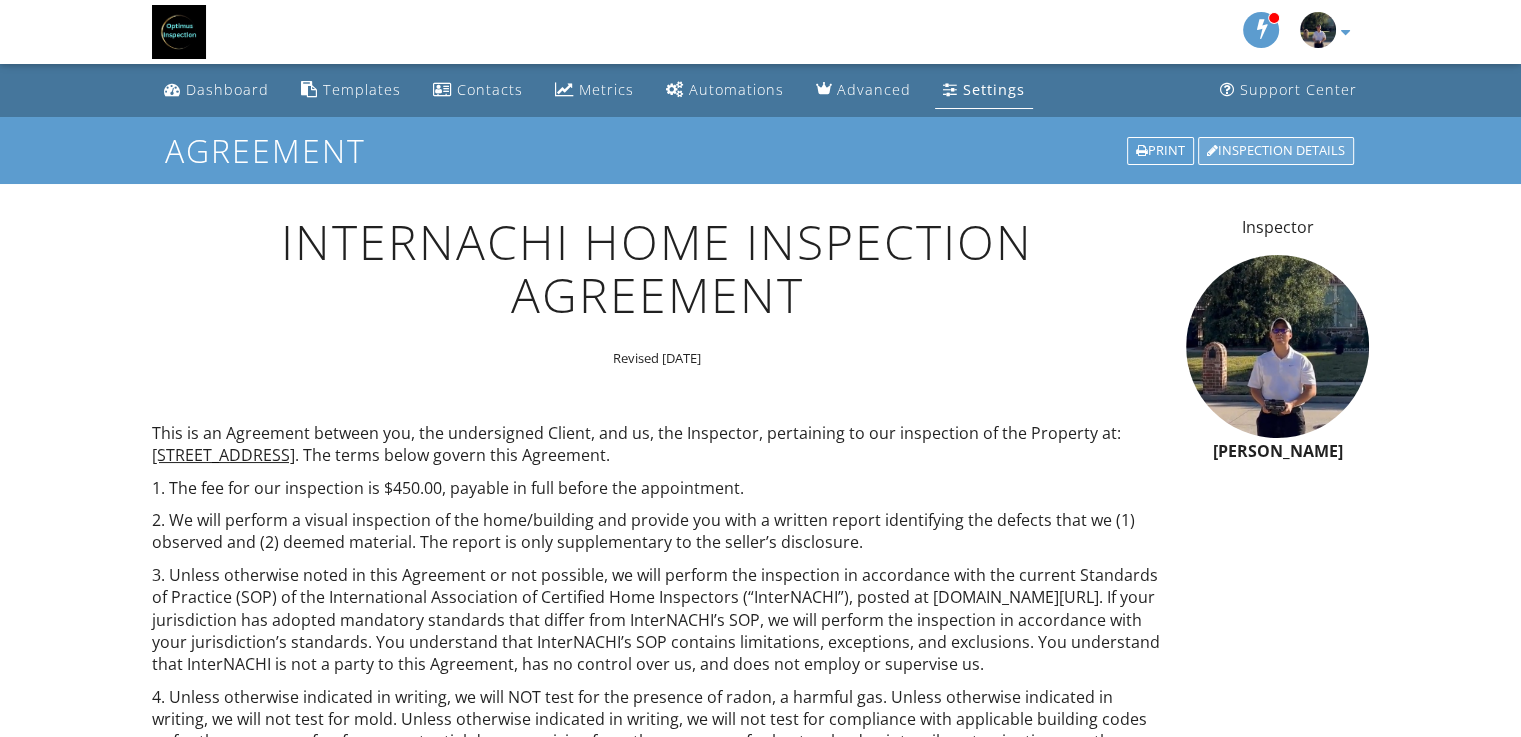 click on "Inspection Details" at bounding box center (1276, 151) 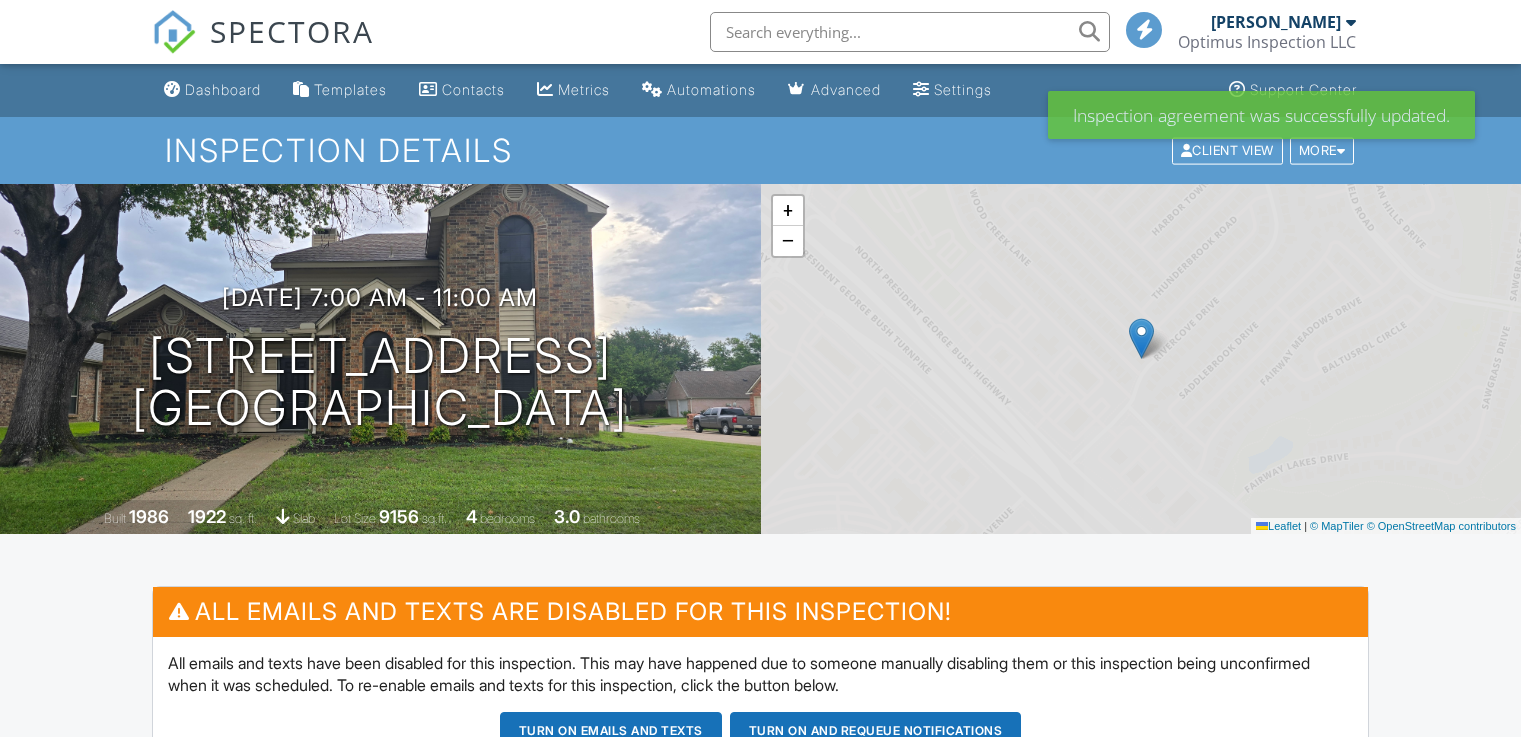 scroll, scrollTop: 1400, scrollLeft: 0, axis: vertical 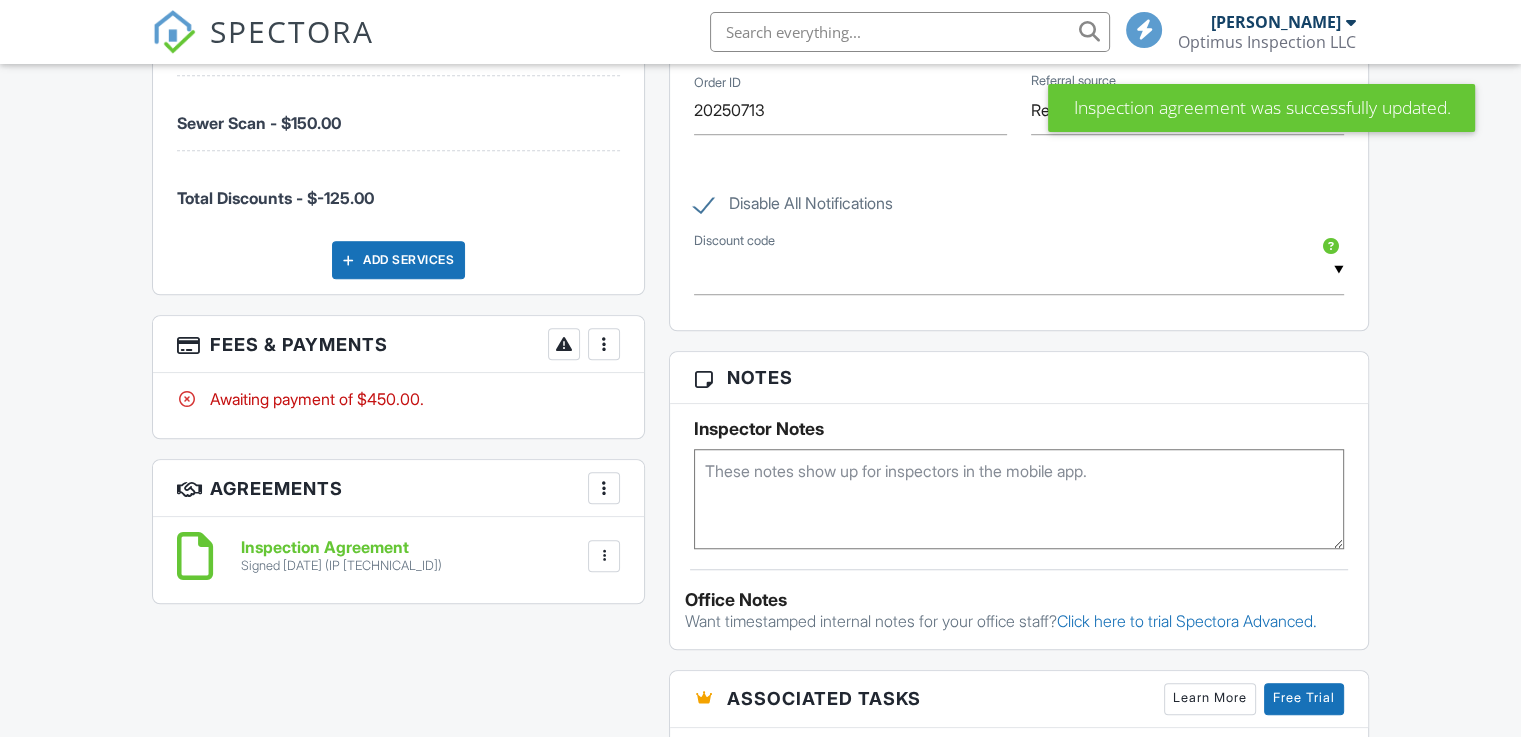 click at bounding box center (604, 556) 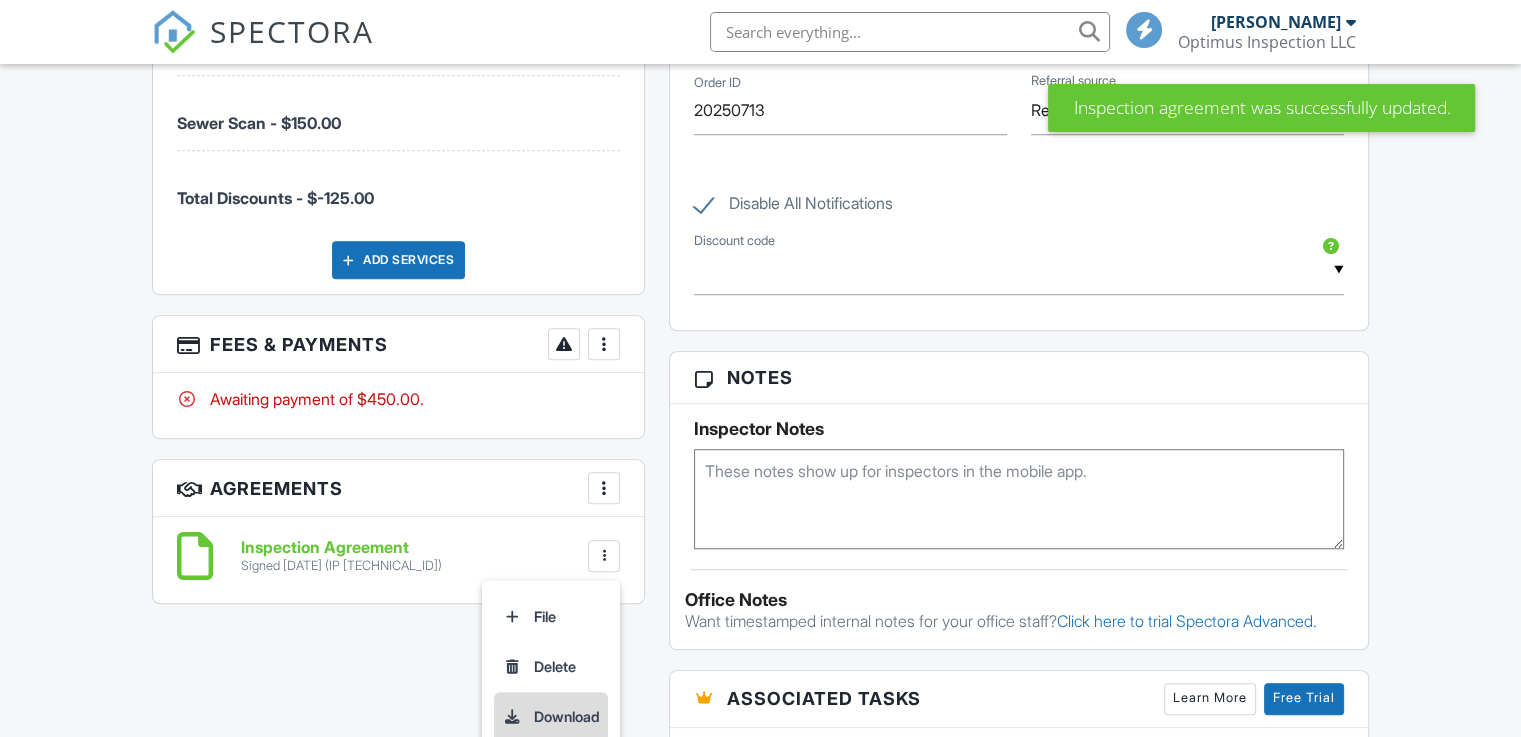click on "Download" at bounding box center [551, 717] 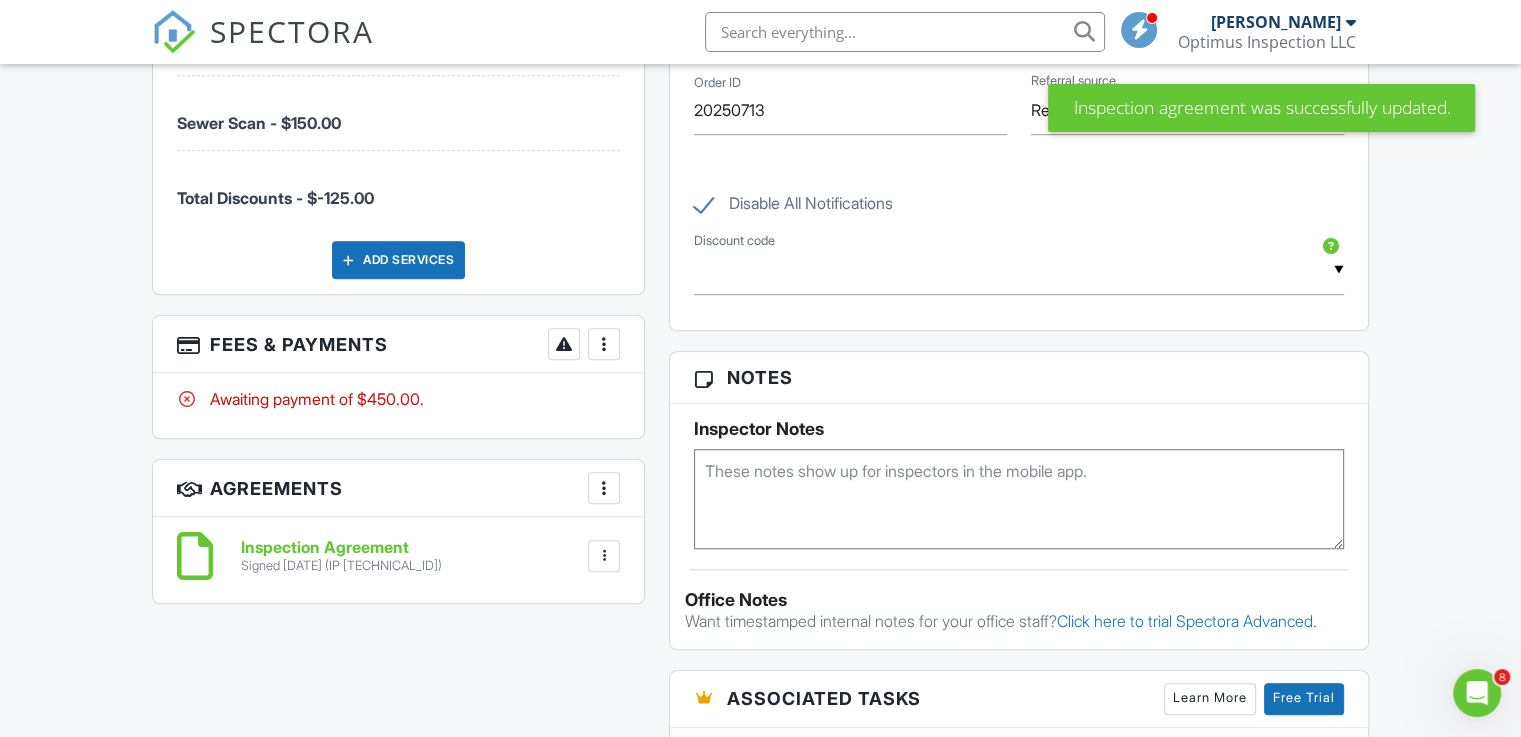 scroll, scrollTop: 0, scrollLeft: 0, axis: both 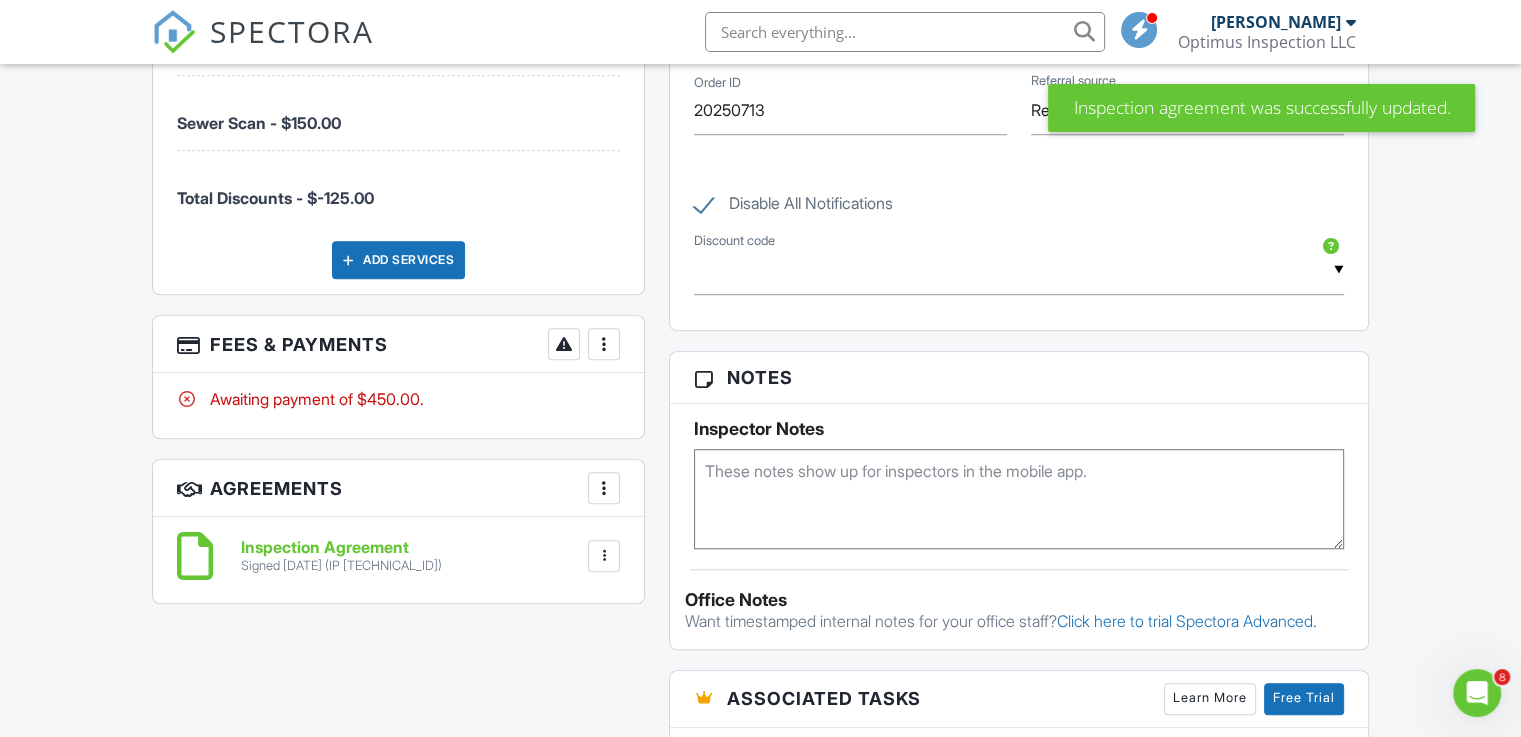 click at bounding box center (604, 344) 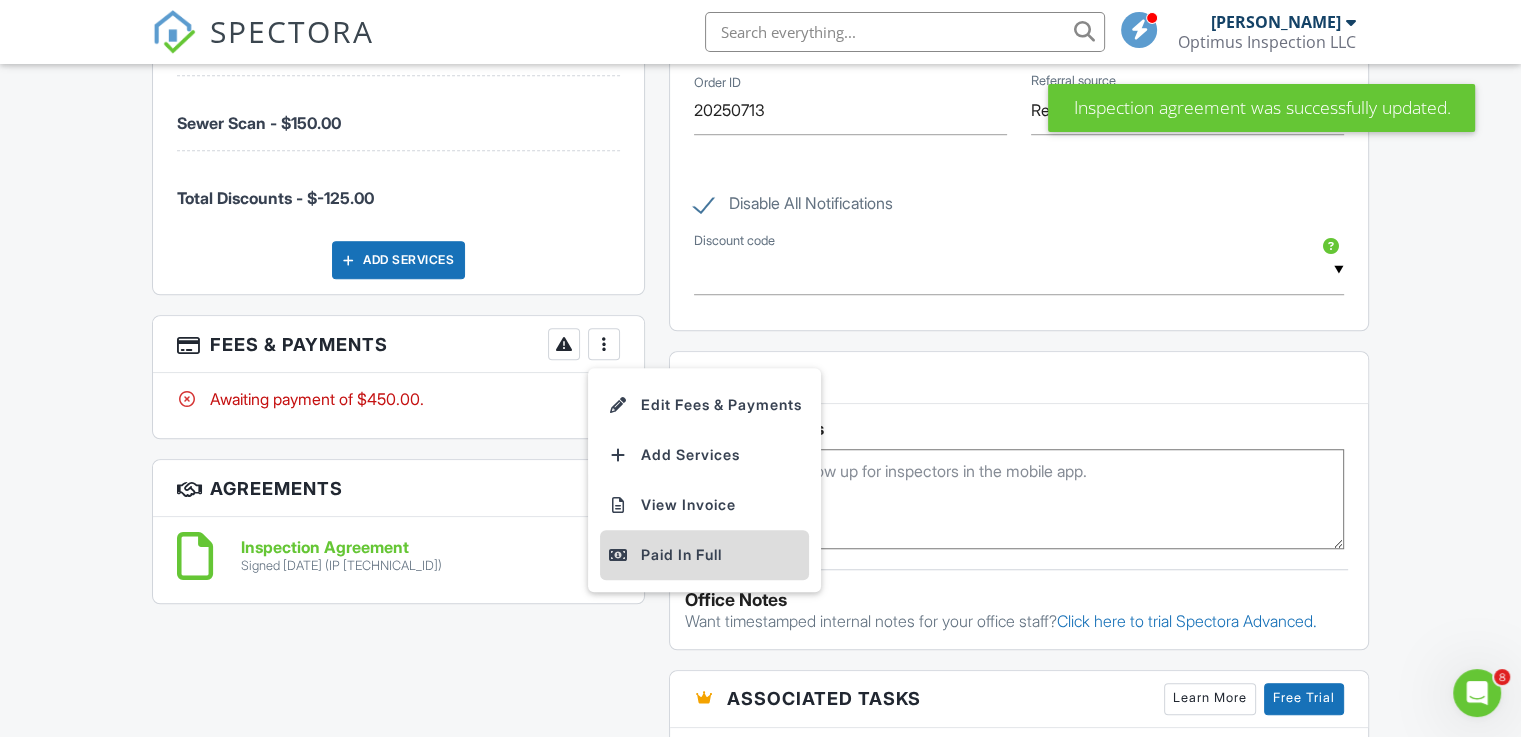 click on "Paid In Full" at bounding box center (704, 555) 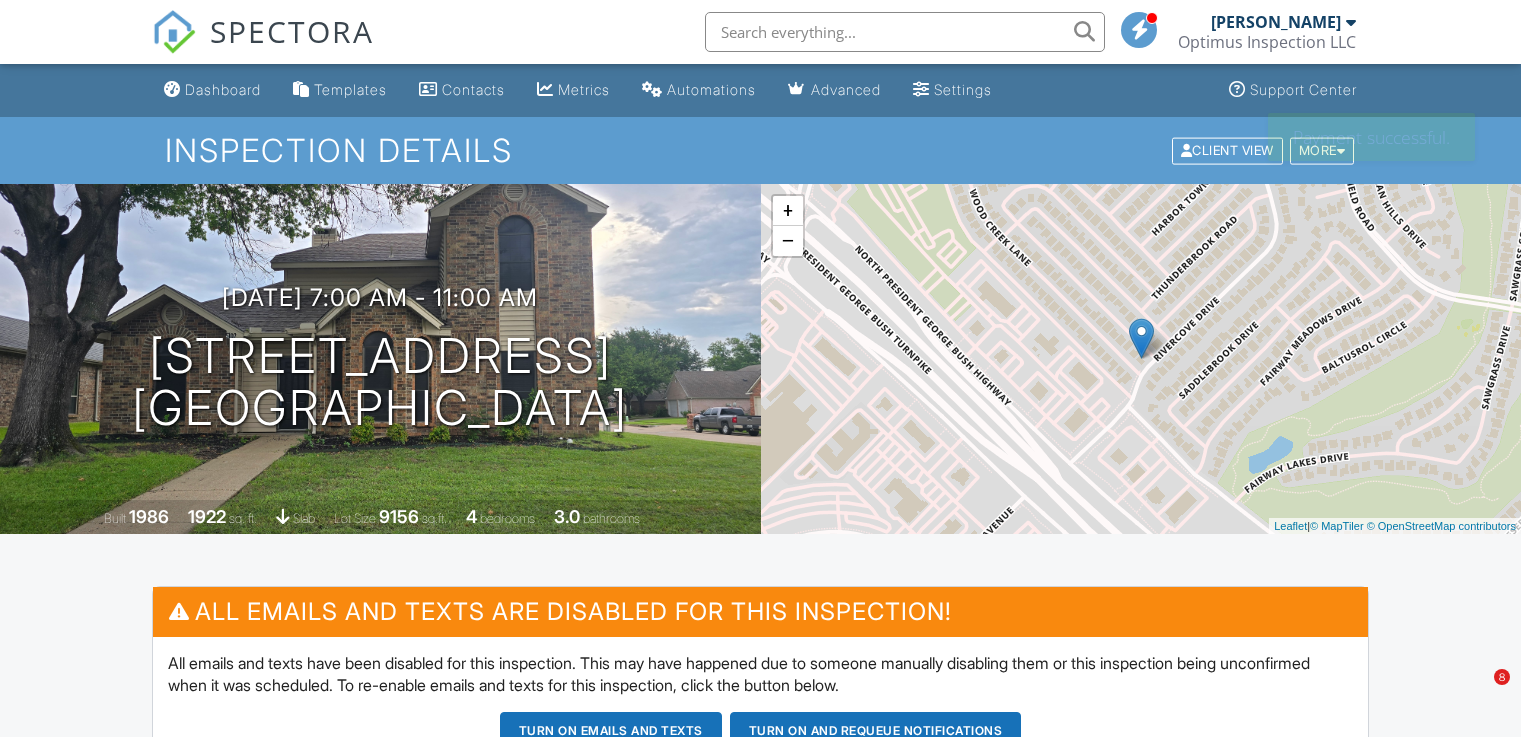 scroll, scrollTop: 0, scrollLeft: 0, axis: both 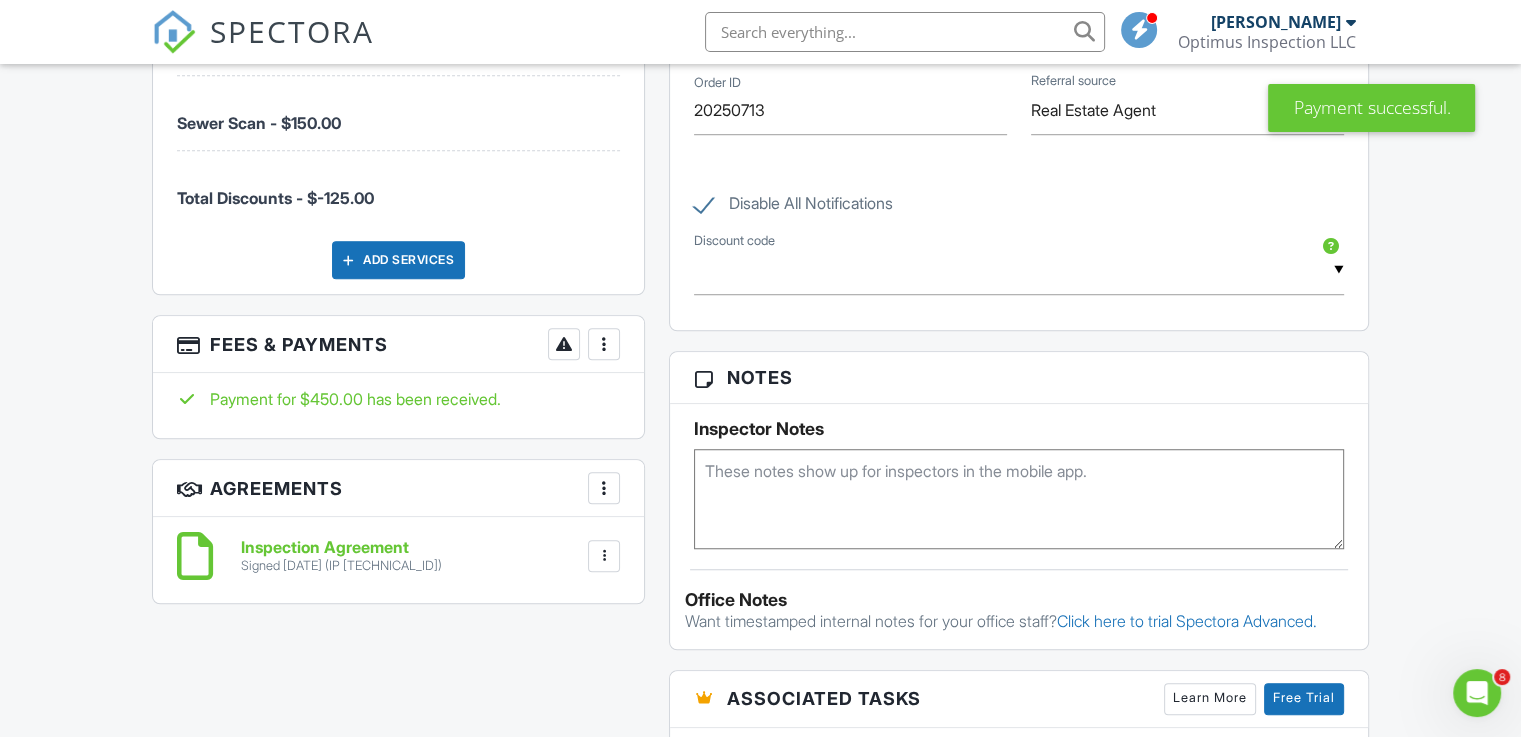 click at bounding box center (604, 344) 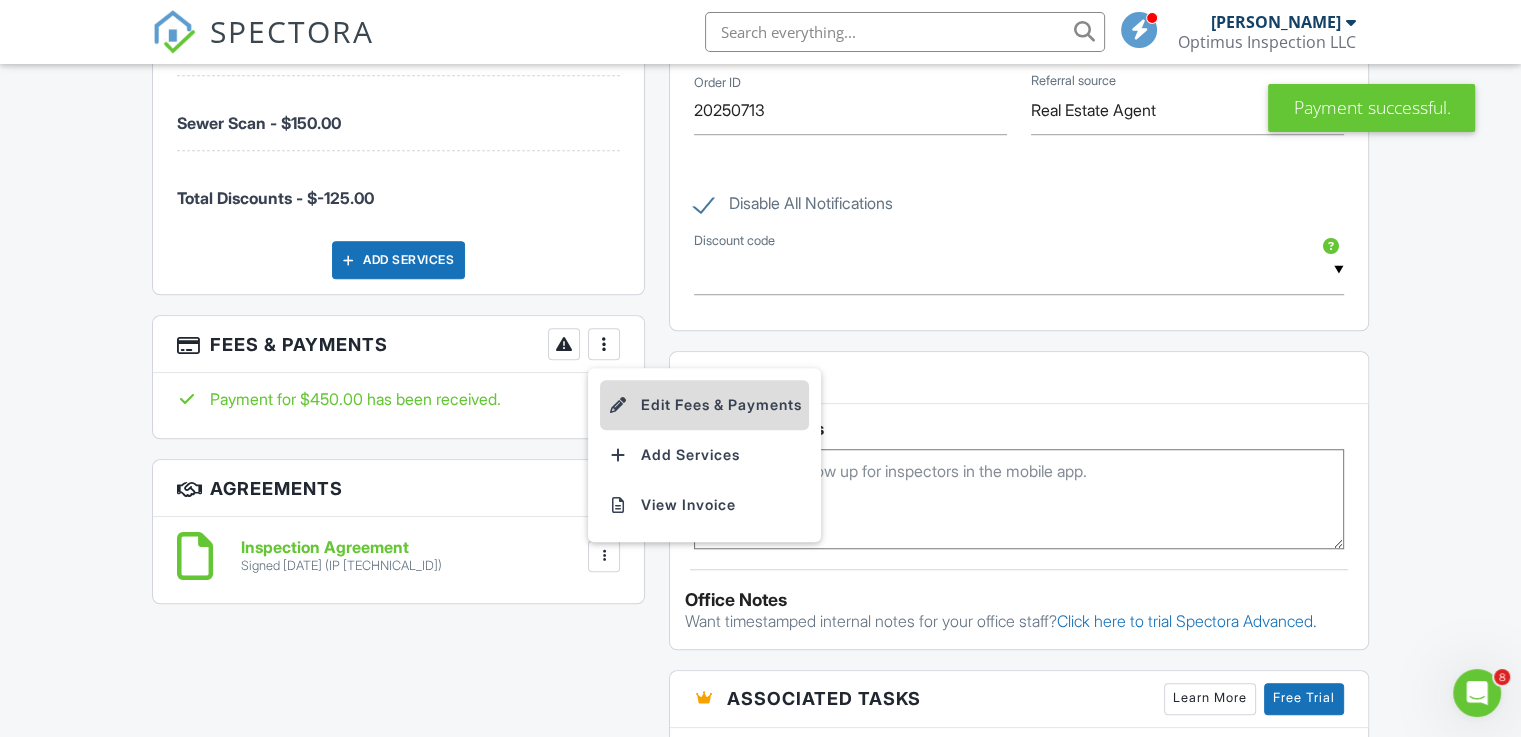 click on "Edit Fees & Payments" at bounding box center [704, 405] 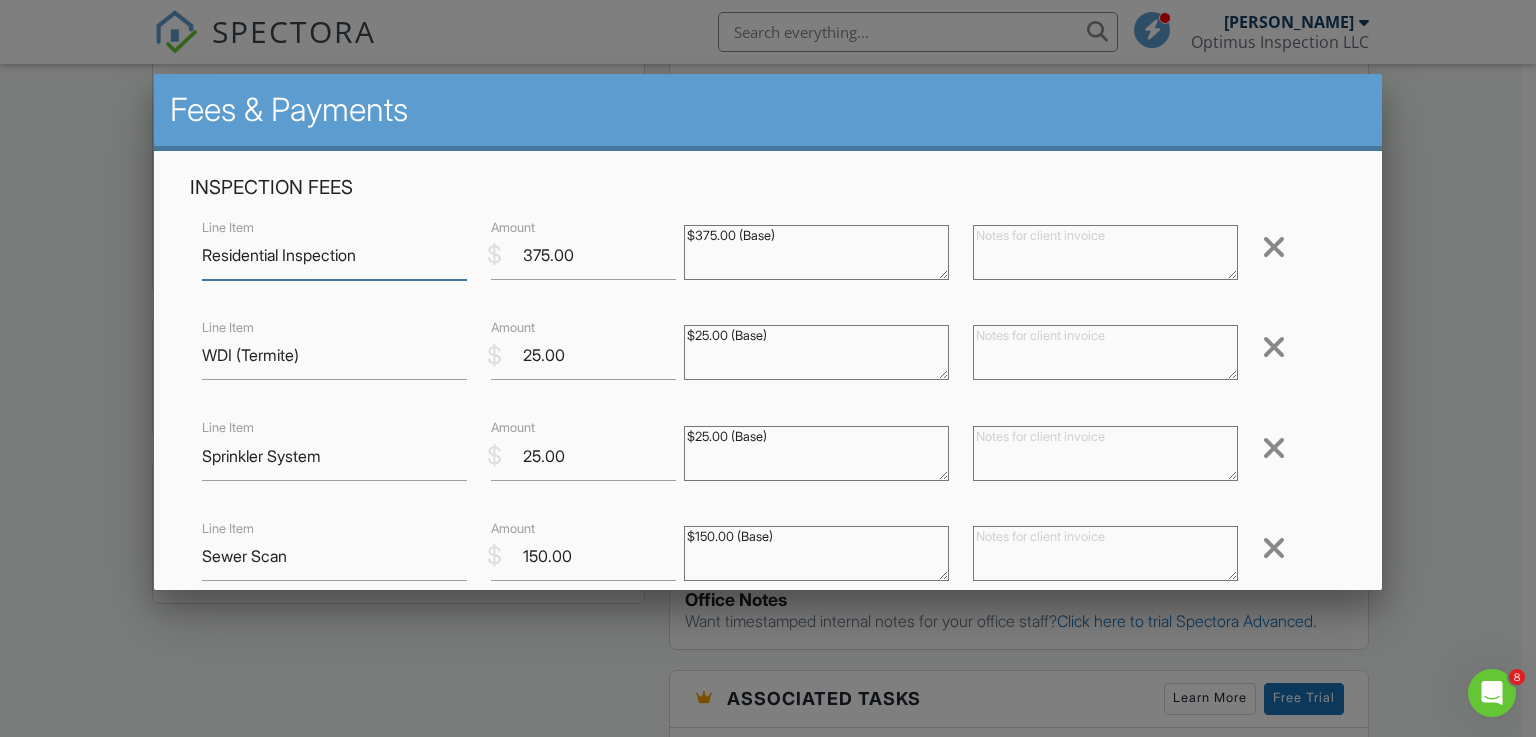 scroll, scrollTop: 701, scrollLeft: 0, axis: vertical 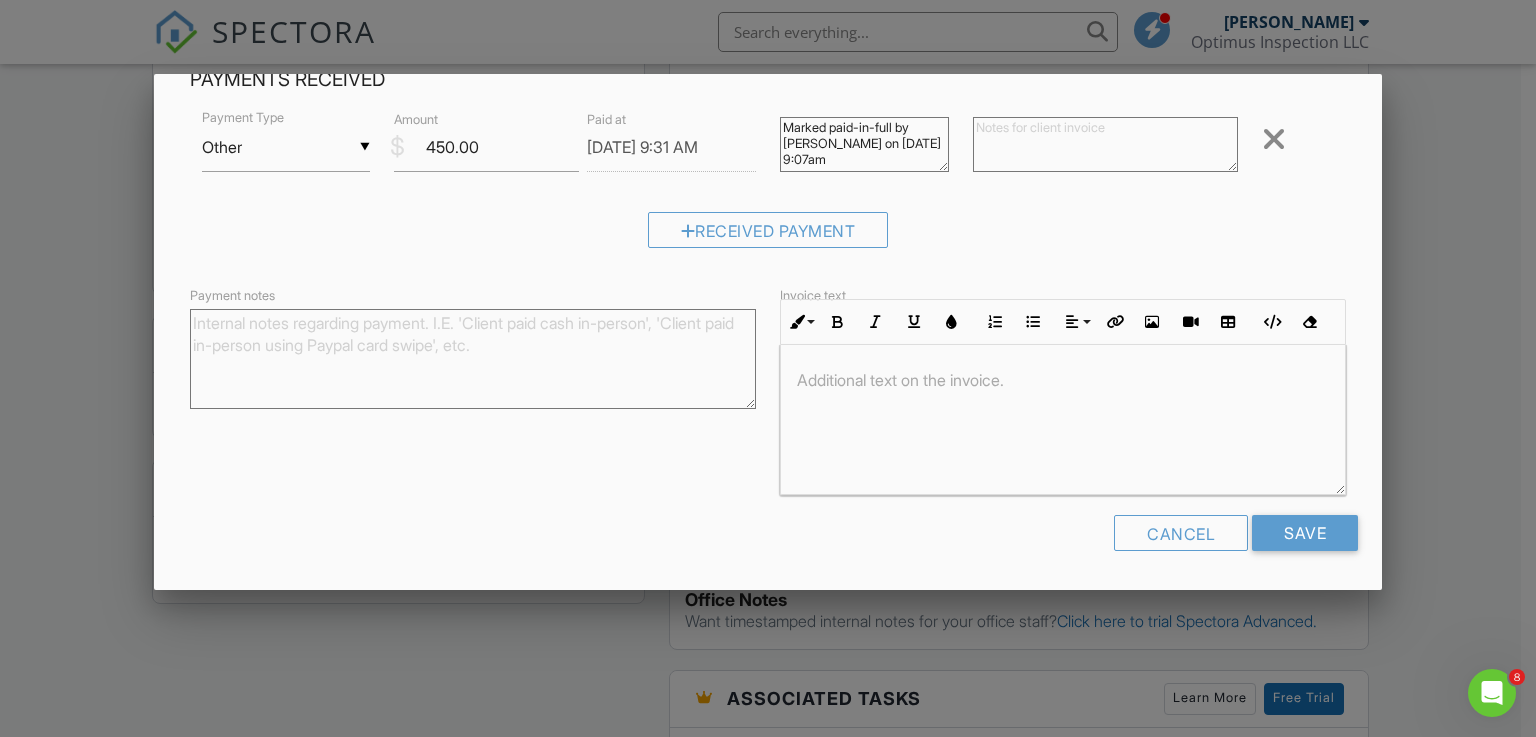 click on "▼ Other Cash Check On-Site Card Other Cash
Check
On-Site Card
Other" at bounding box center [286, 147] 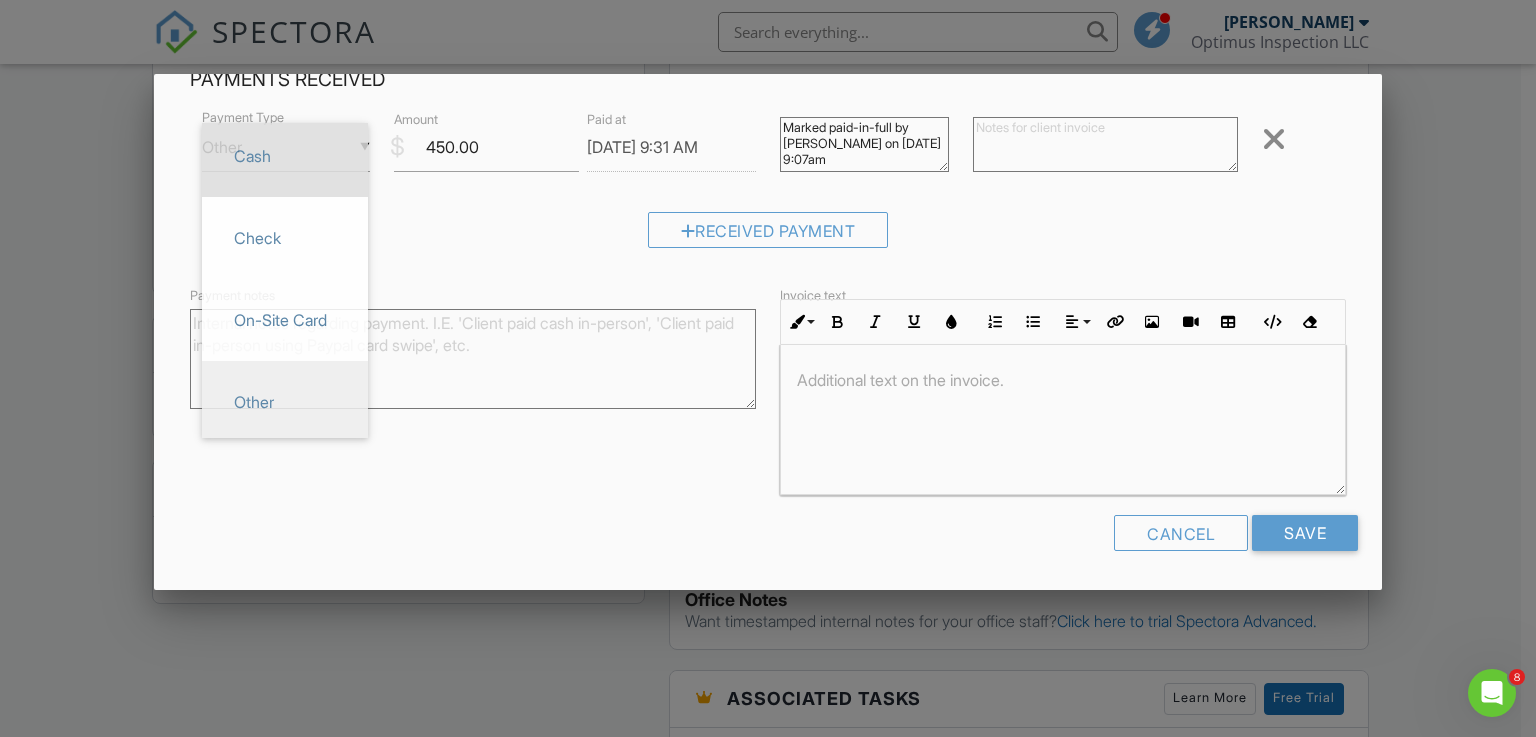 scroll, scrollTop: 0, scrollLeft: 0, axis: both 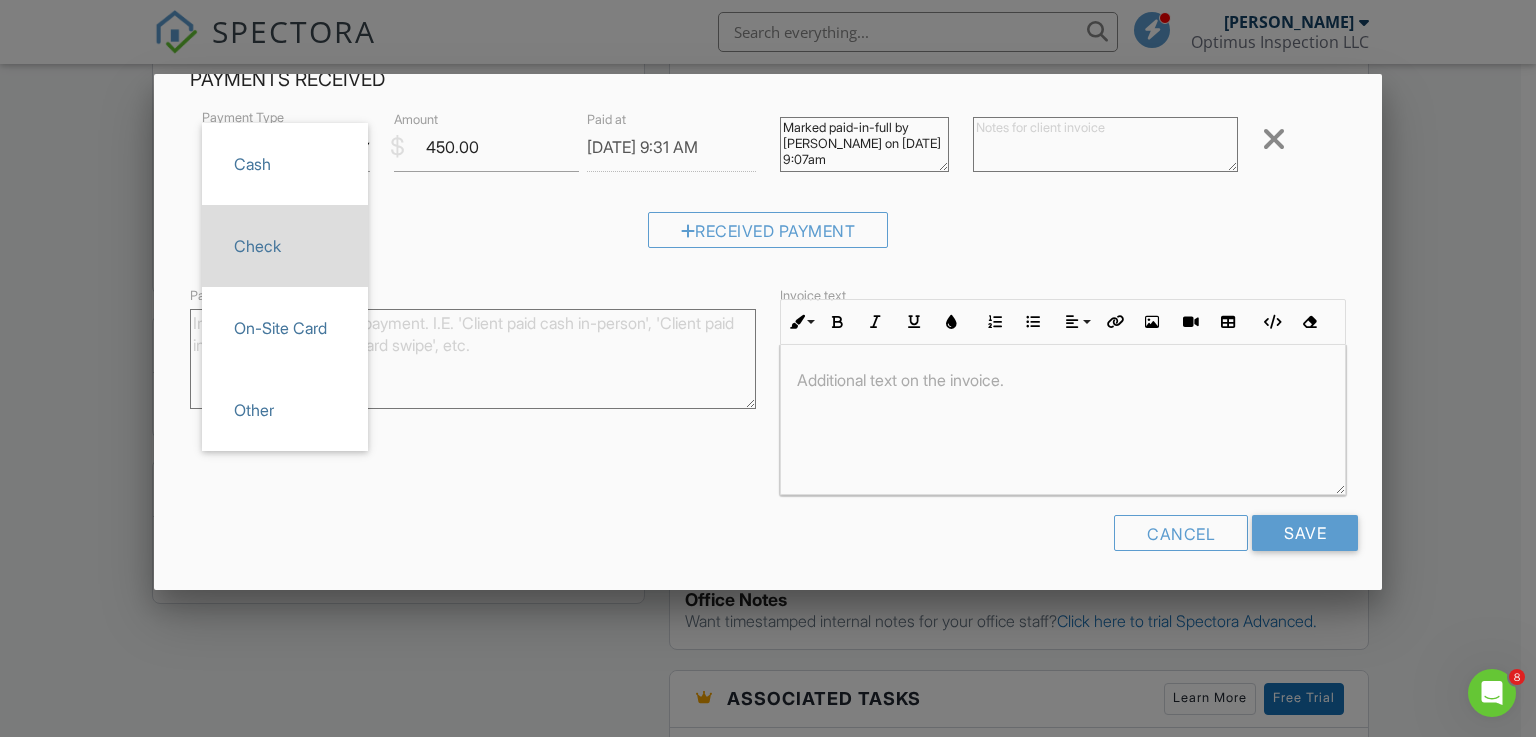 click on "Check" at bounding box center (285, 246) 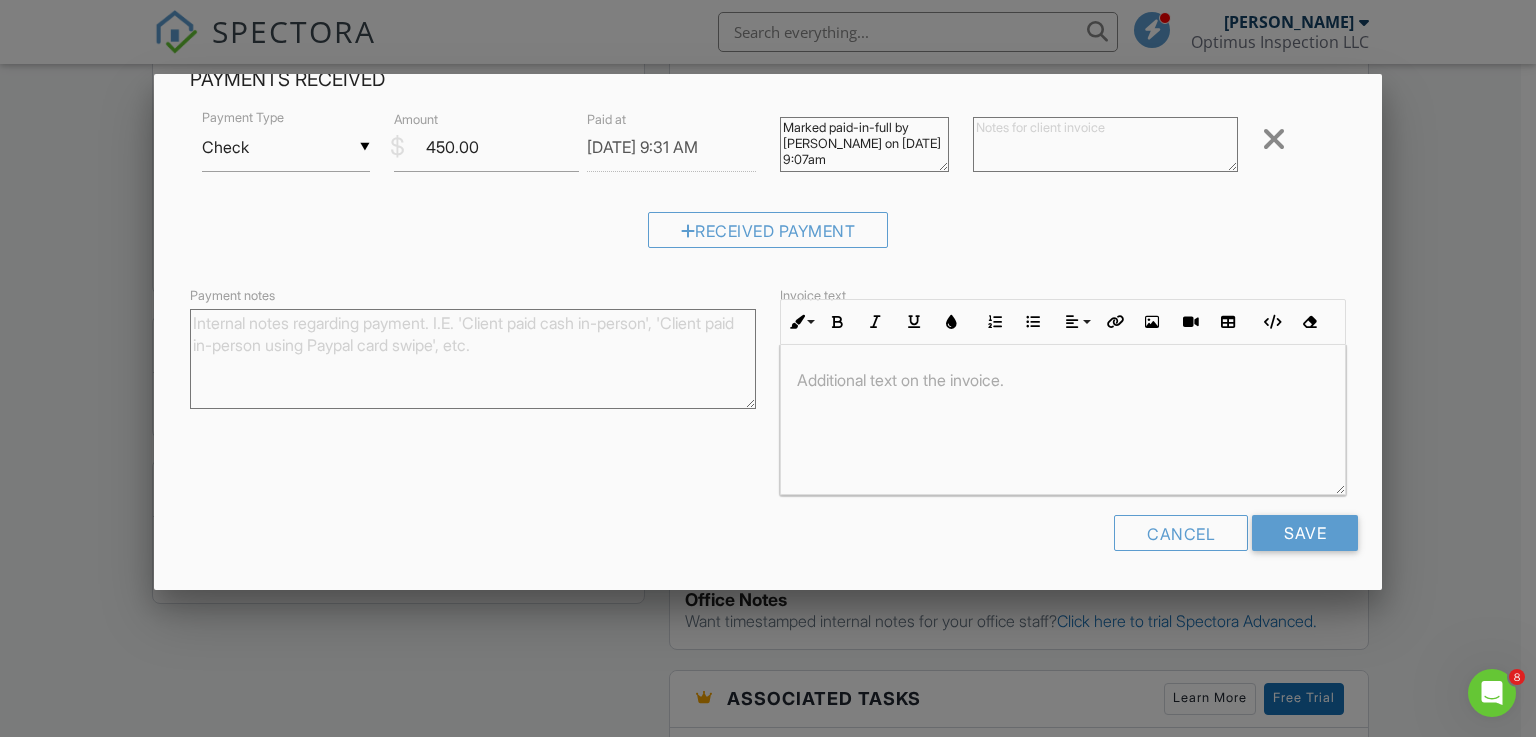 scroll, scrollTop: 501, scrollLeft: 0, axis: vertical 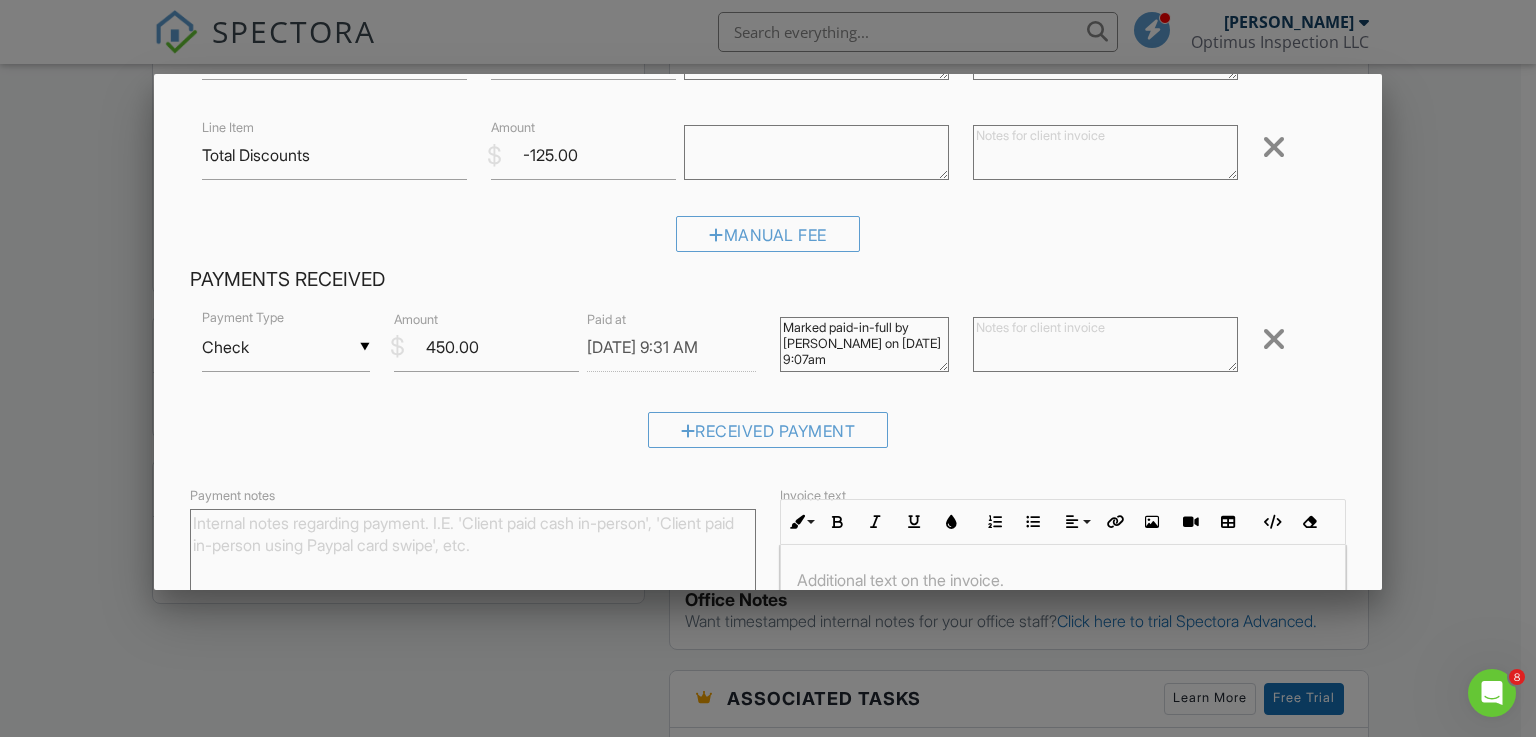 click on "07/14/2025 9:31 AM" at bounding box center (671, 347) 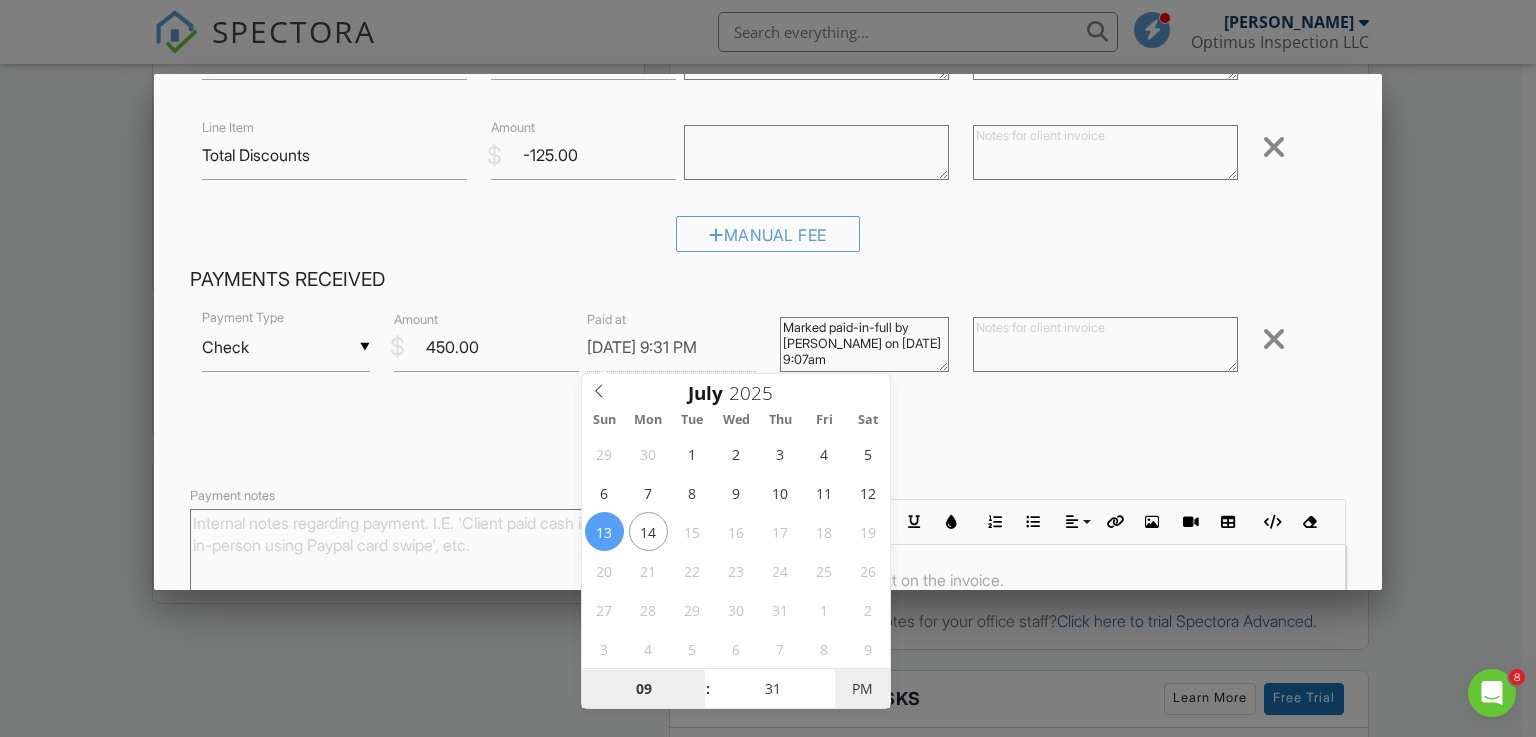 click on "PM" at bounding box center (862, 689) 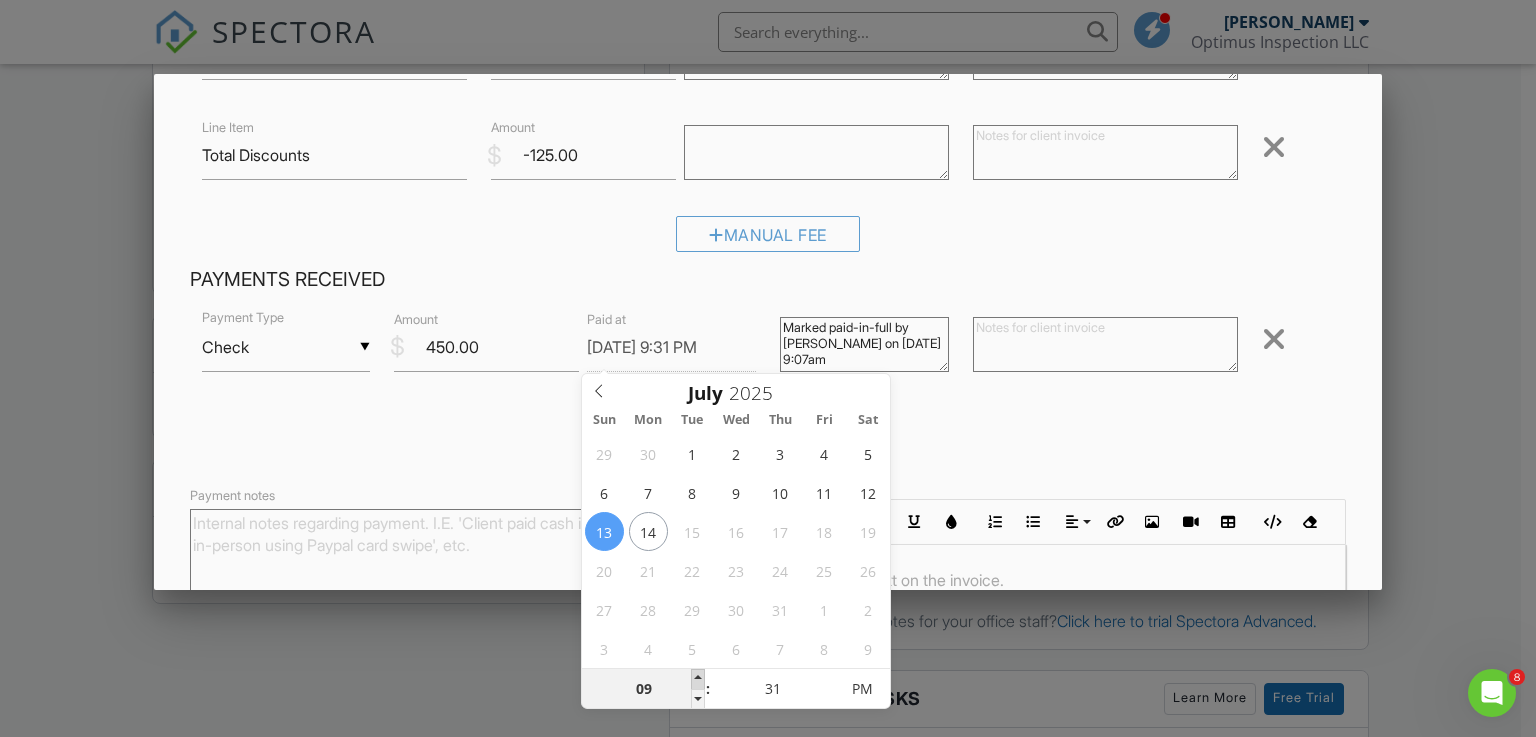 type on "07/13/2025 10:31 PM" 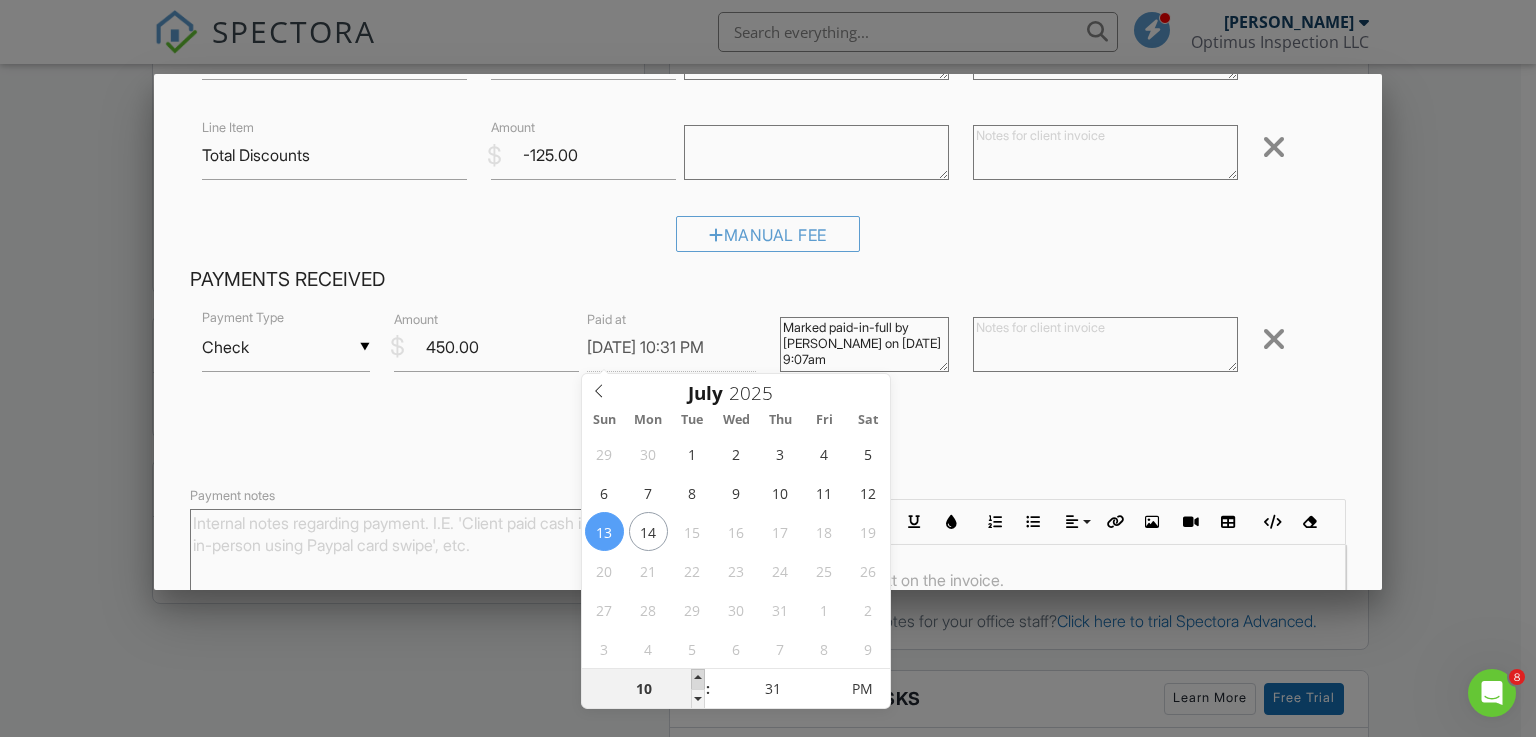 click at bounding box center [698, 679] 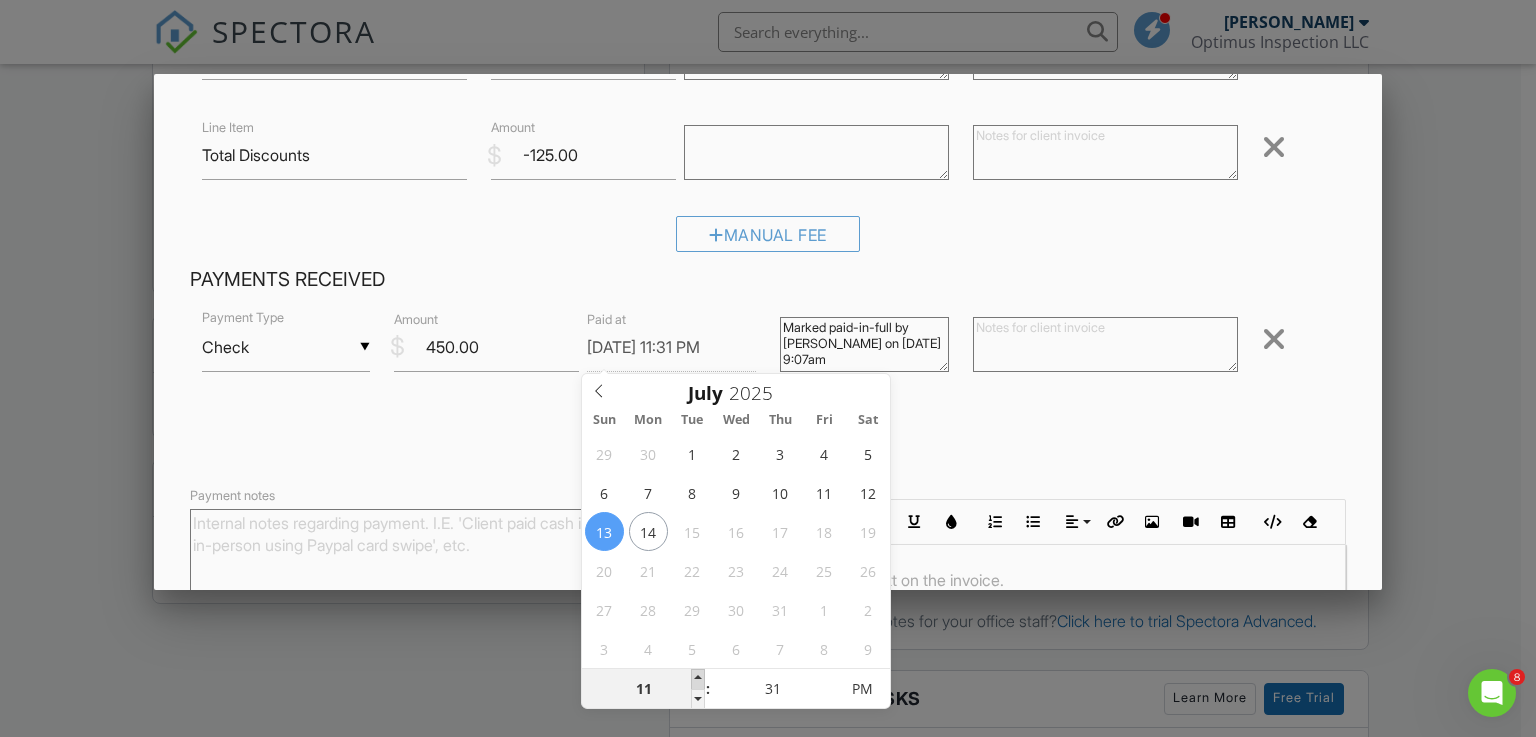 click at bounding box center [698, 679] 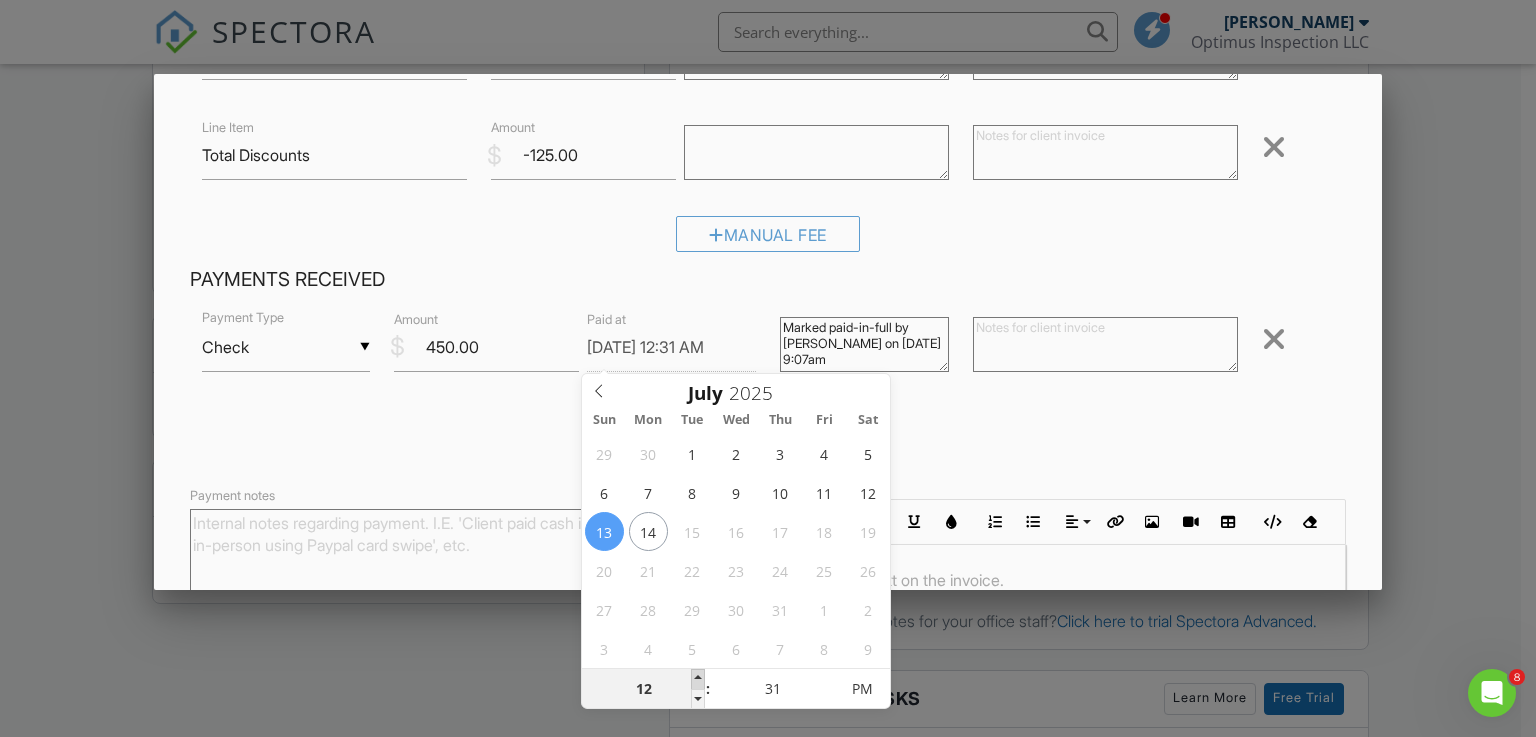click at bounding box center [698, 679] 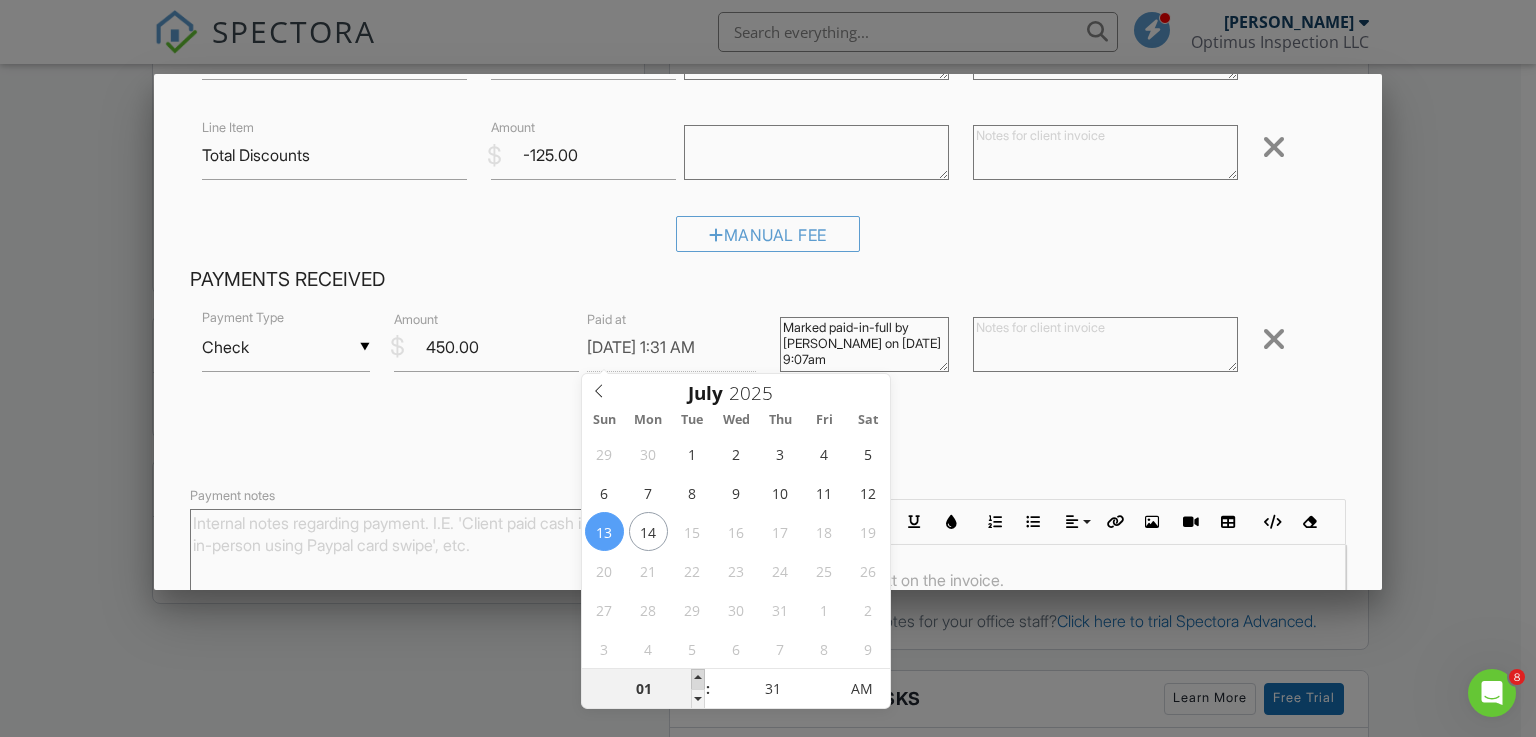 click at bounding box center [698, 679] 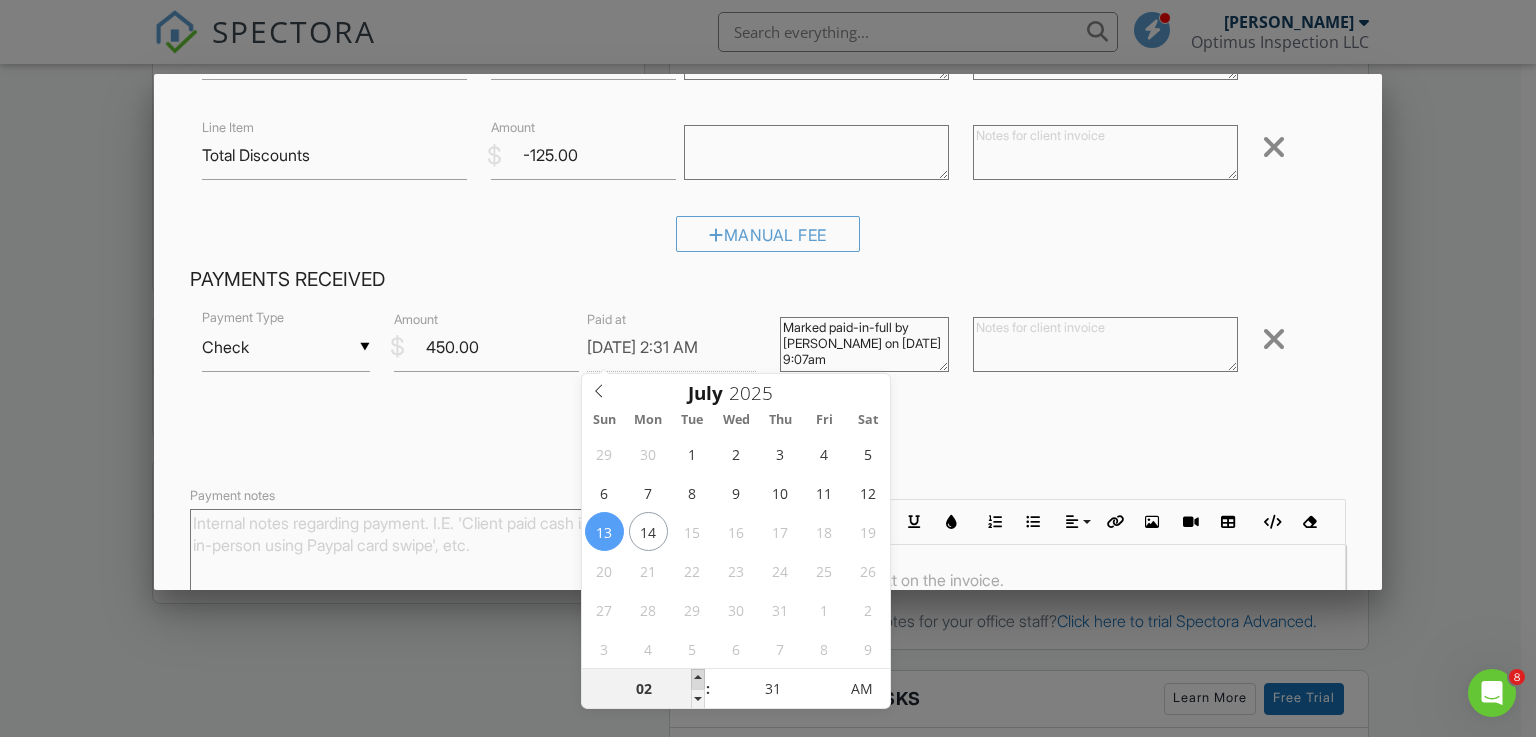 click at bounding box center (698, 679) 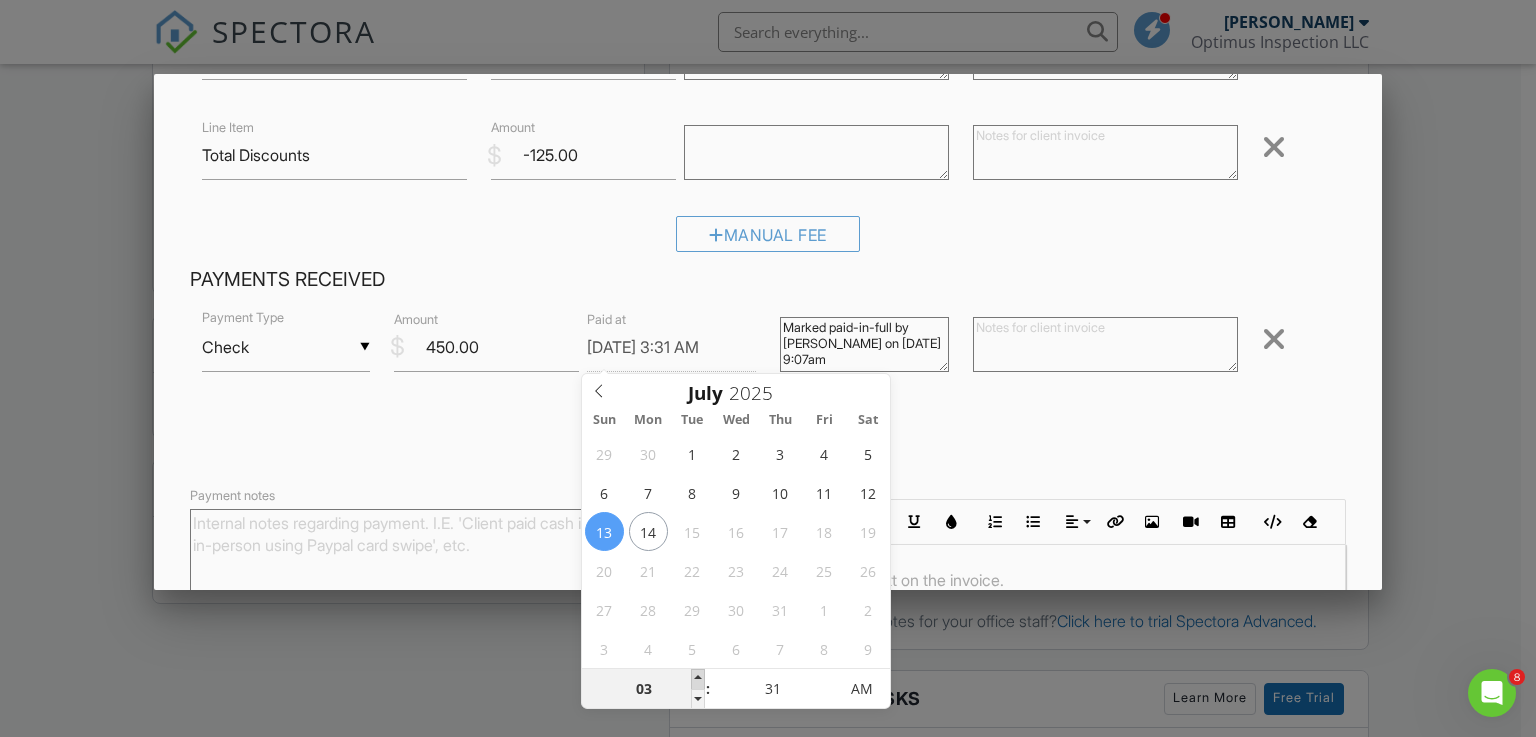 click at bounding box center [698, 679] 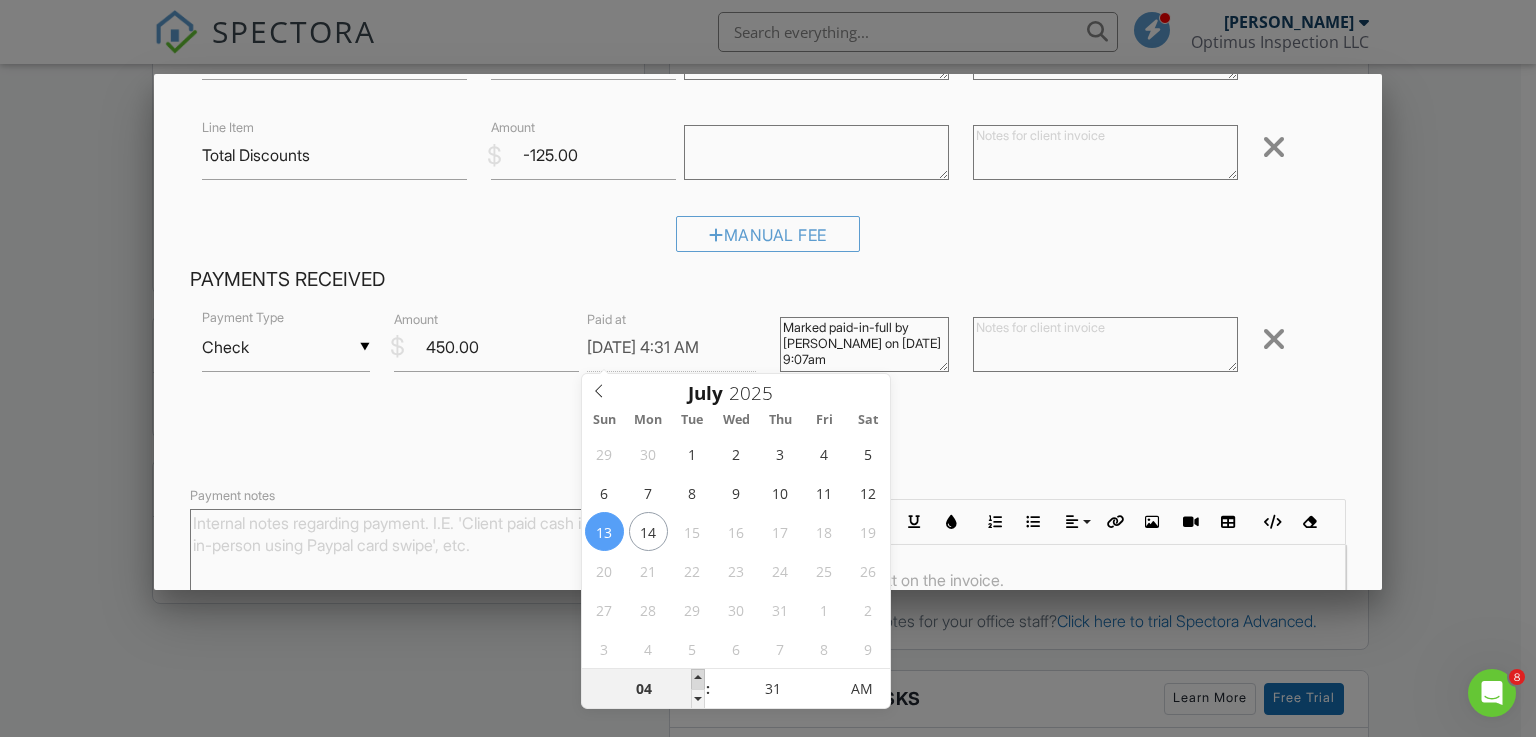 click at bounding box center [698, 679] 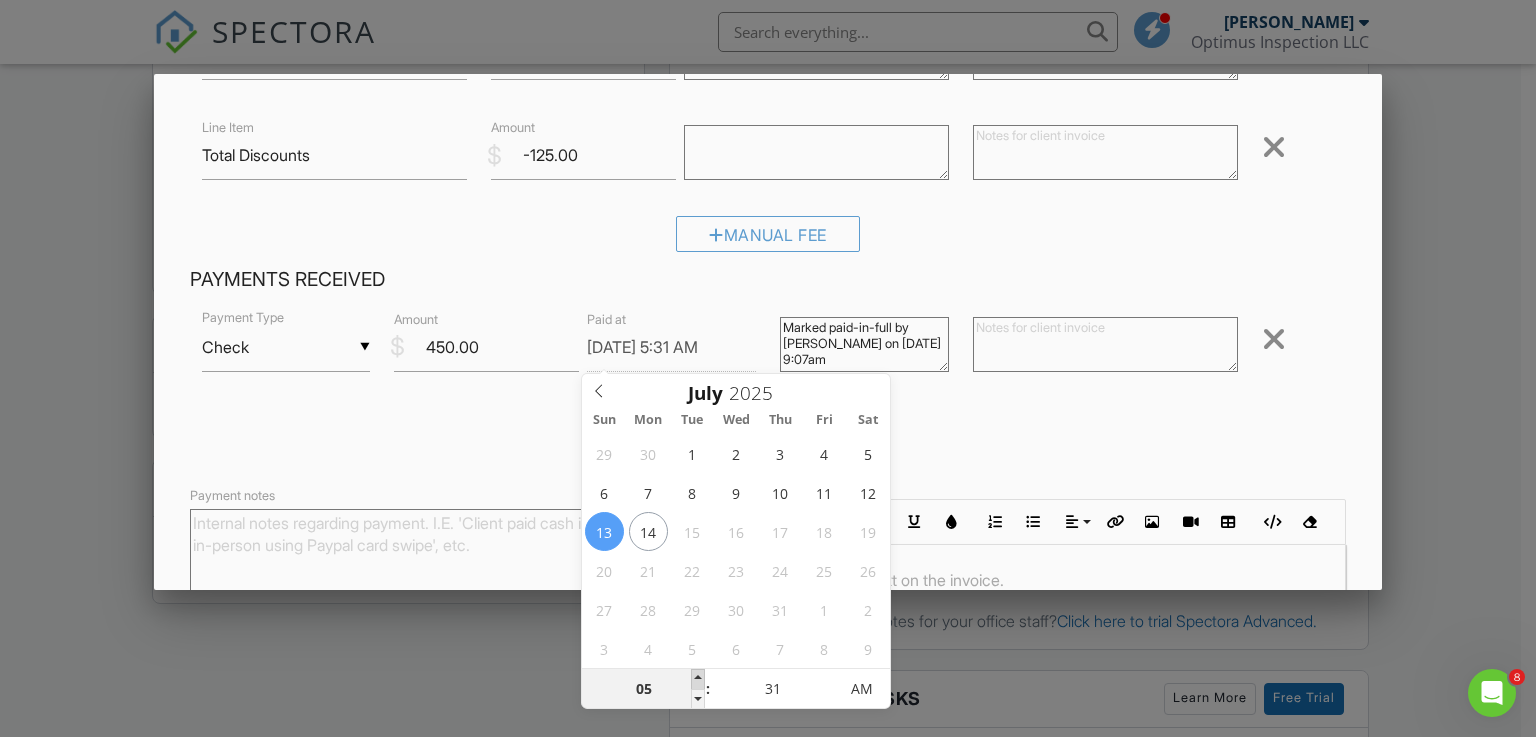 click at bounding box center [698, 679] 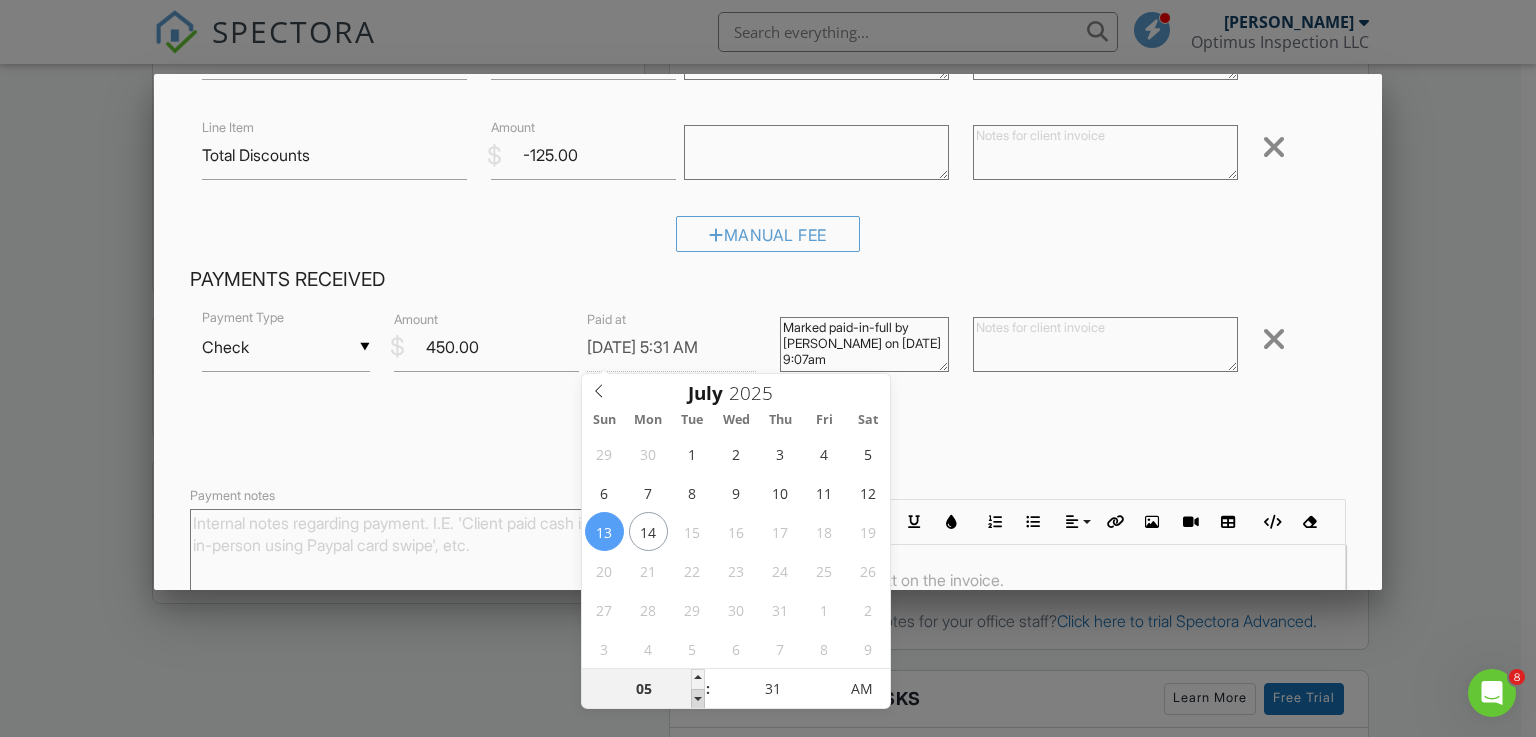 type on "07/13/2025 4:31 AM" 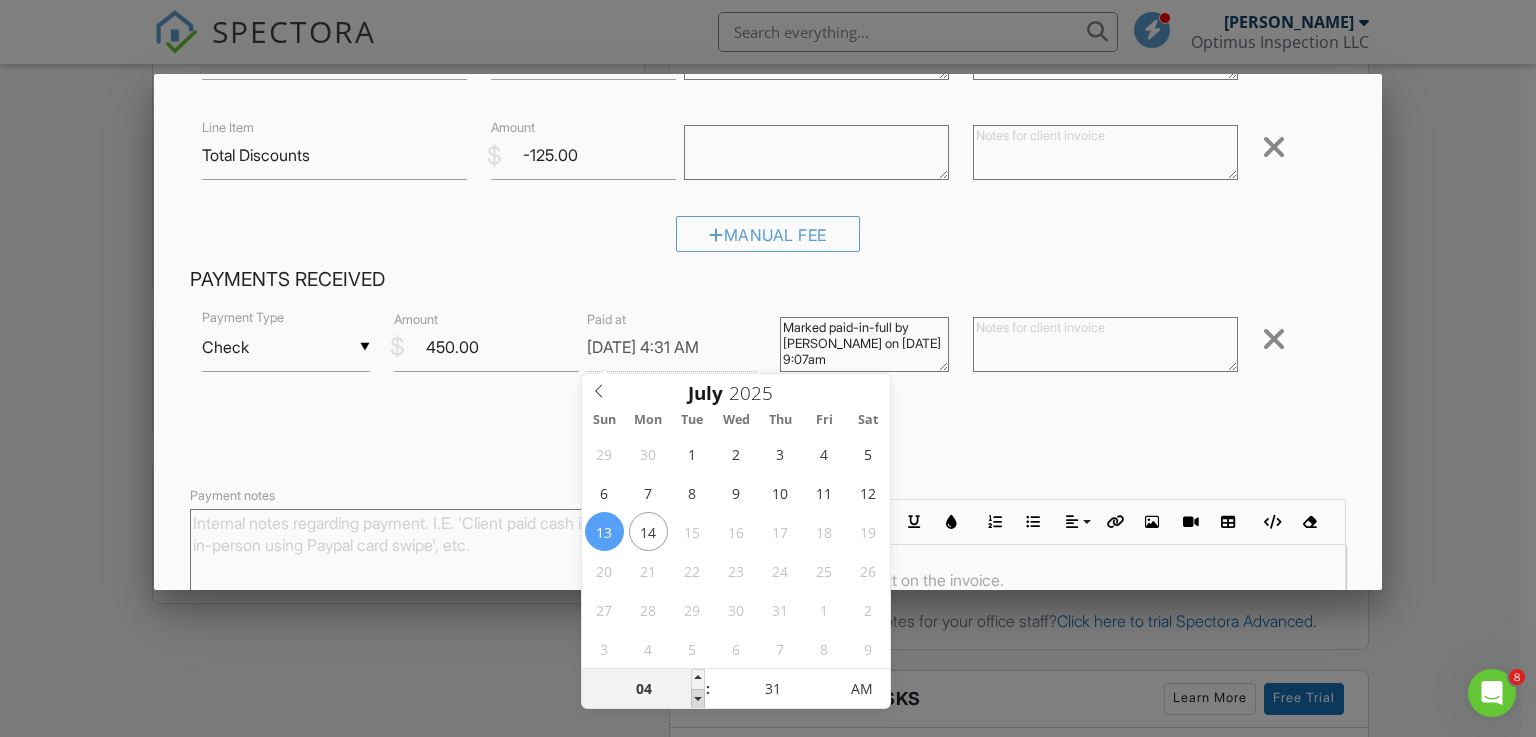 click at bounding box center [698, 699] 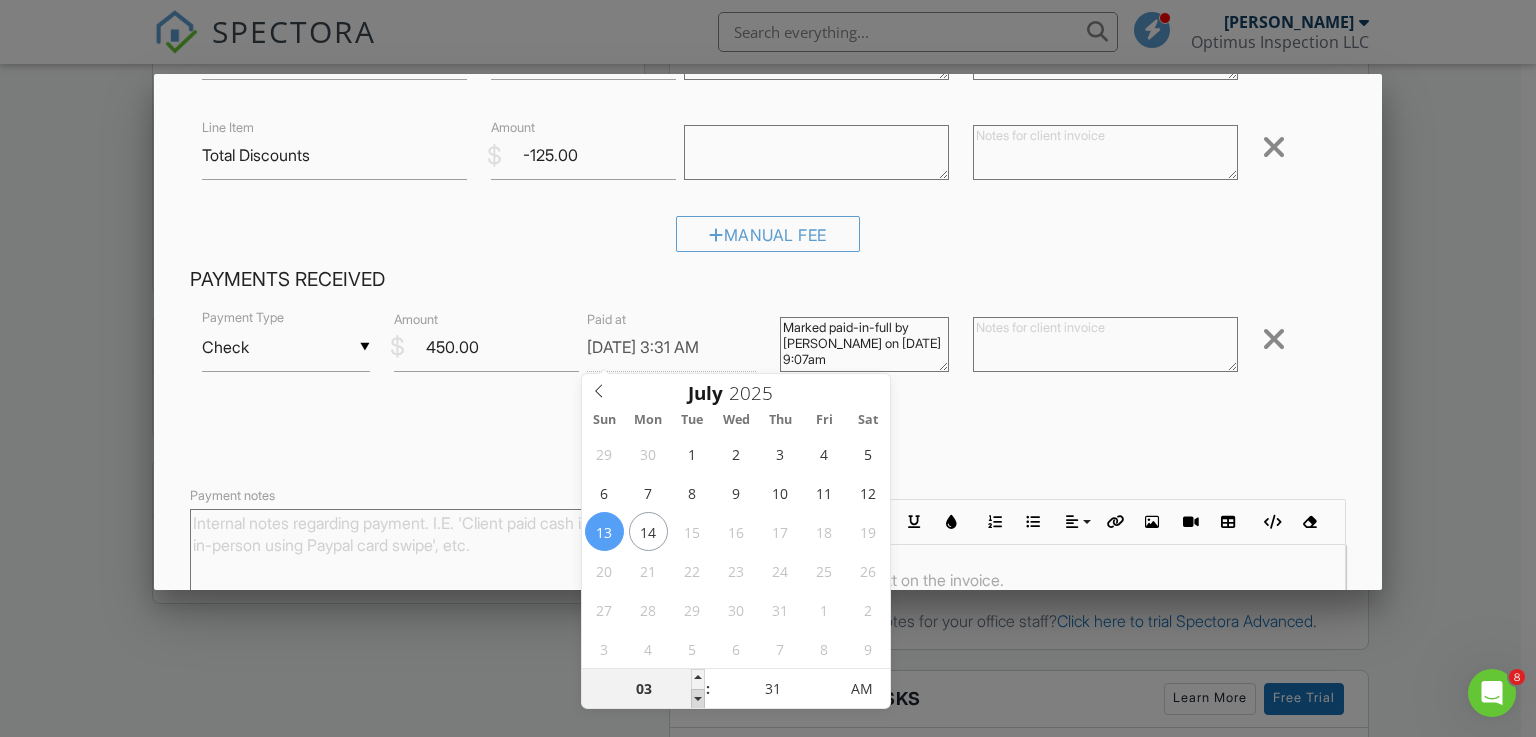 click at bounding box center [698, 699] 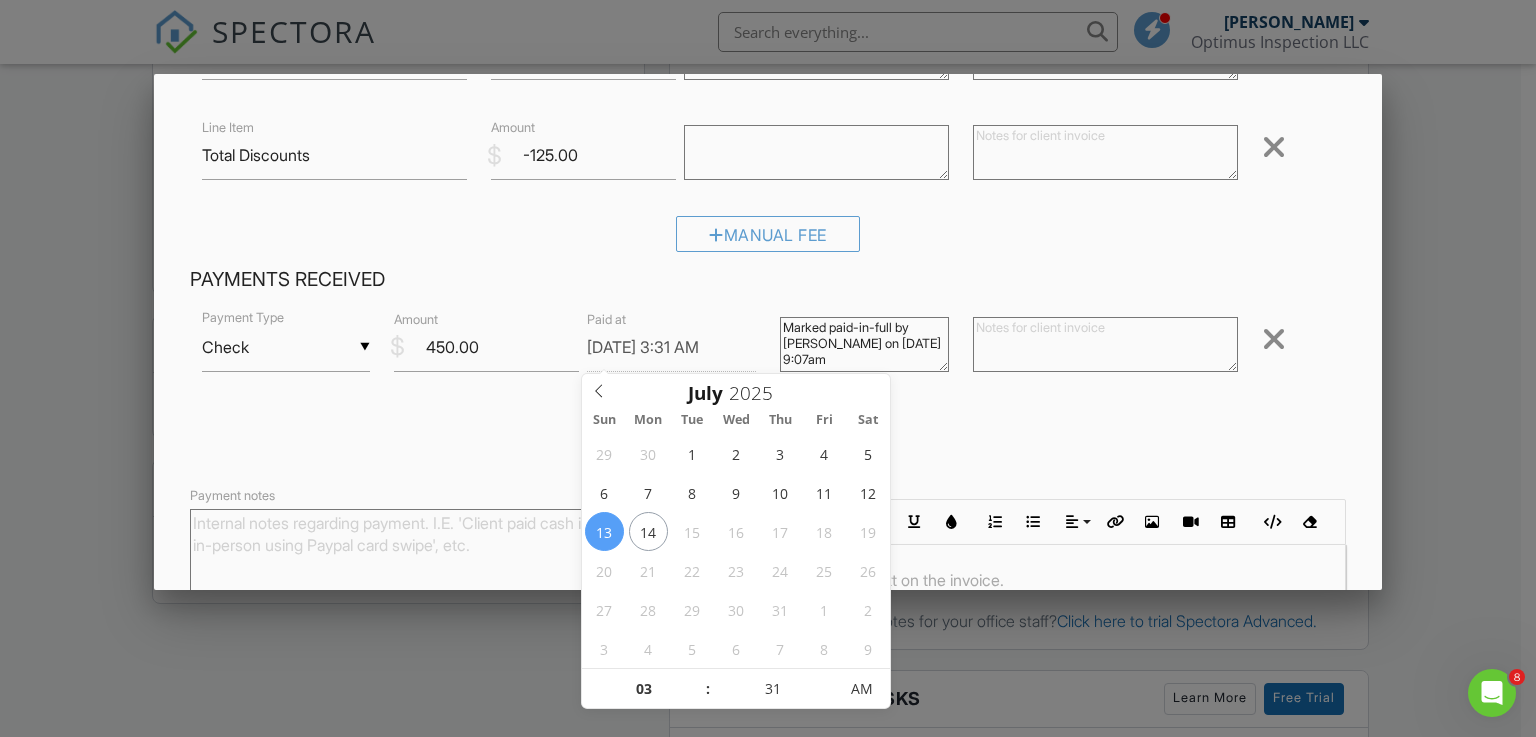 click on "29 30 1 2 3 4 5 6 7 8 9 10 11 12 13 14 15 16 17 18 19 20 21 22 23 24 25 26 27 28 29 30 31 1 2 3 4 5 6 7 8 9" at bounding box center [736, 551] 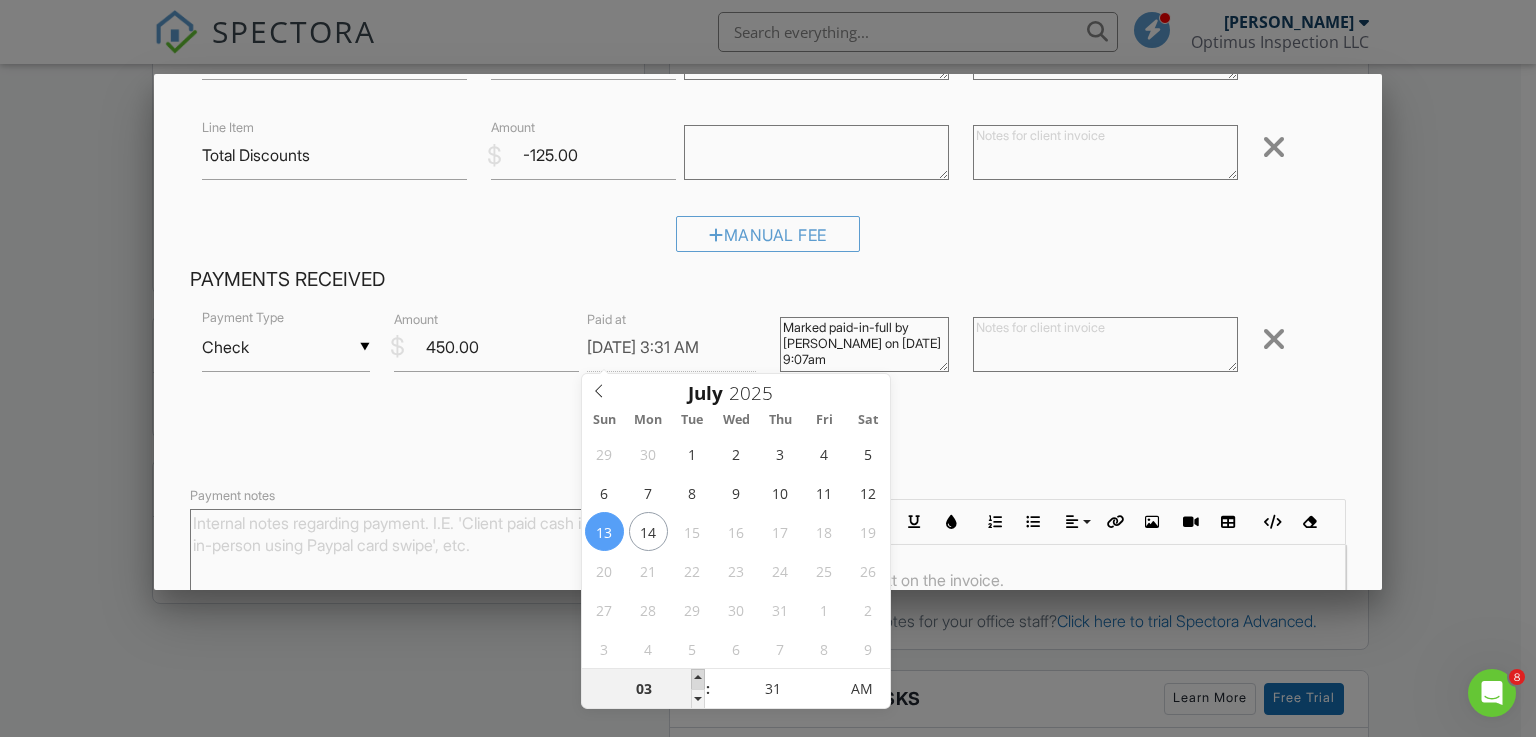 type on "07/13/2025 4:31 AM" 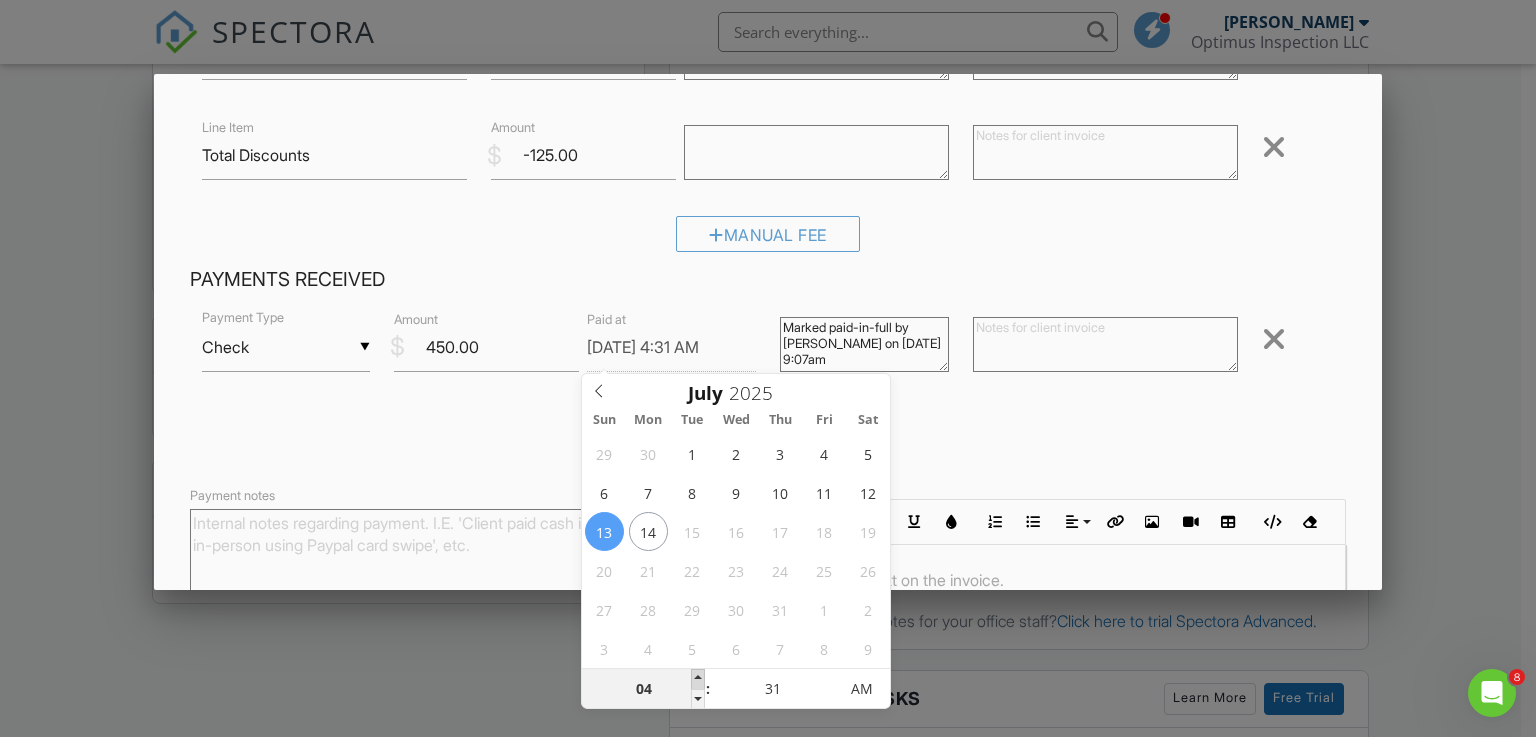 click at bounding box center (698, 679) 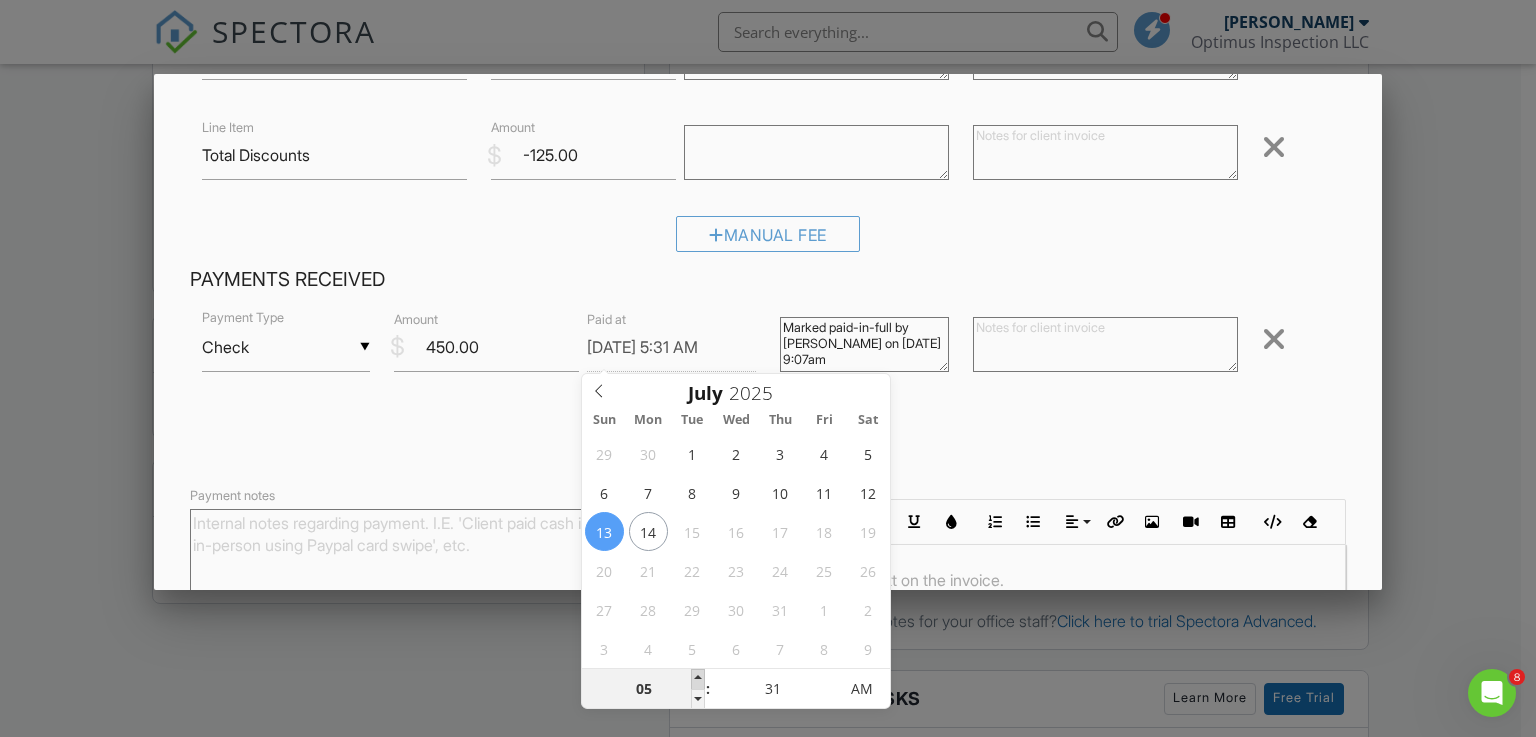 click at bounding box center (698, 679) 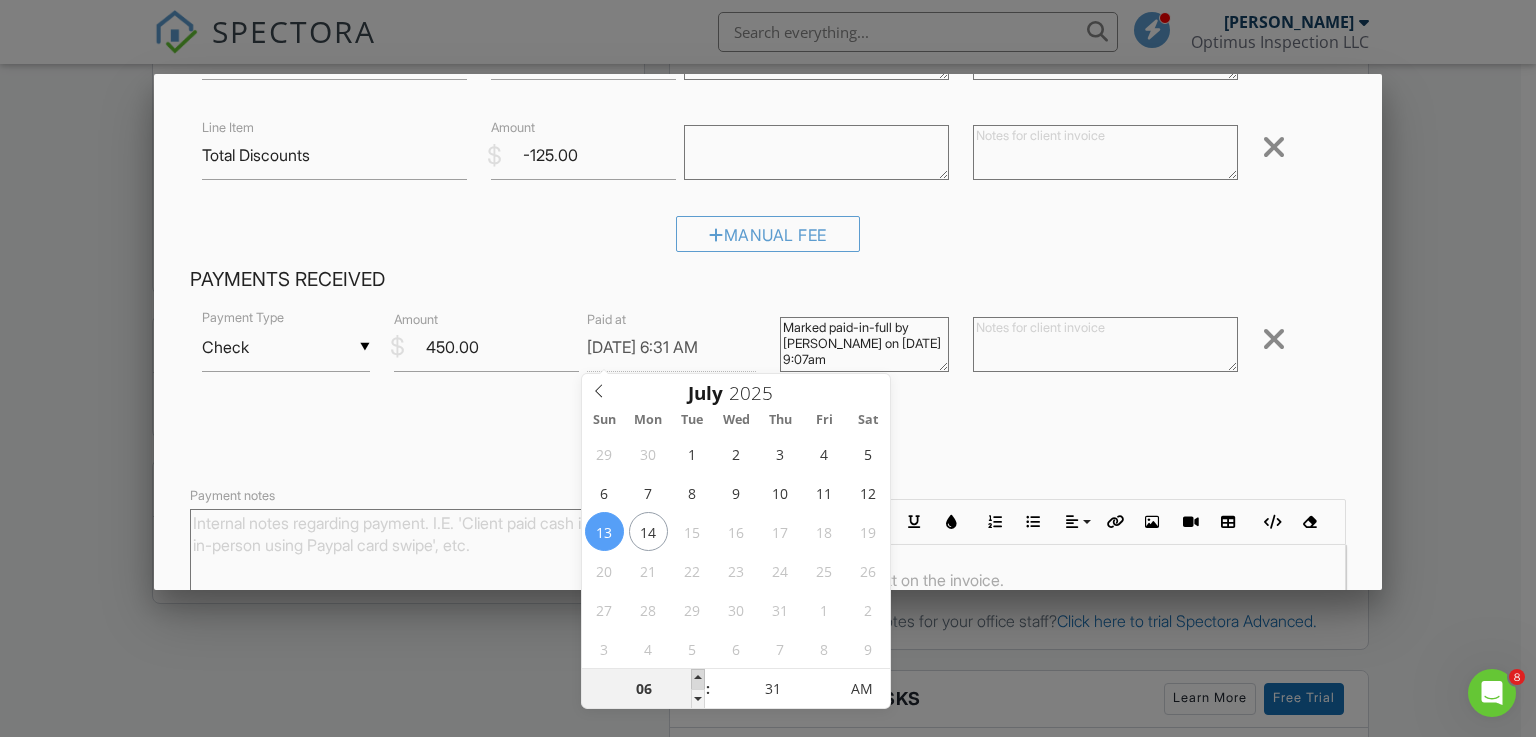 type on "07/13/2025 7:31 AM" 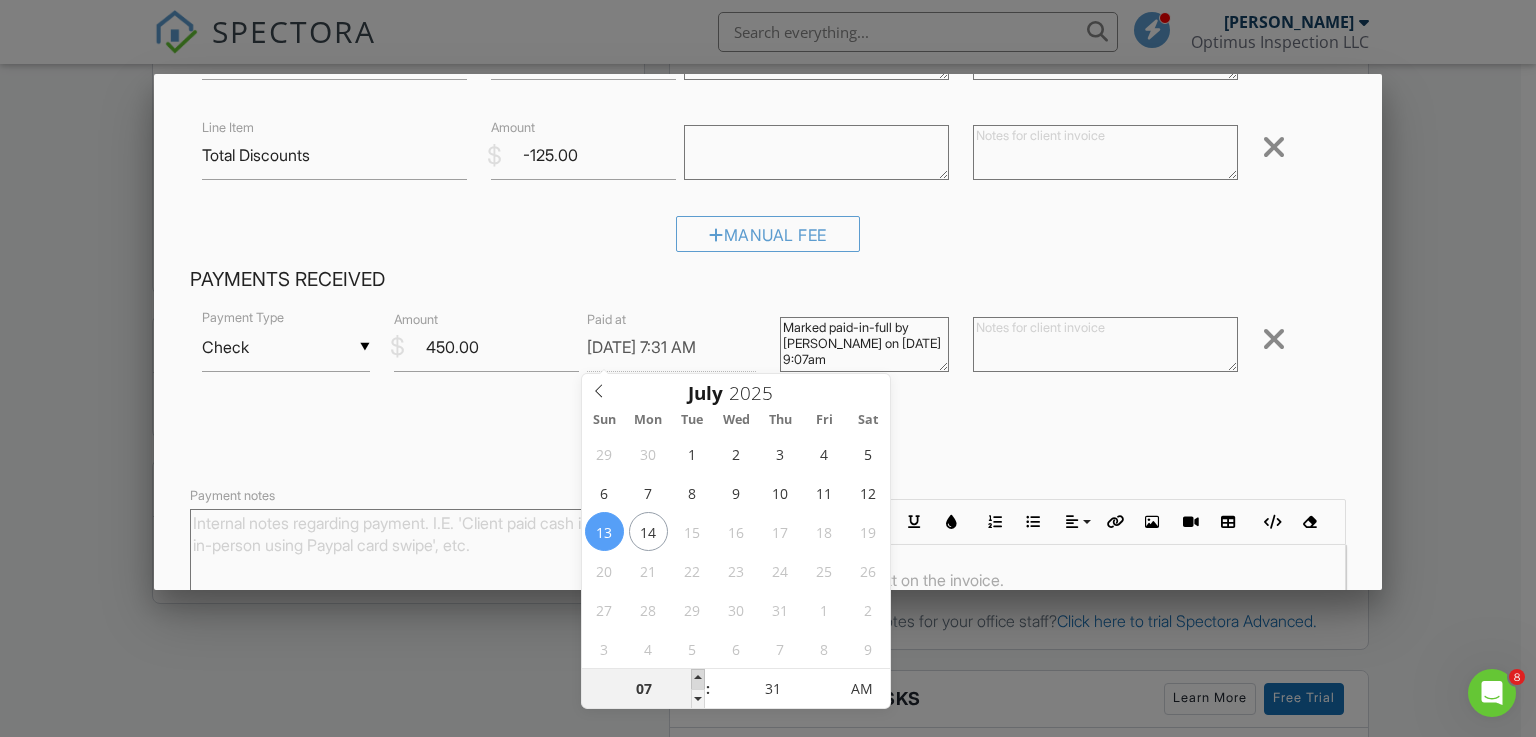 click at bounding box center (698, 679) 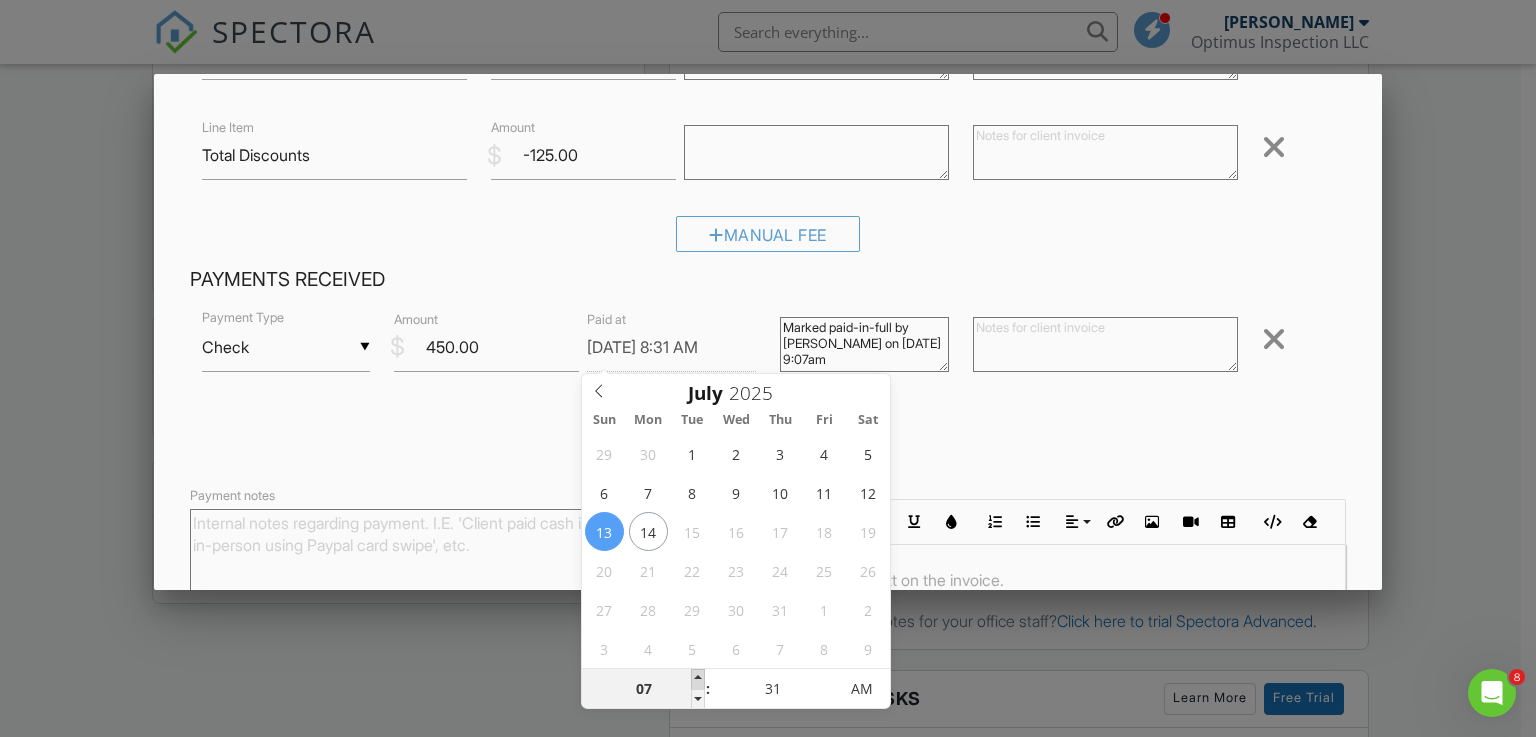 type on "08" 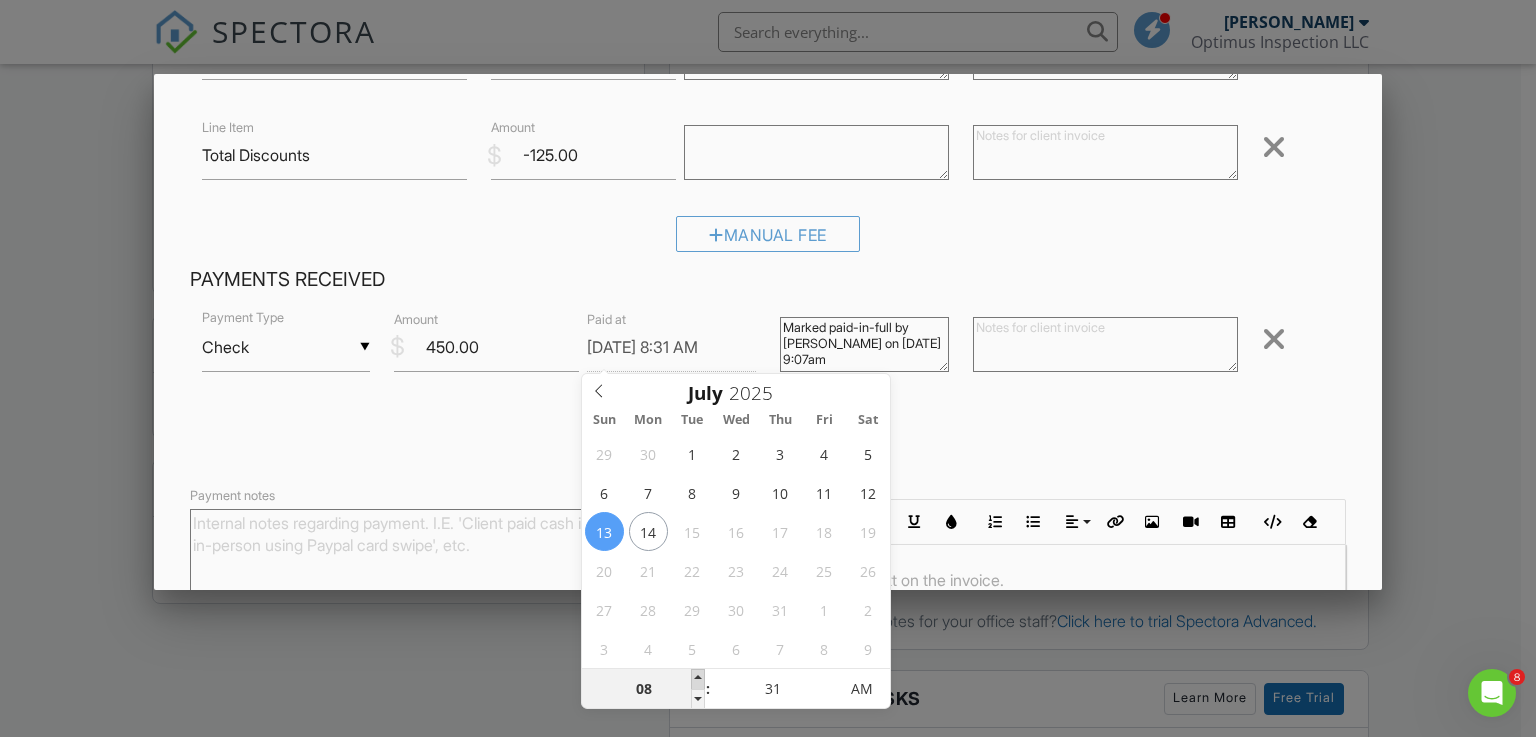 click at bounding box center [698, 679] 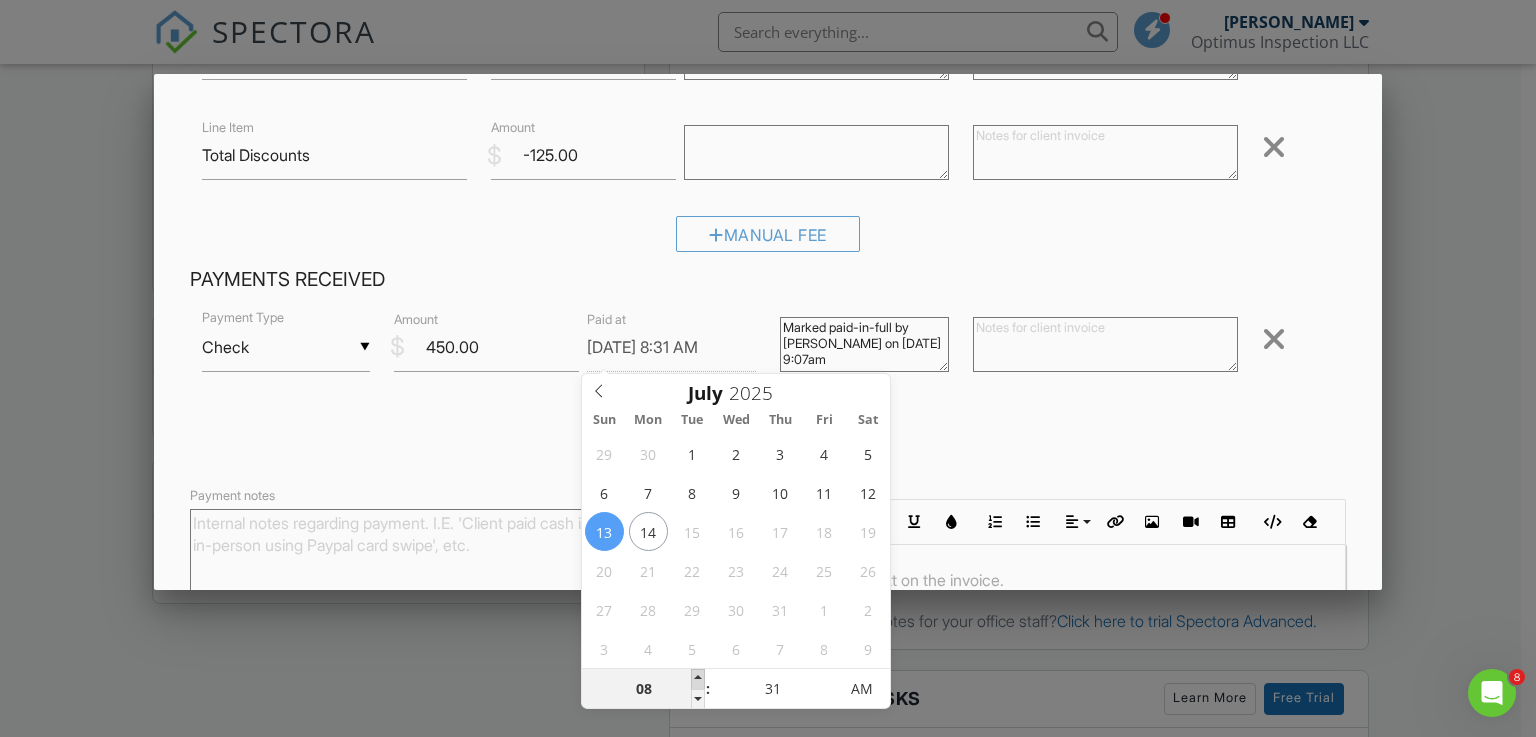 type on "07/13/2025 9:31 AM" 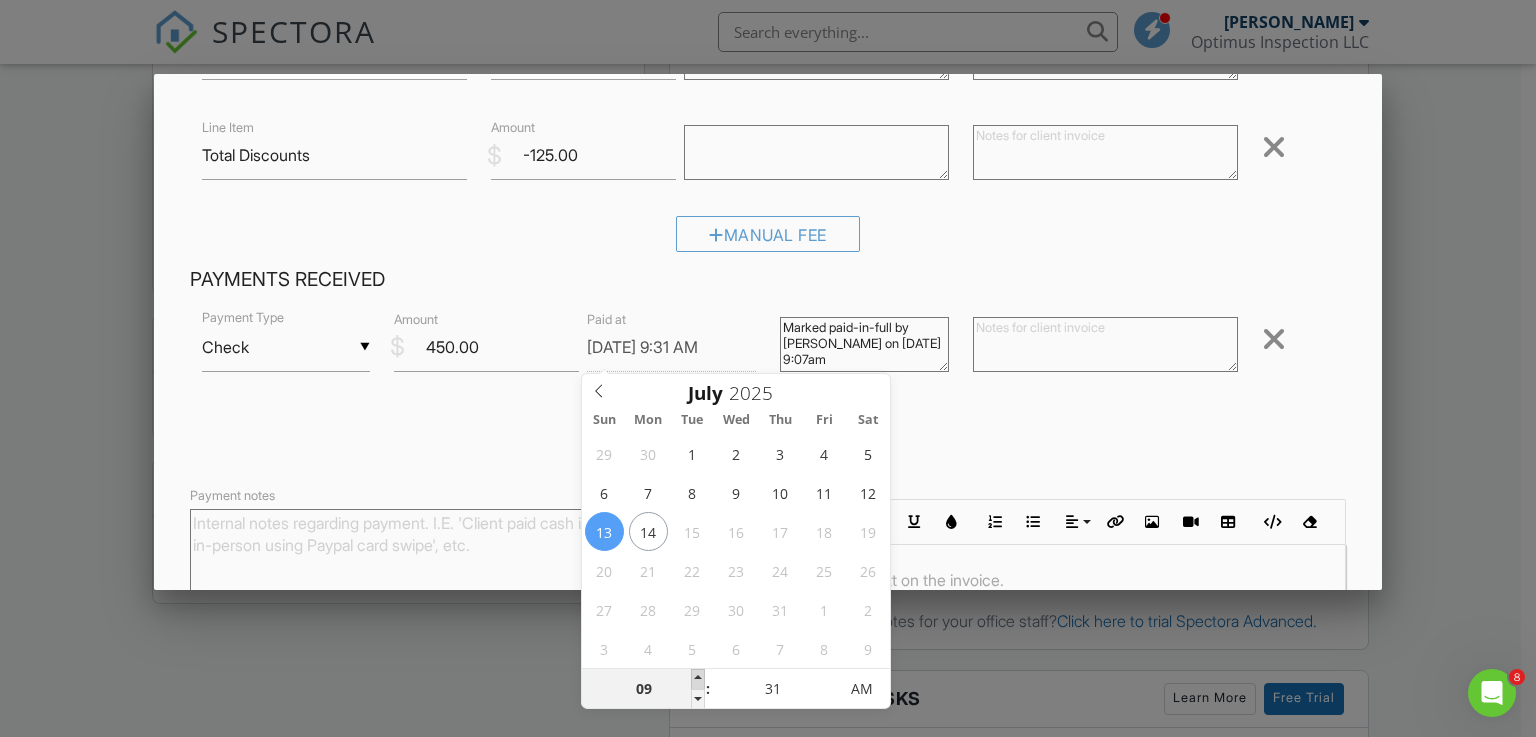 click at bounding box center (698, 679) 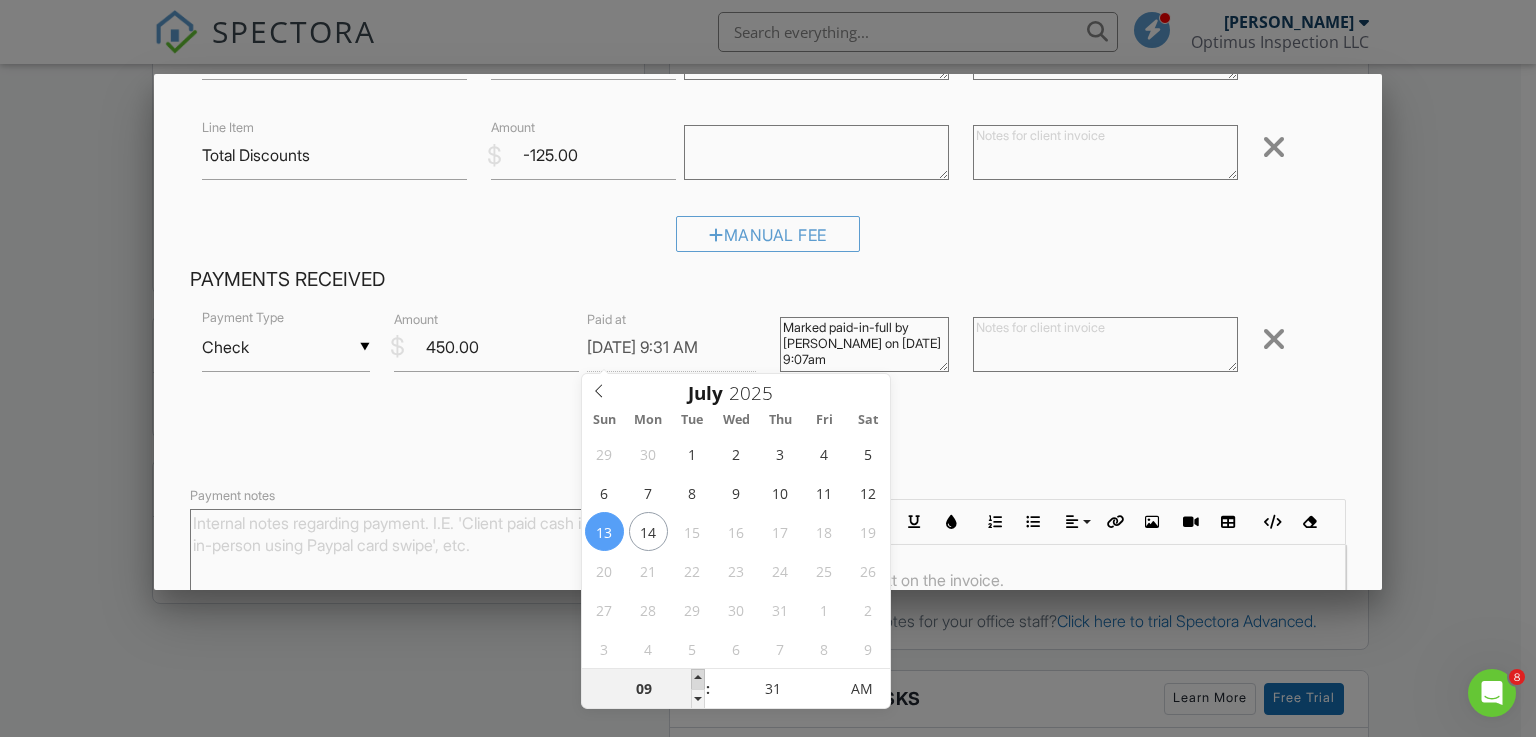 type on "07/13/2025 10:31 AM" 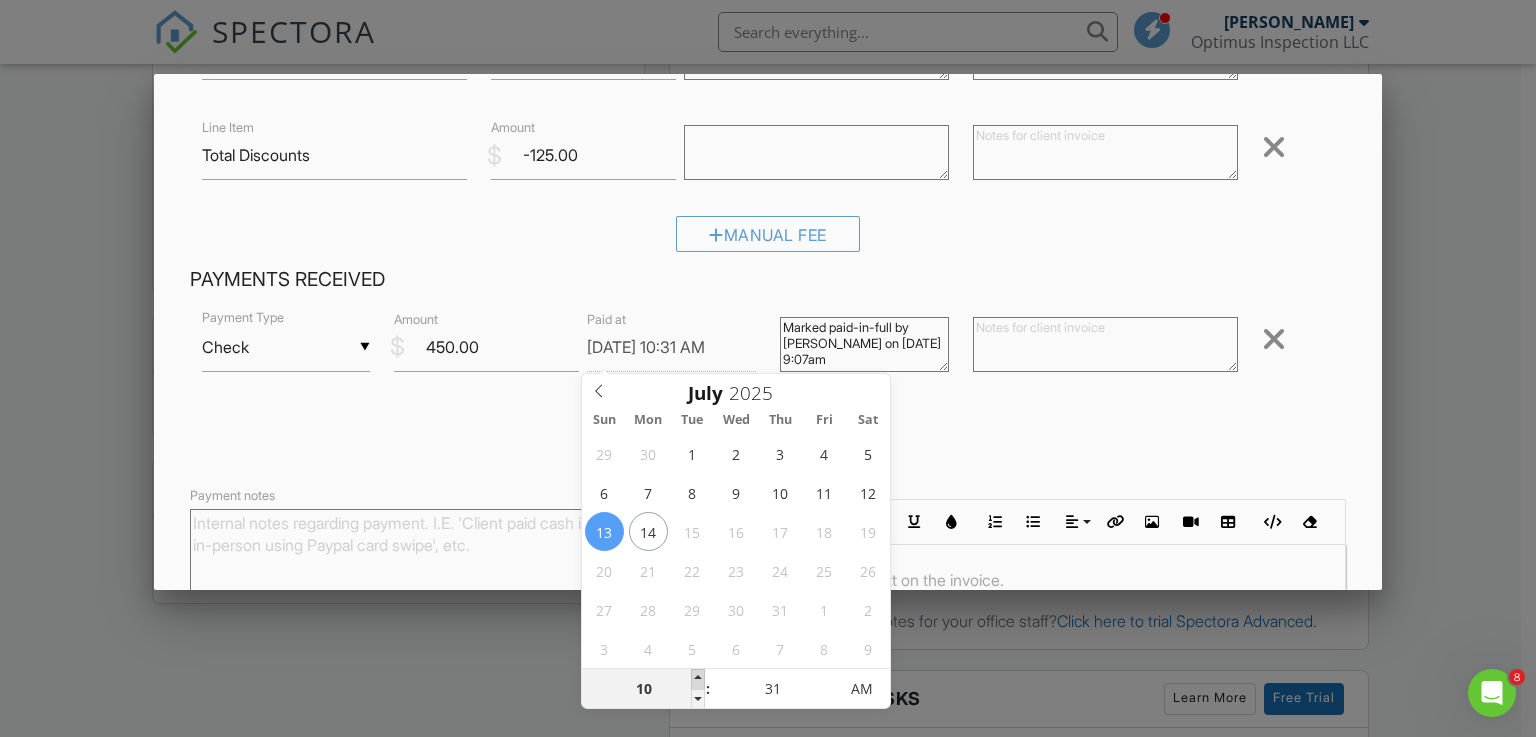click at bounding box center [698, 679] 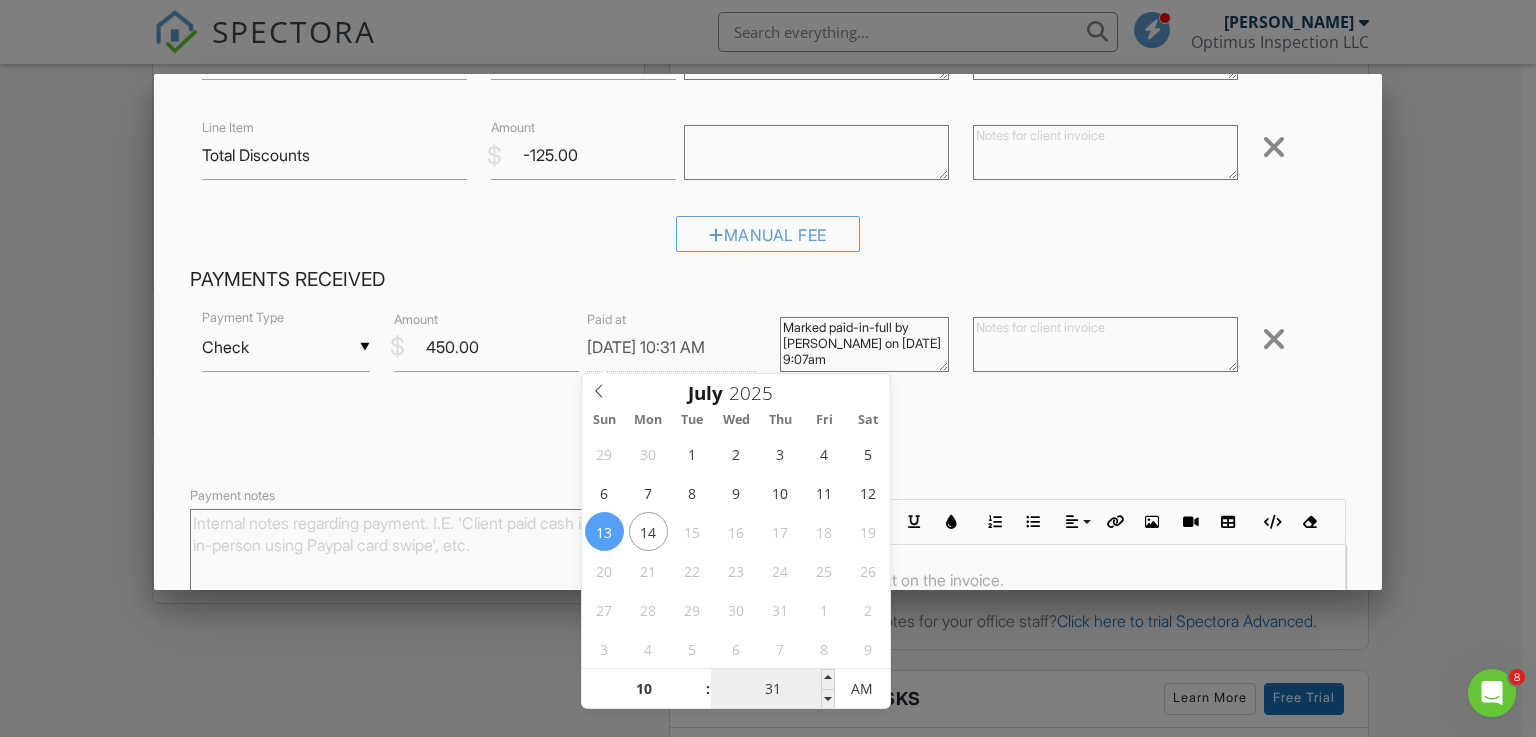 type on "07/13/2025 11:31 AM" 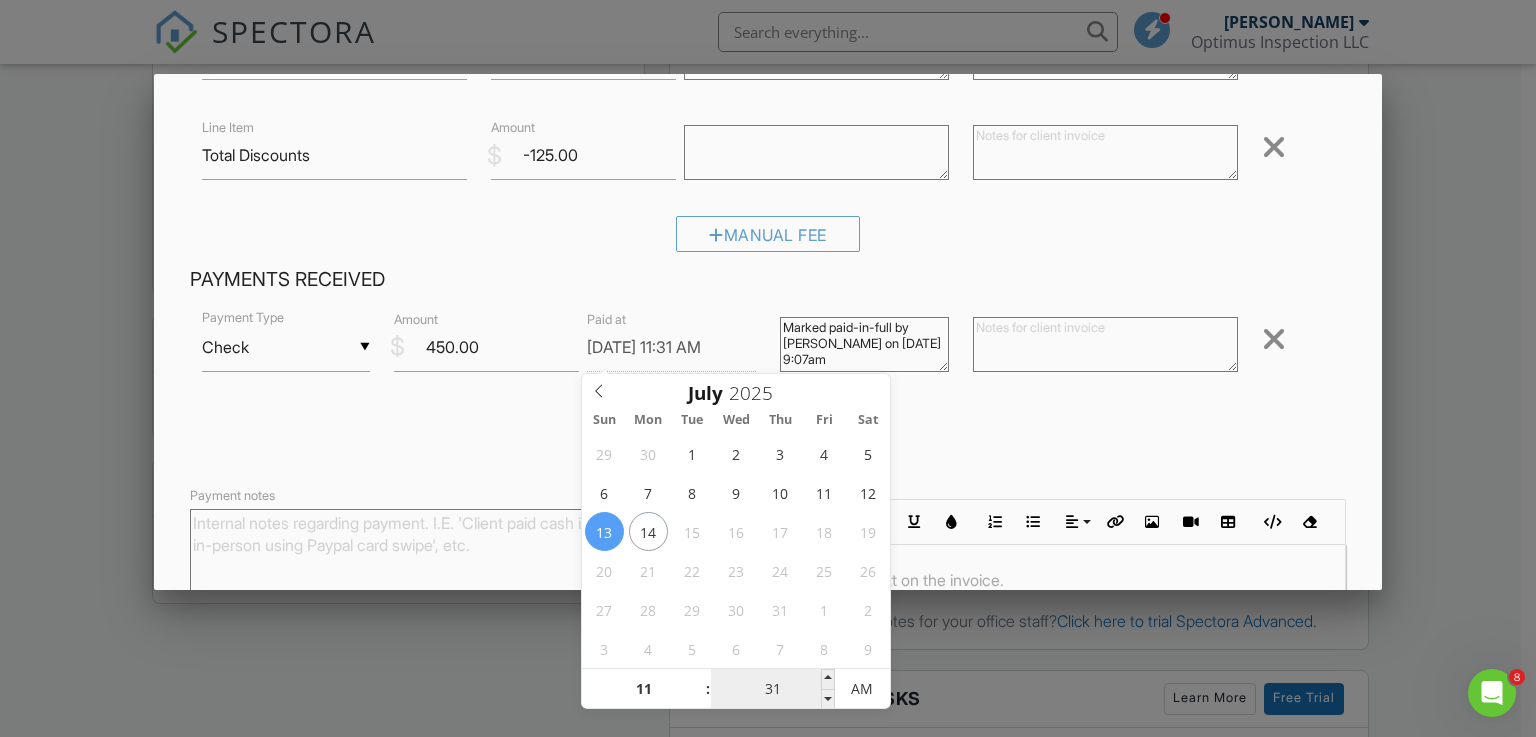 click at bounding box center (698, 679) 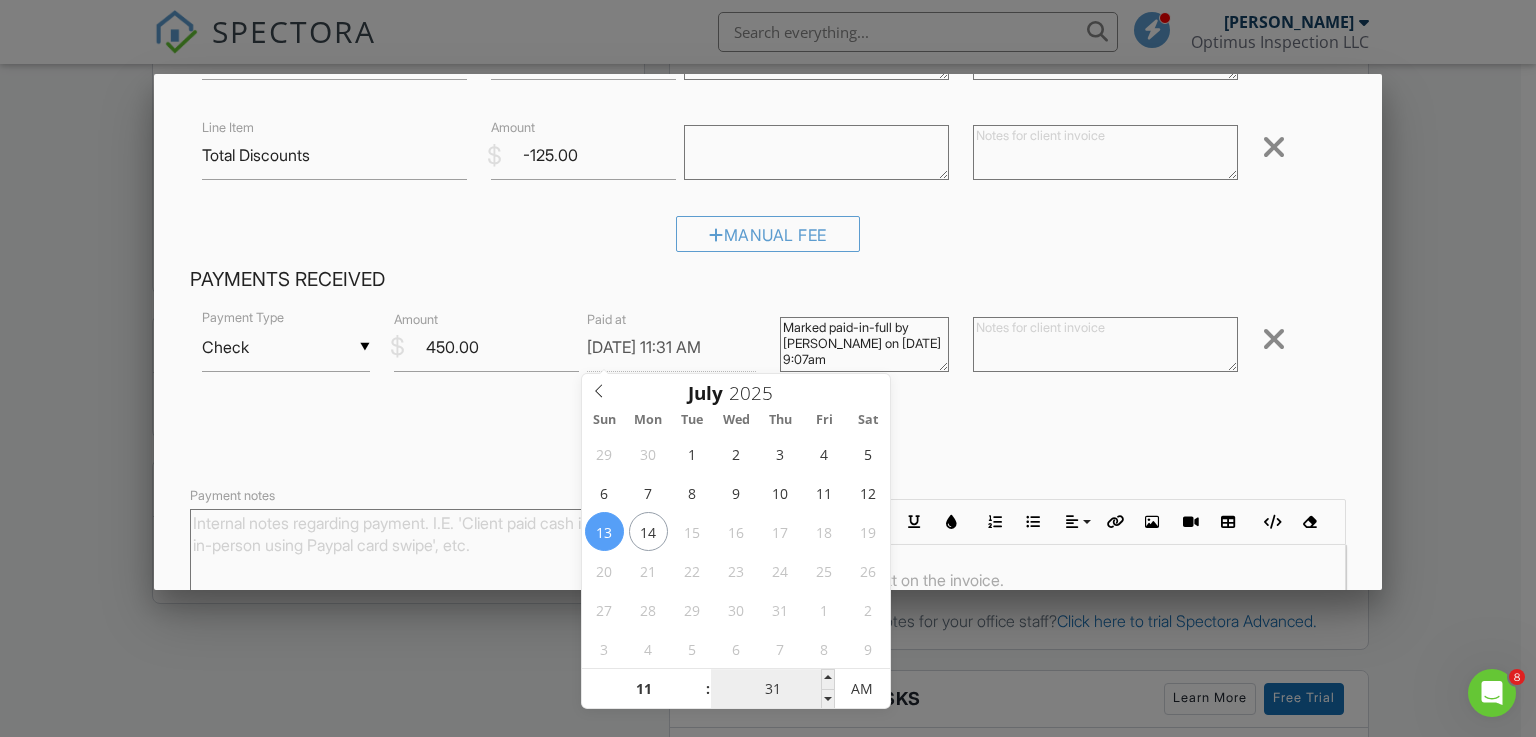 click on "31" at bounding box center (772, 690) 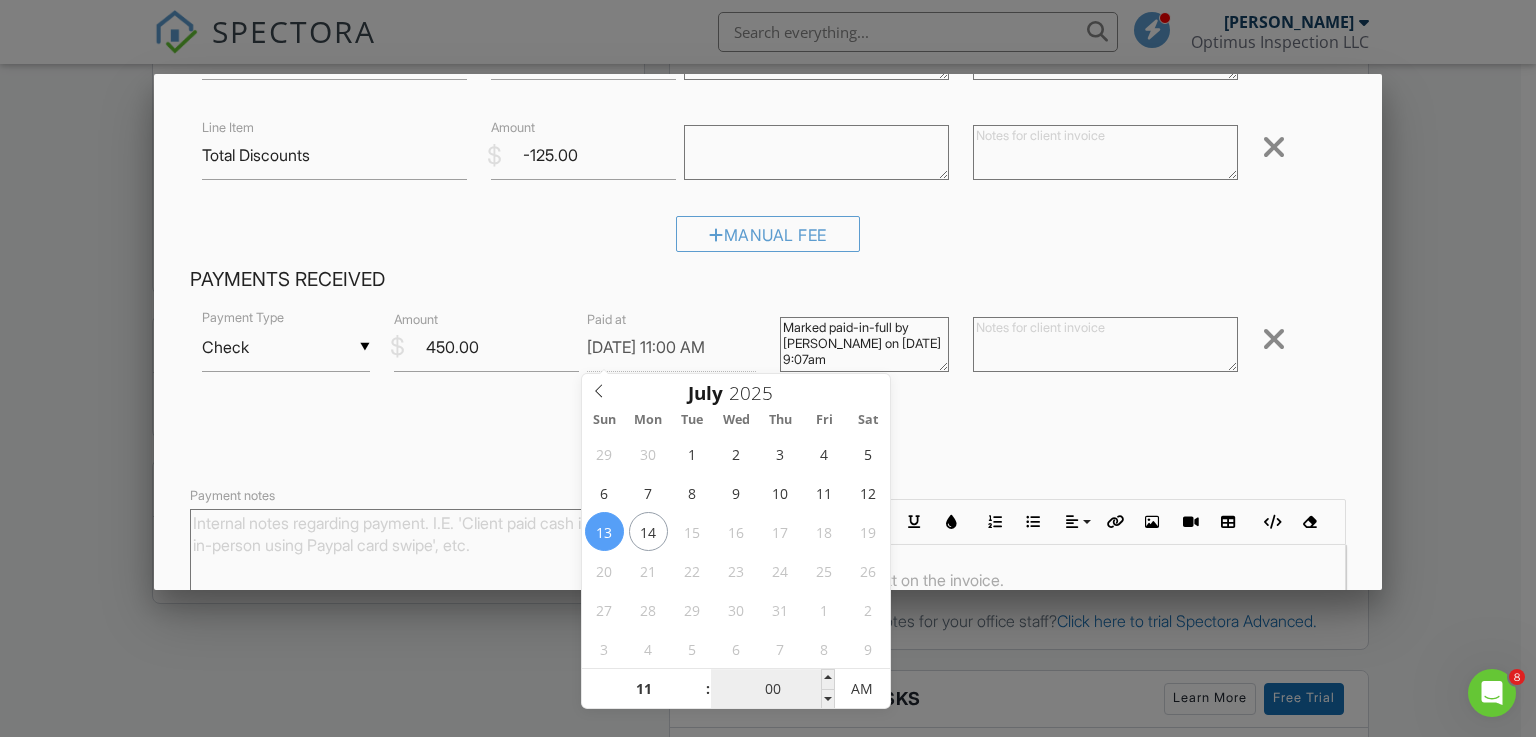 type on "00" 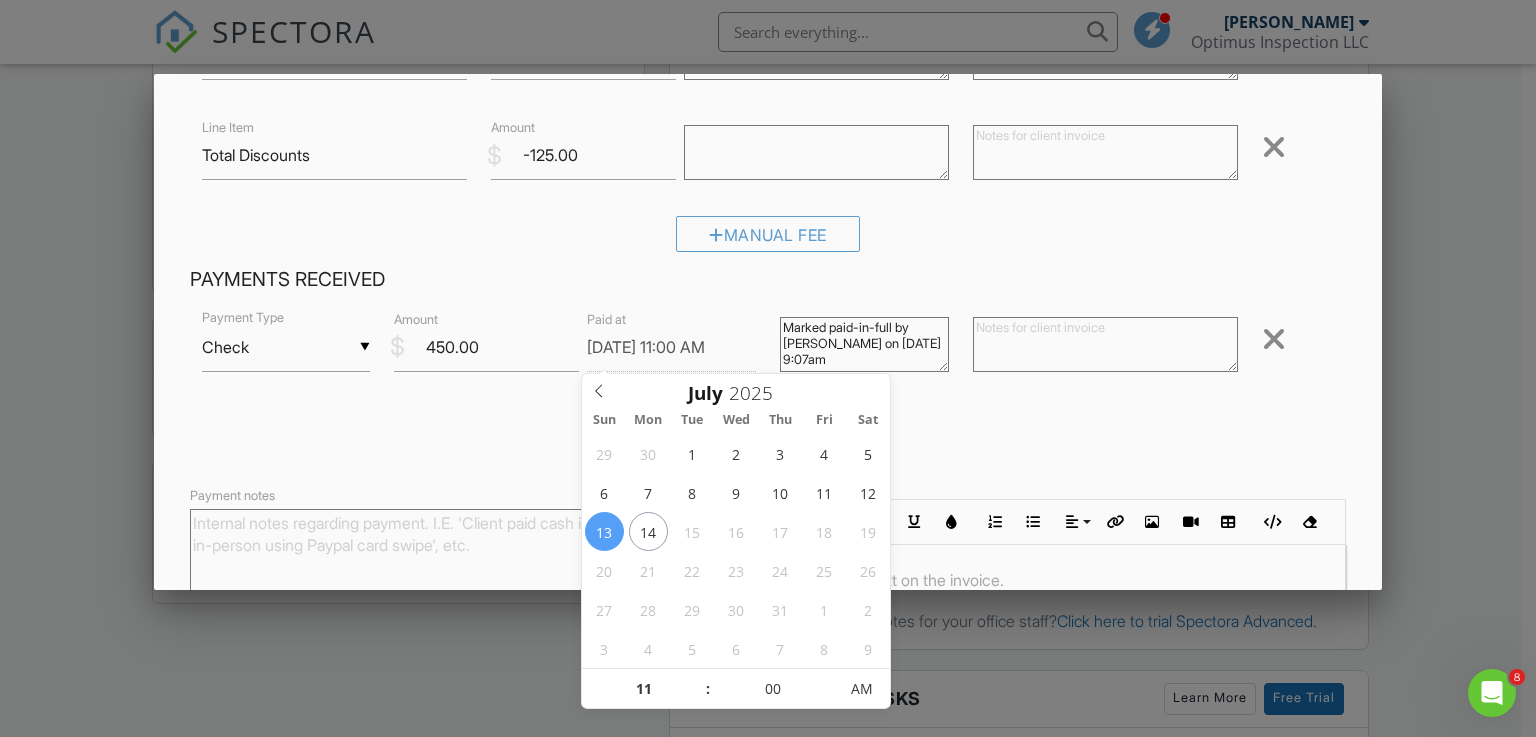 click on "Received Payment" at bounding box center (768, 437) 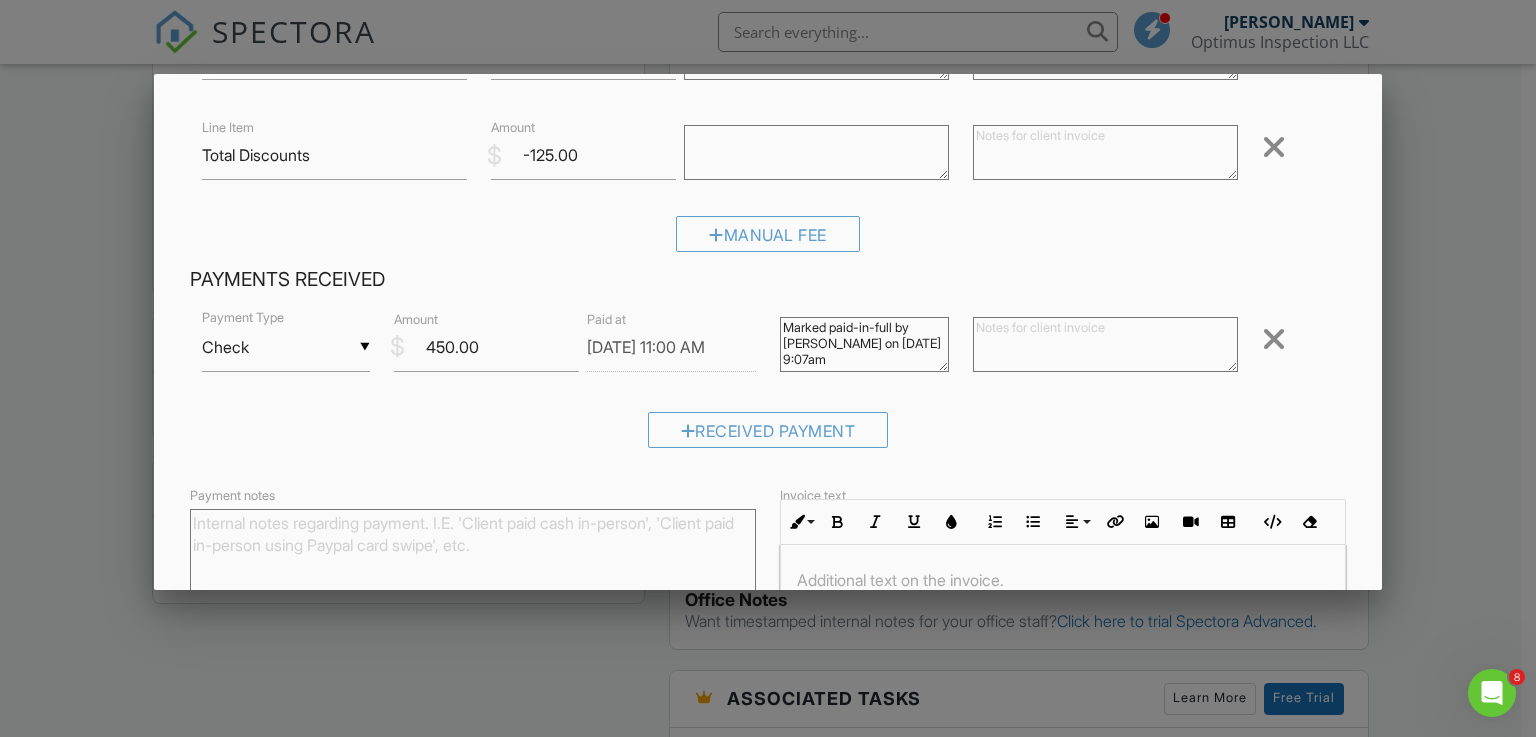 click on "Marked paid-in-full by John Pham on 07/14/2025  9:07am" at bounding box center [864, 344] 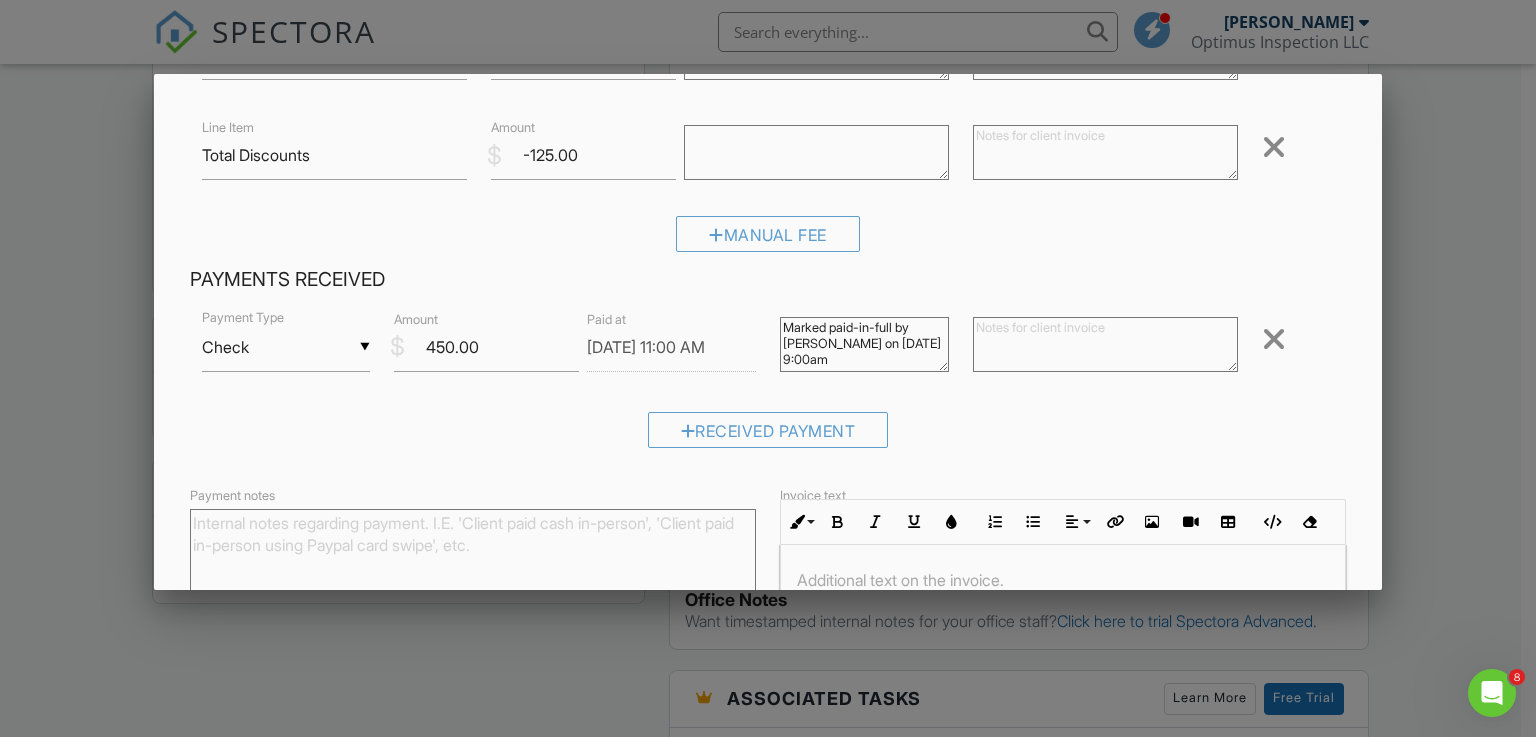 type on "Marked paid-in-full by John Pham on 07/14/2025  9:00am" 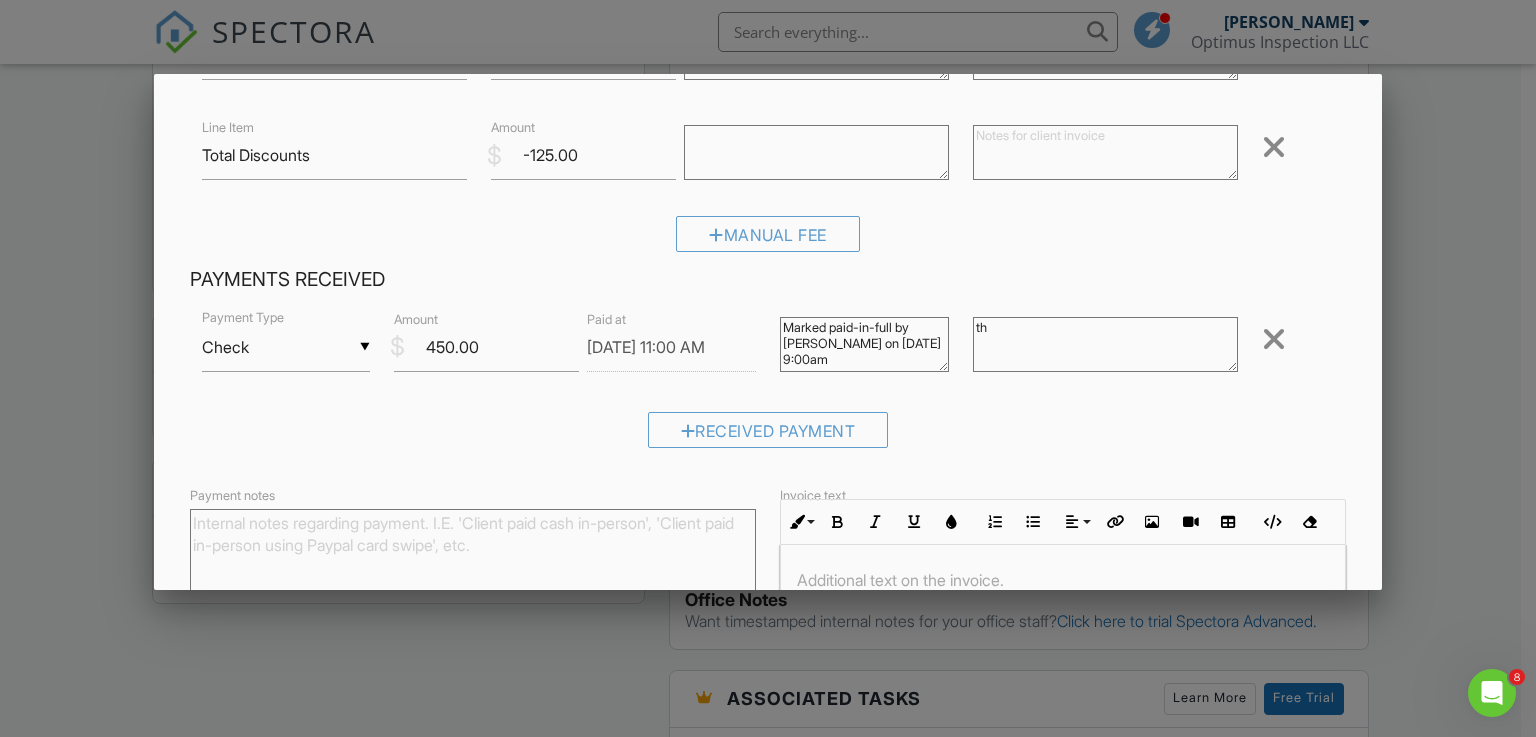 type on "t" 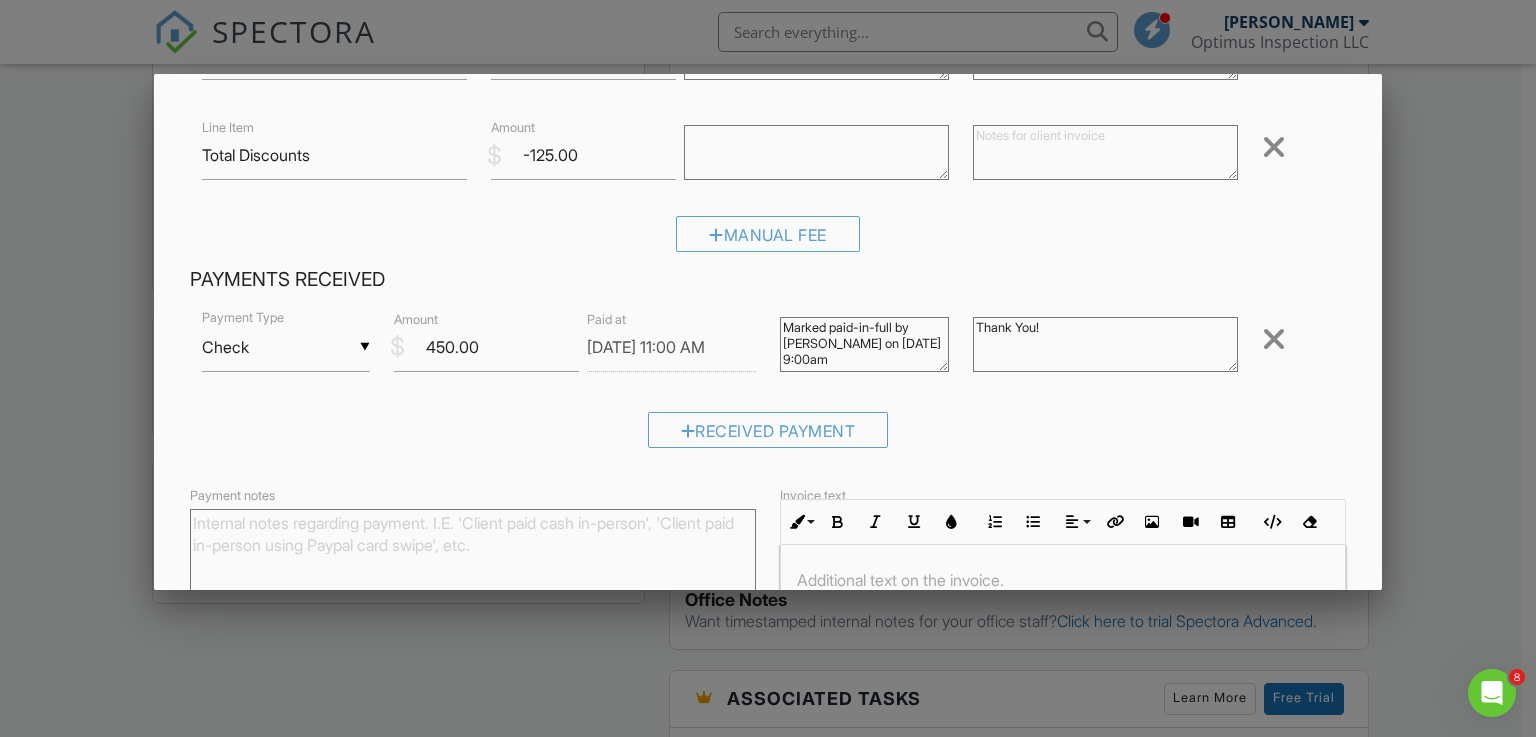 type on "Thank You!" 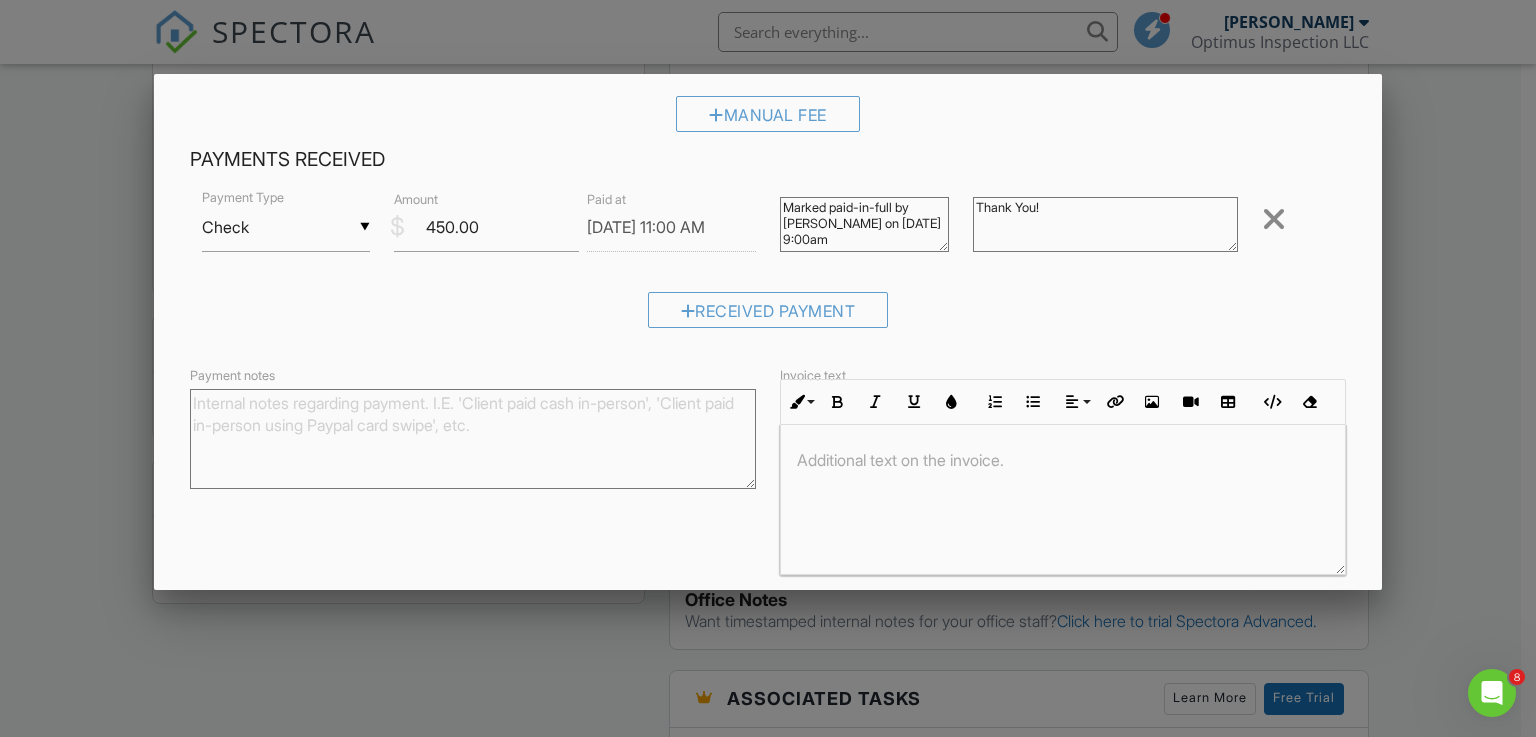scroll, scrollTop: 701, scrollLeft: 0, axis: vertical 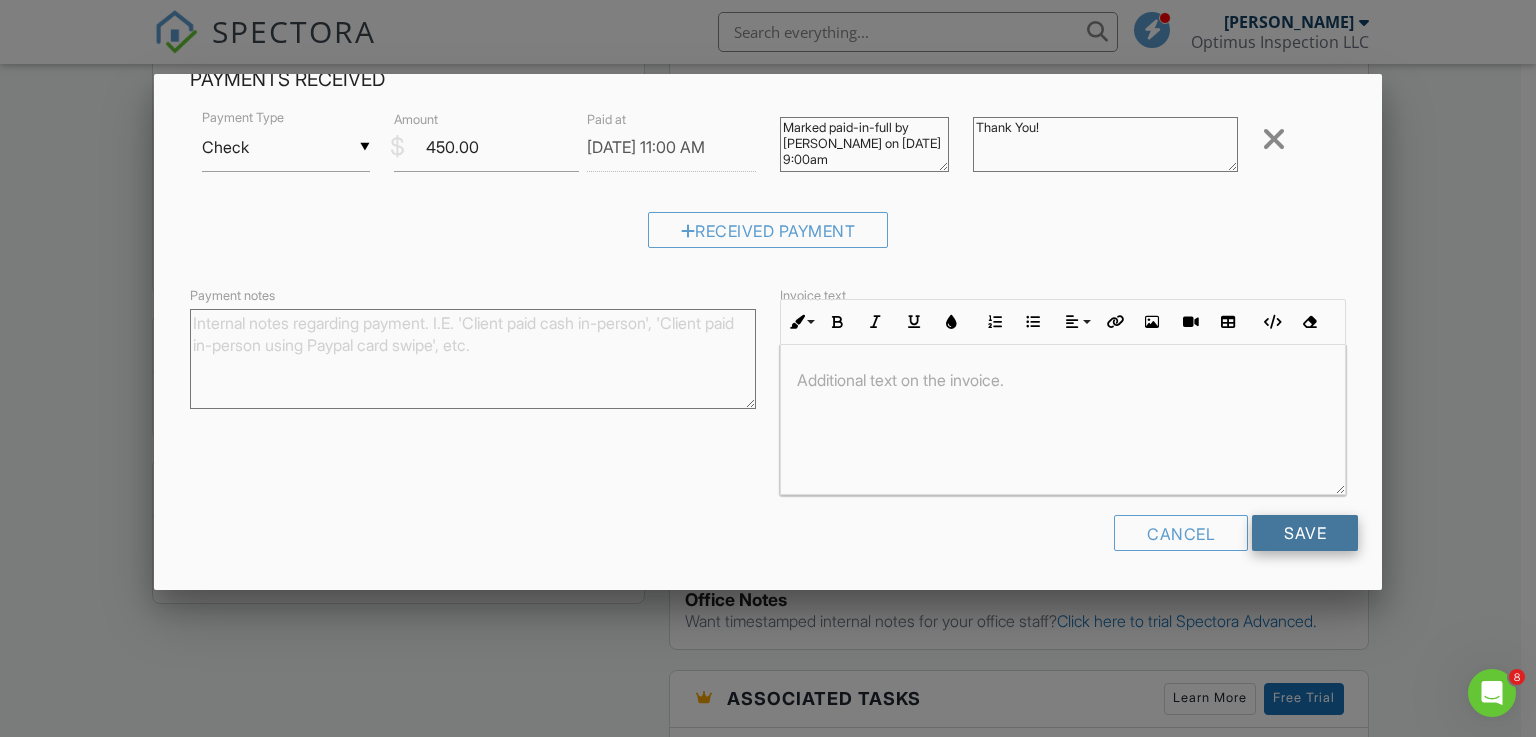 click on "Save" at bounding box center [1305, 533] 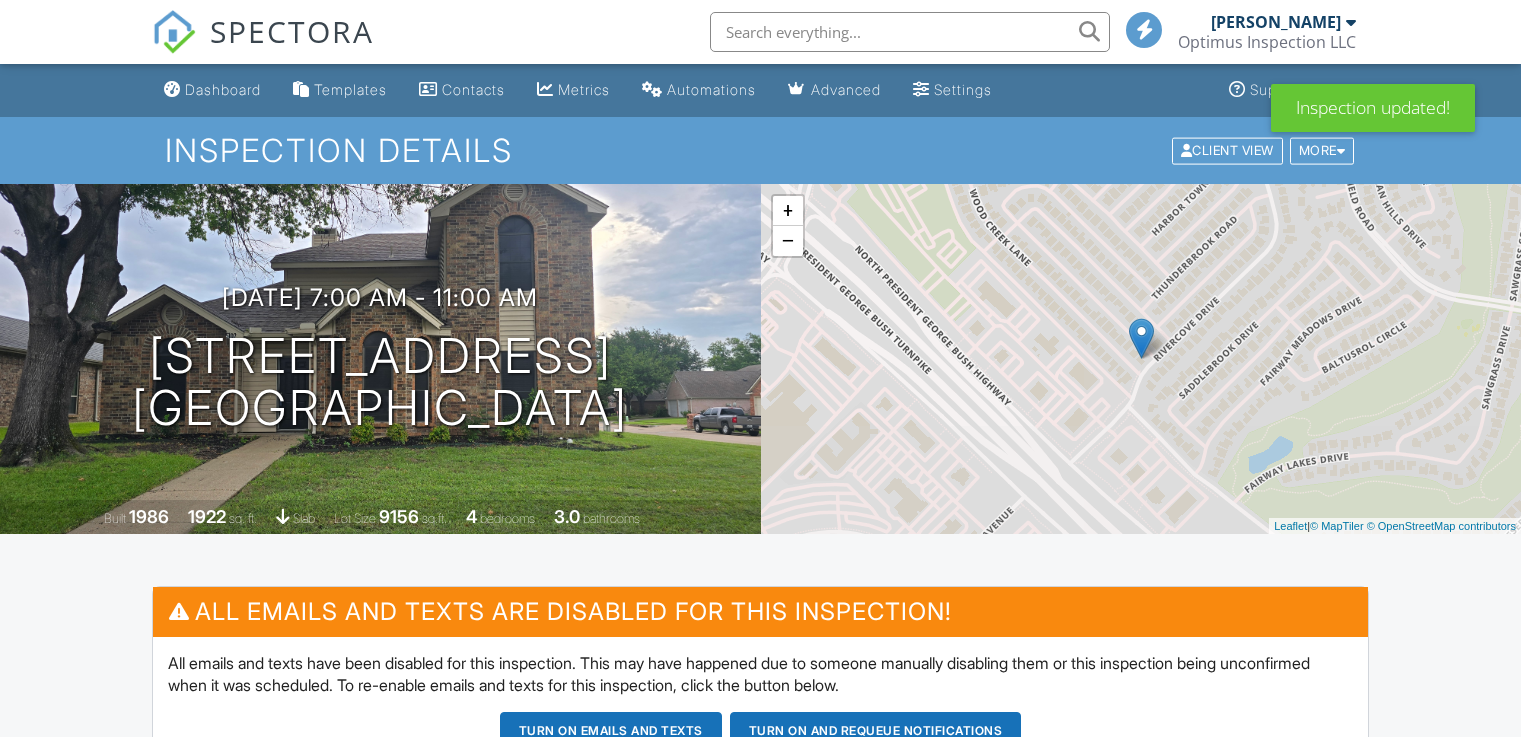 scroll, scrollTop: 1439, scrollLeft: 0, axis: vertical 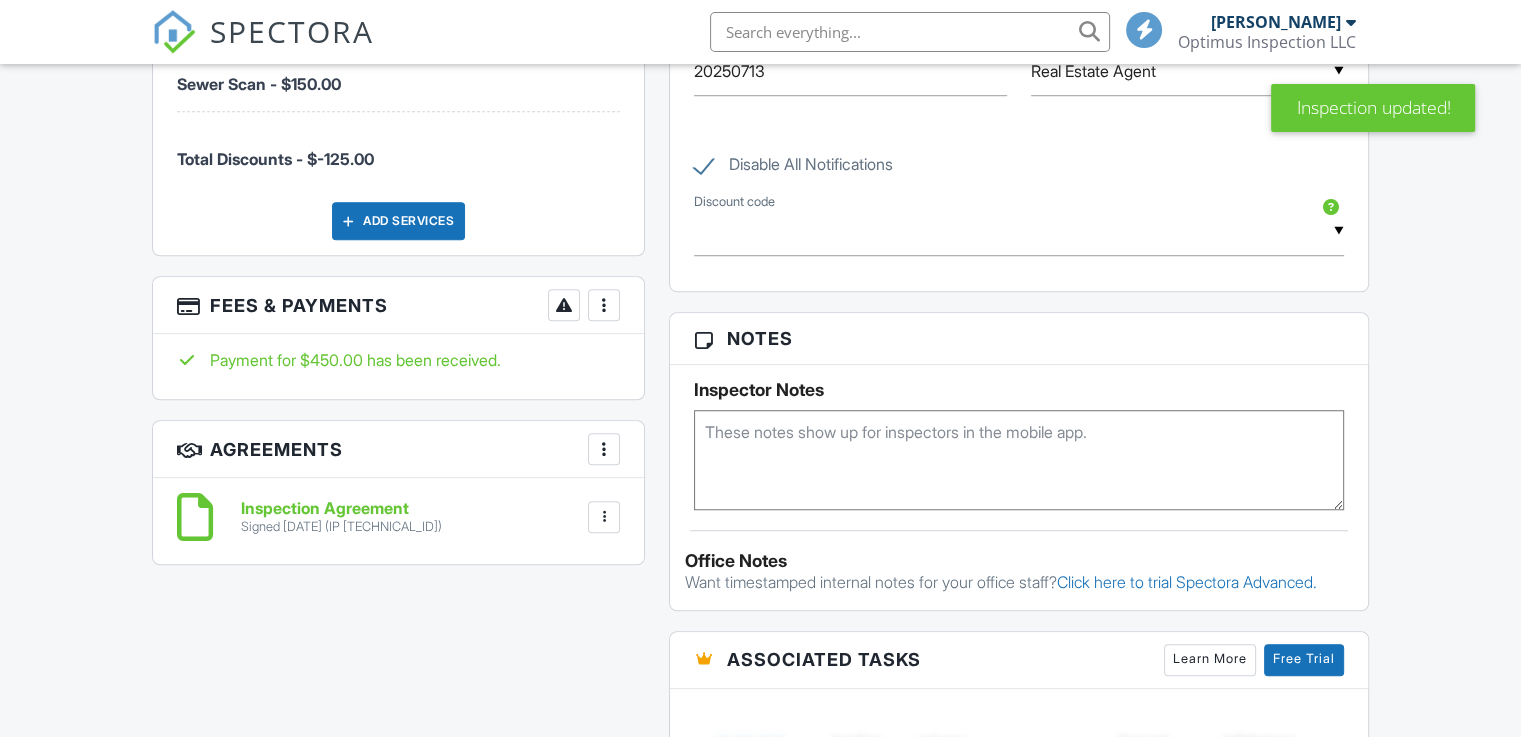 click at bounding box center [604, 305] 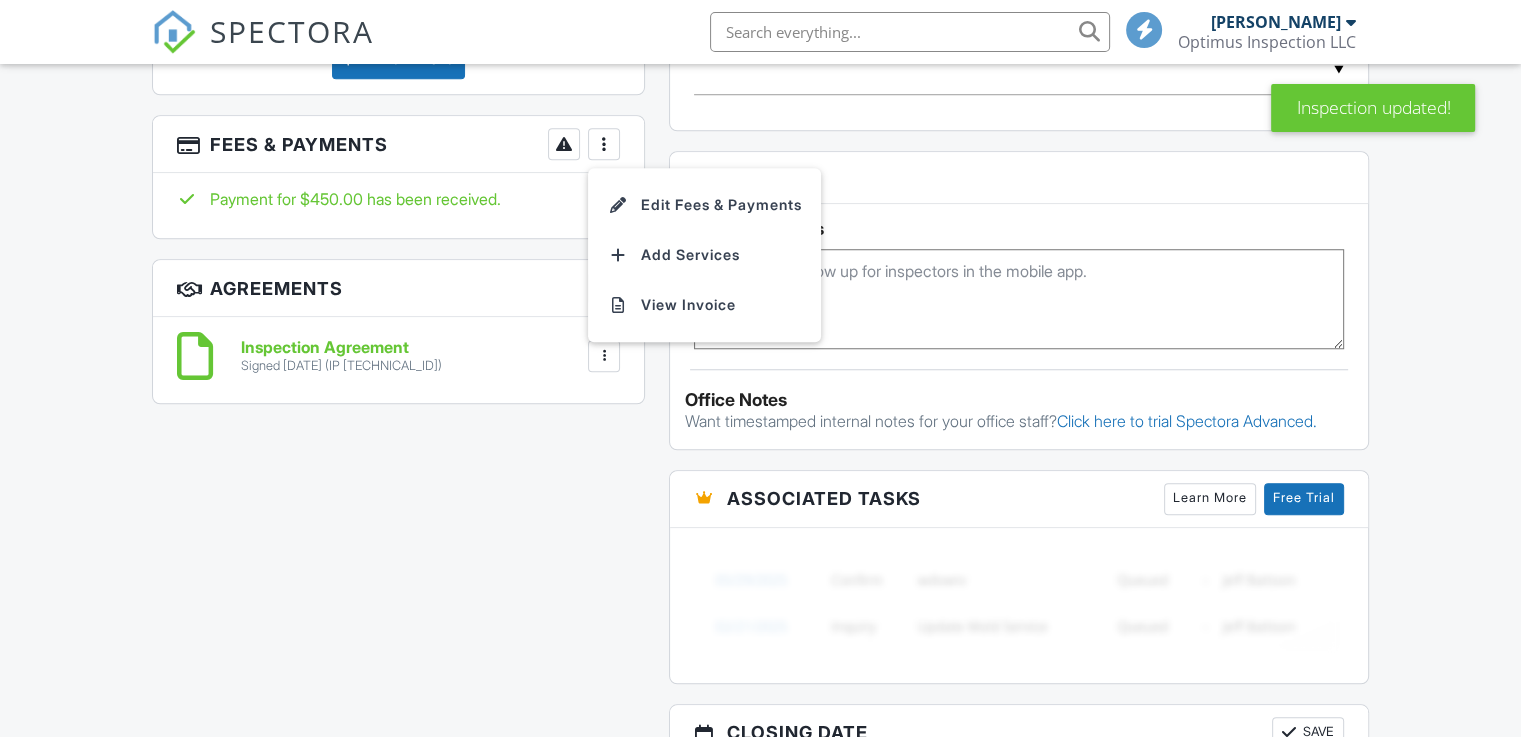 scroll, scrollTop: 1600, scrollLeft: 0, axis: vertical 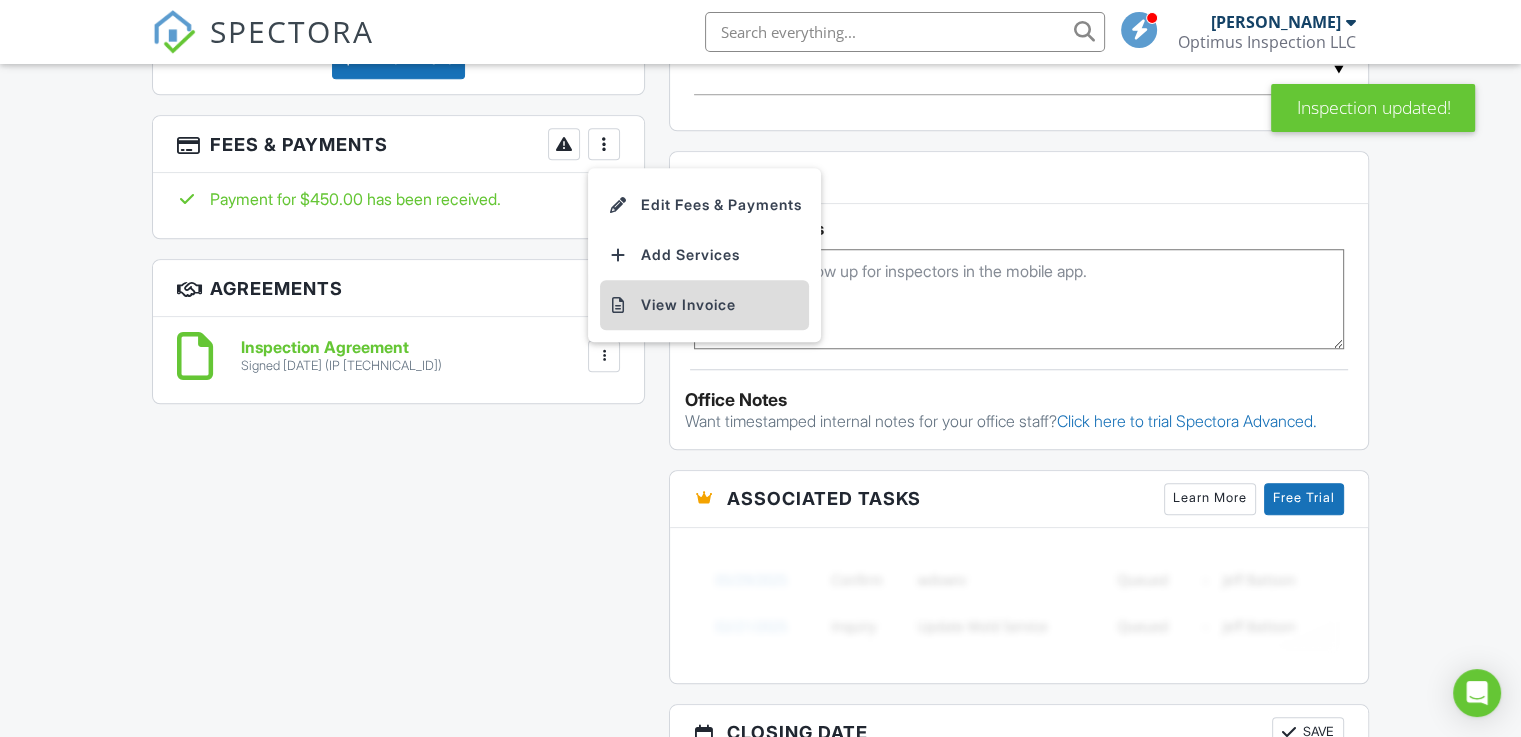 click on "View Invoice" at bounding box center [704, 305] 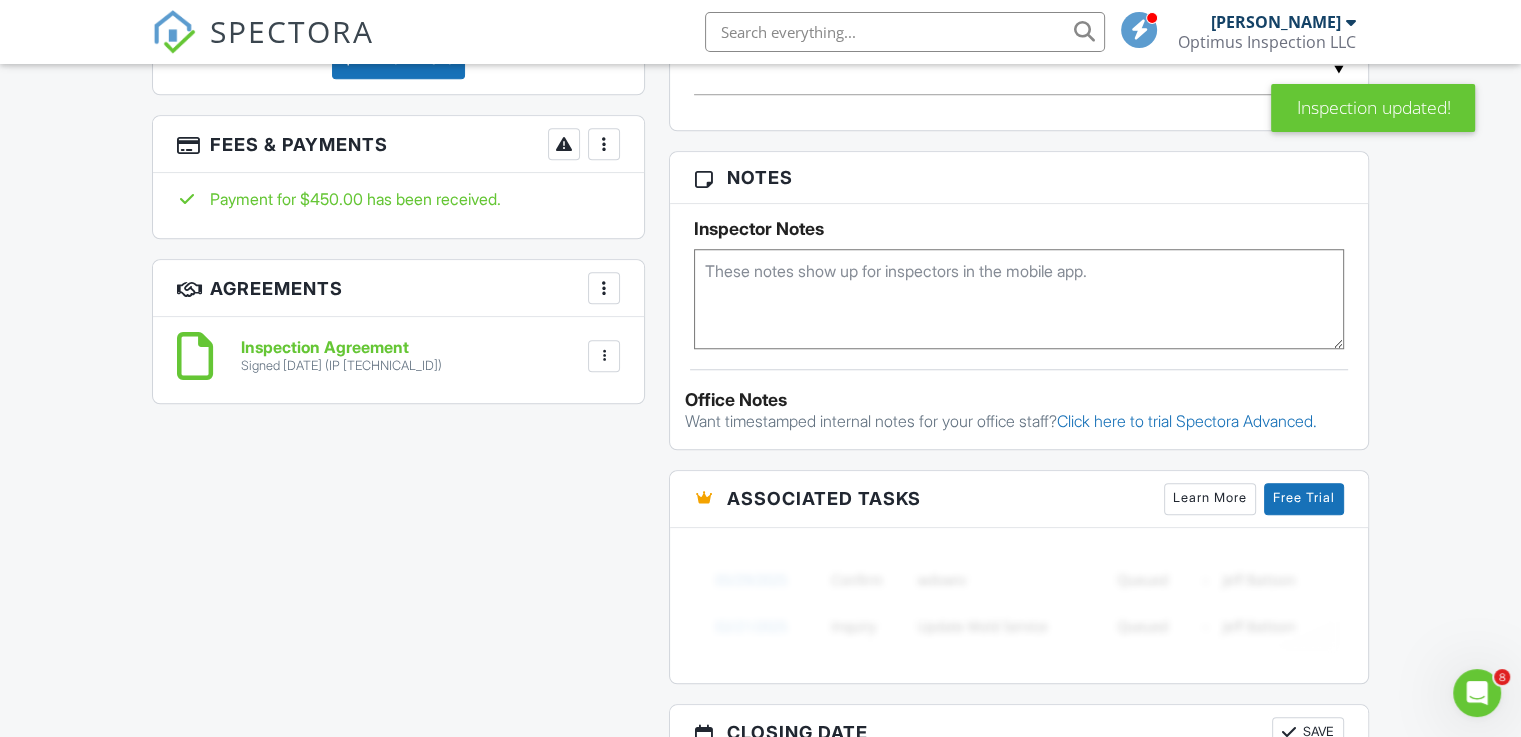 scroll, scrollTop: 0, scrollLeft: 0, axis: both 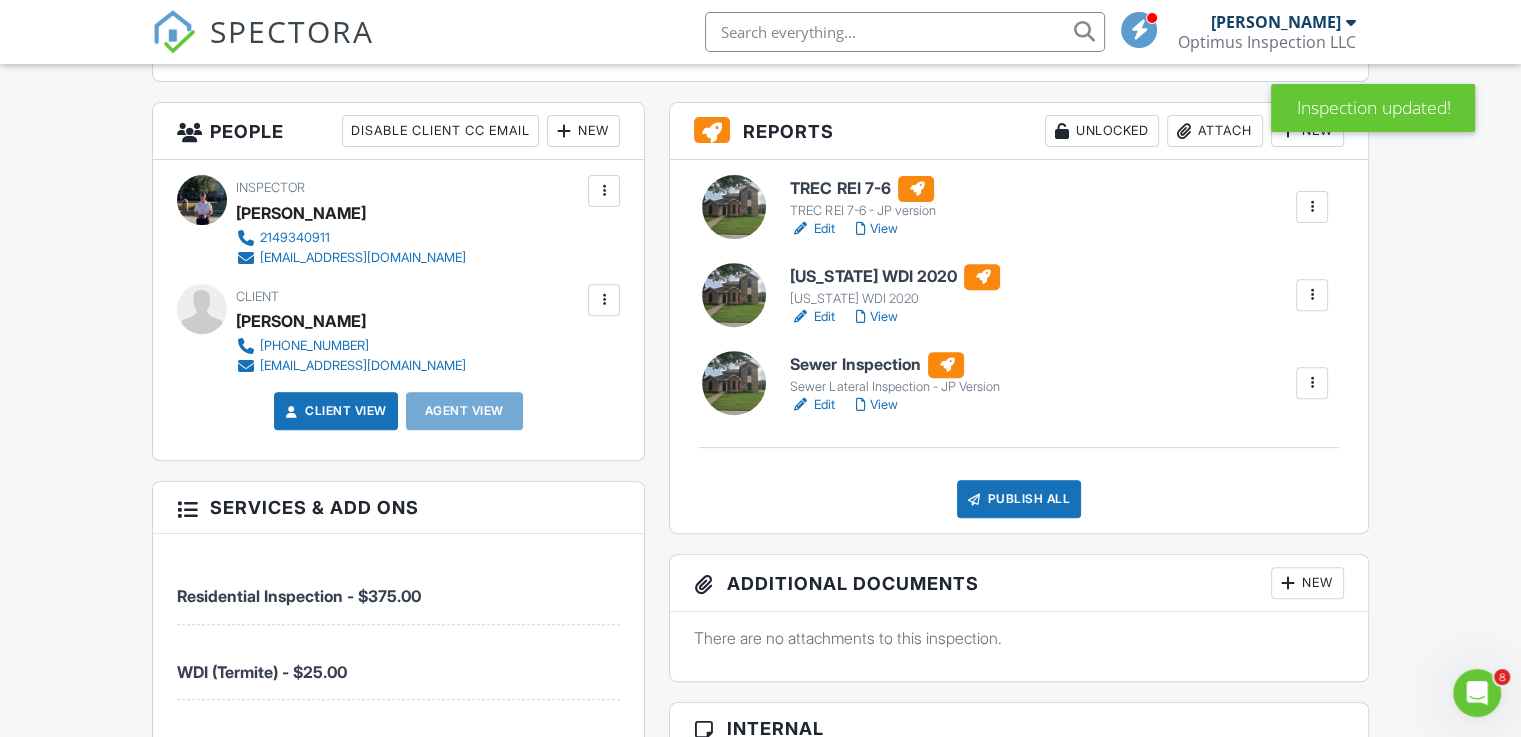 click on "Edit" at bounding box center (812, 317) 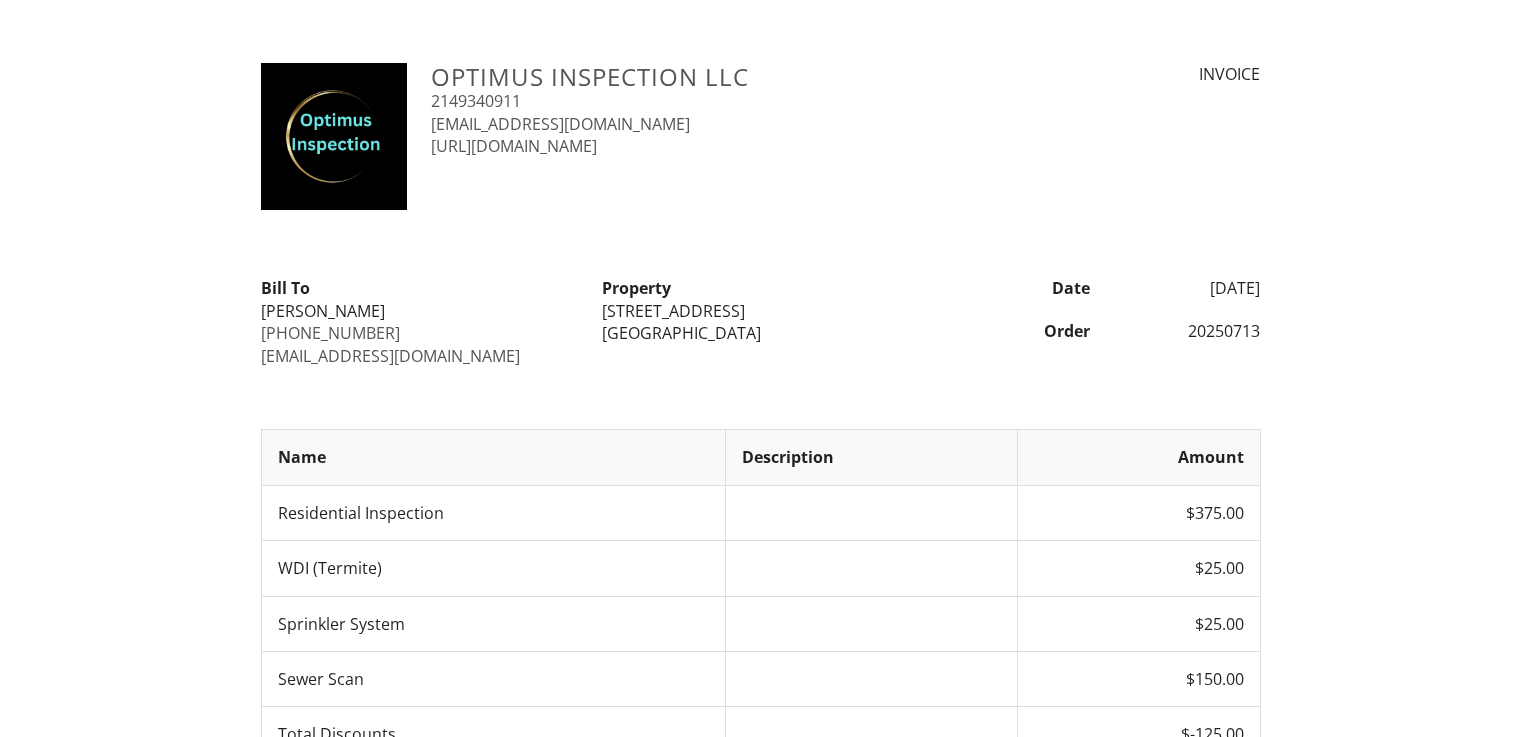 scroll, scrollTop: 0, scrollLeft: 0, axis: both 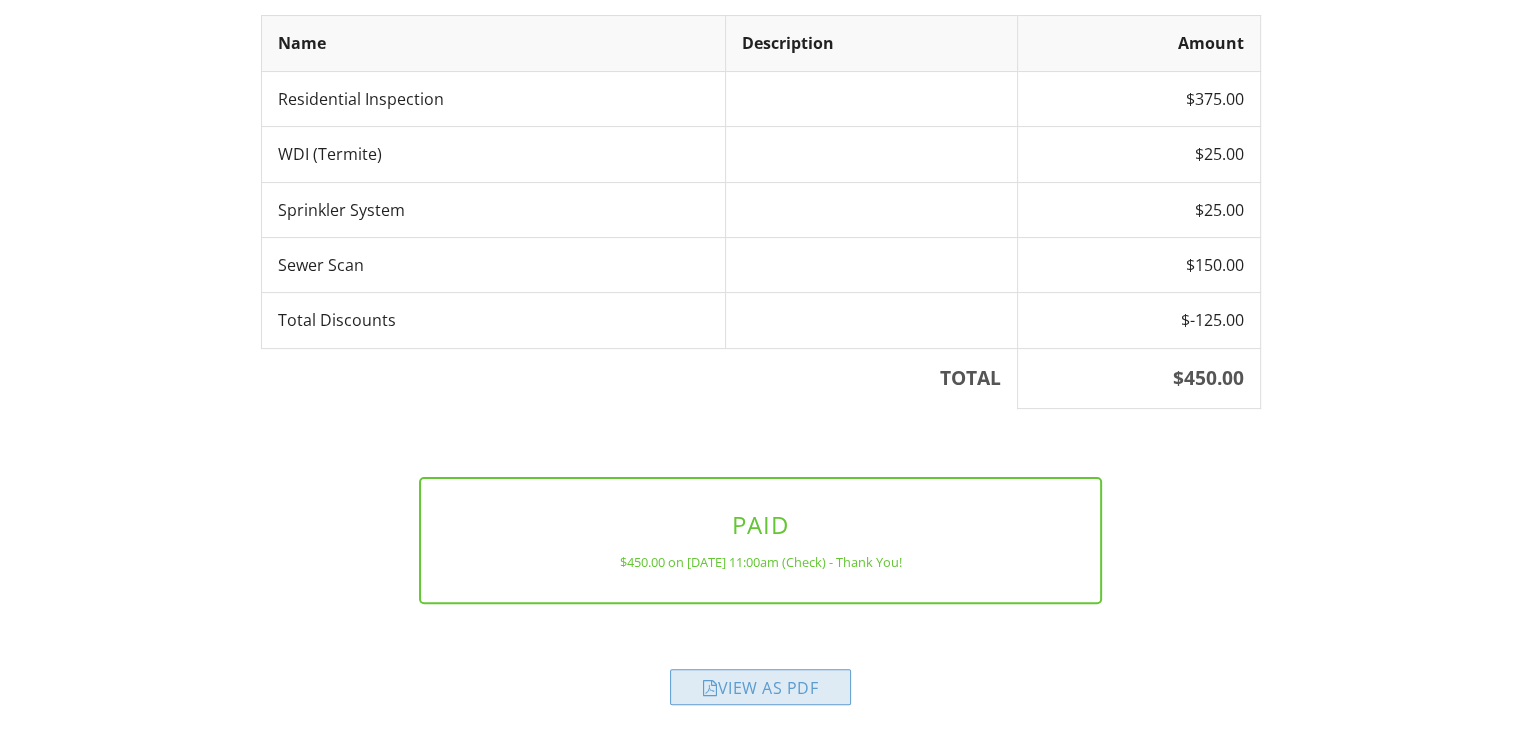 click on "View as PDF" at bounding box center [760, 687] 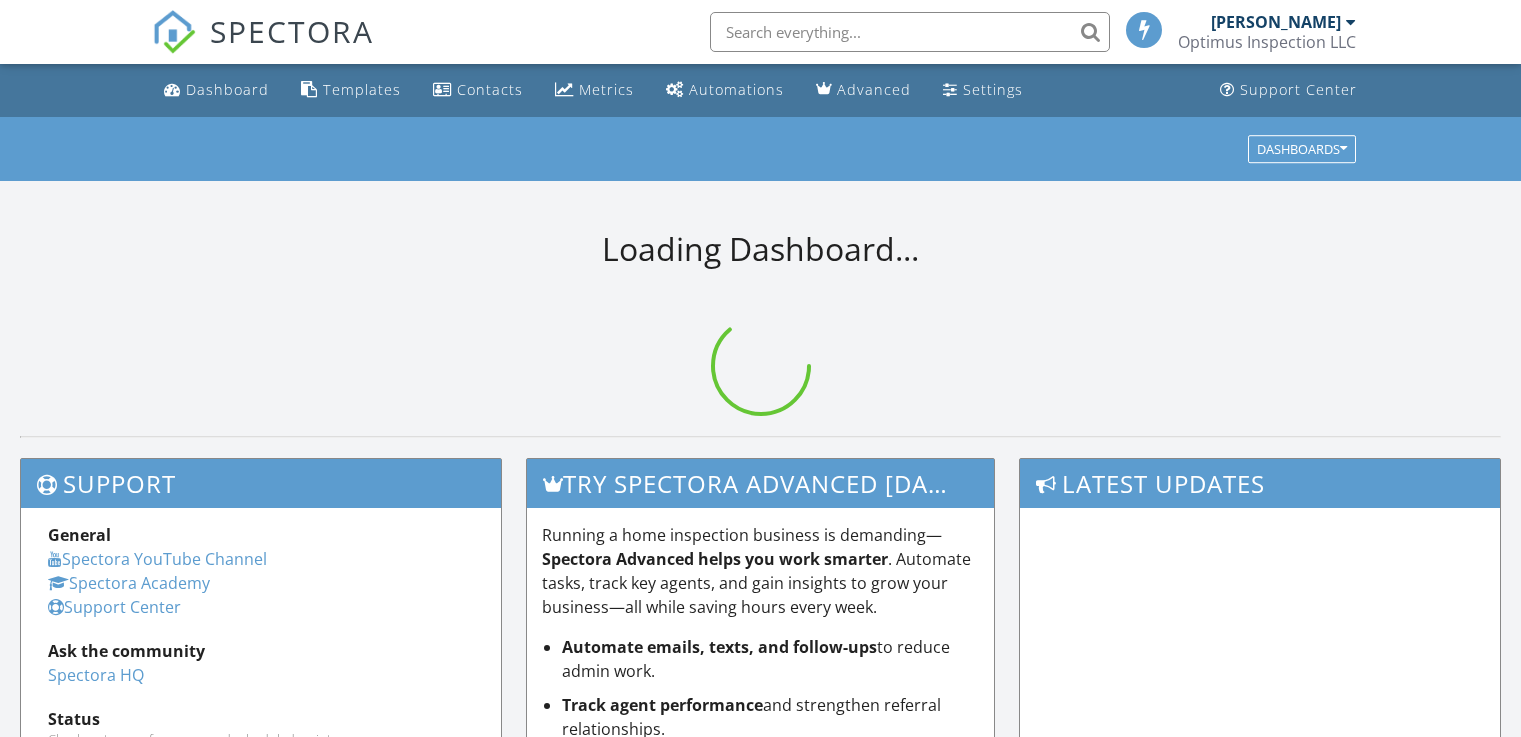 scroll, scrollTop: 0, scrollLeft: 0, axis: both 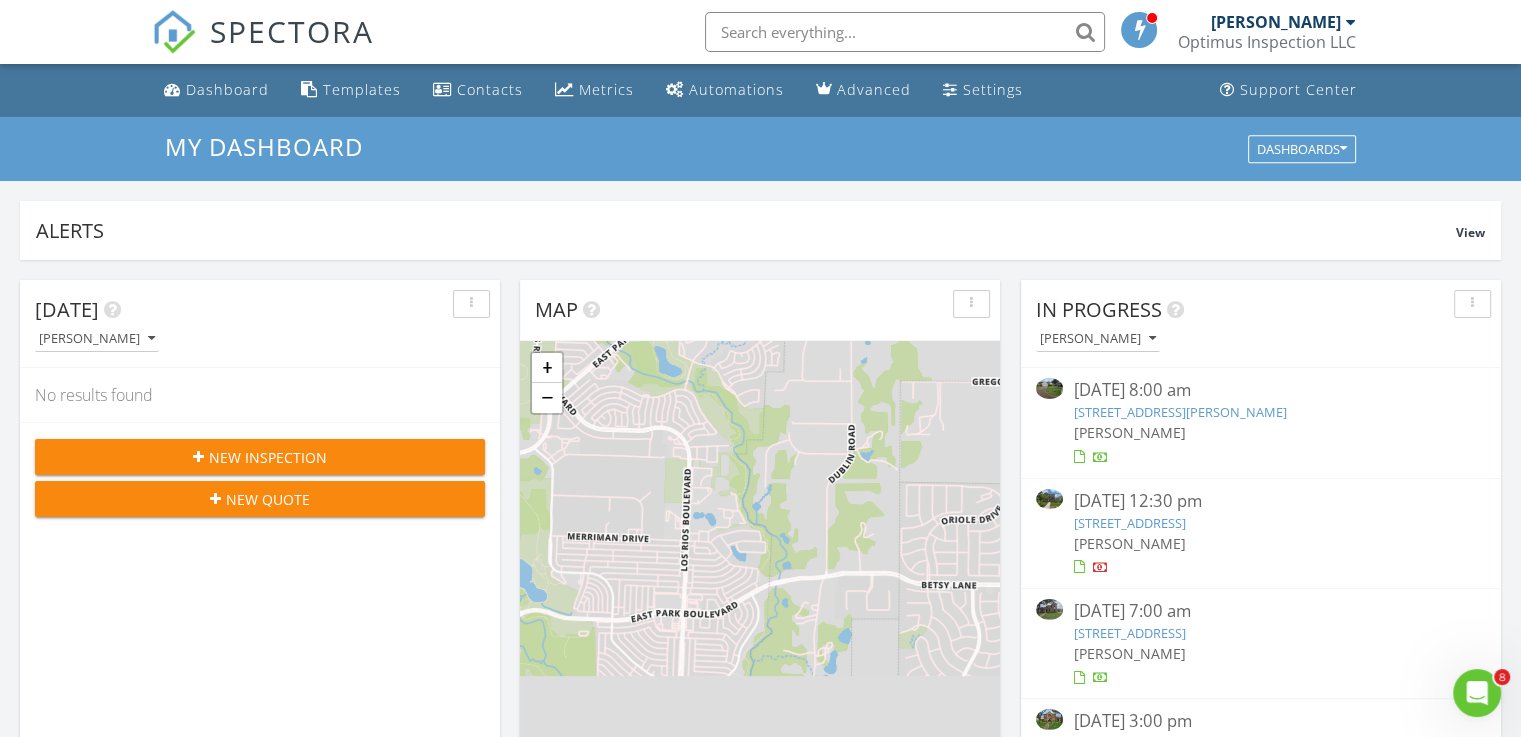 click on "[STREET_ADDRESS][PERSON_NAME]" at bounding box center (1179, 412) 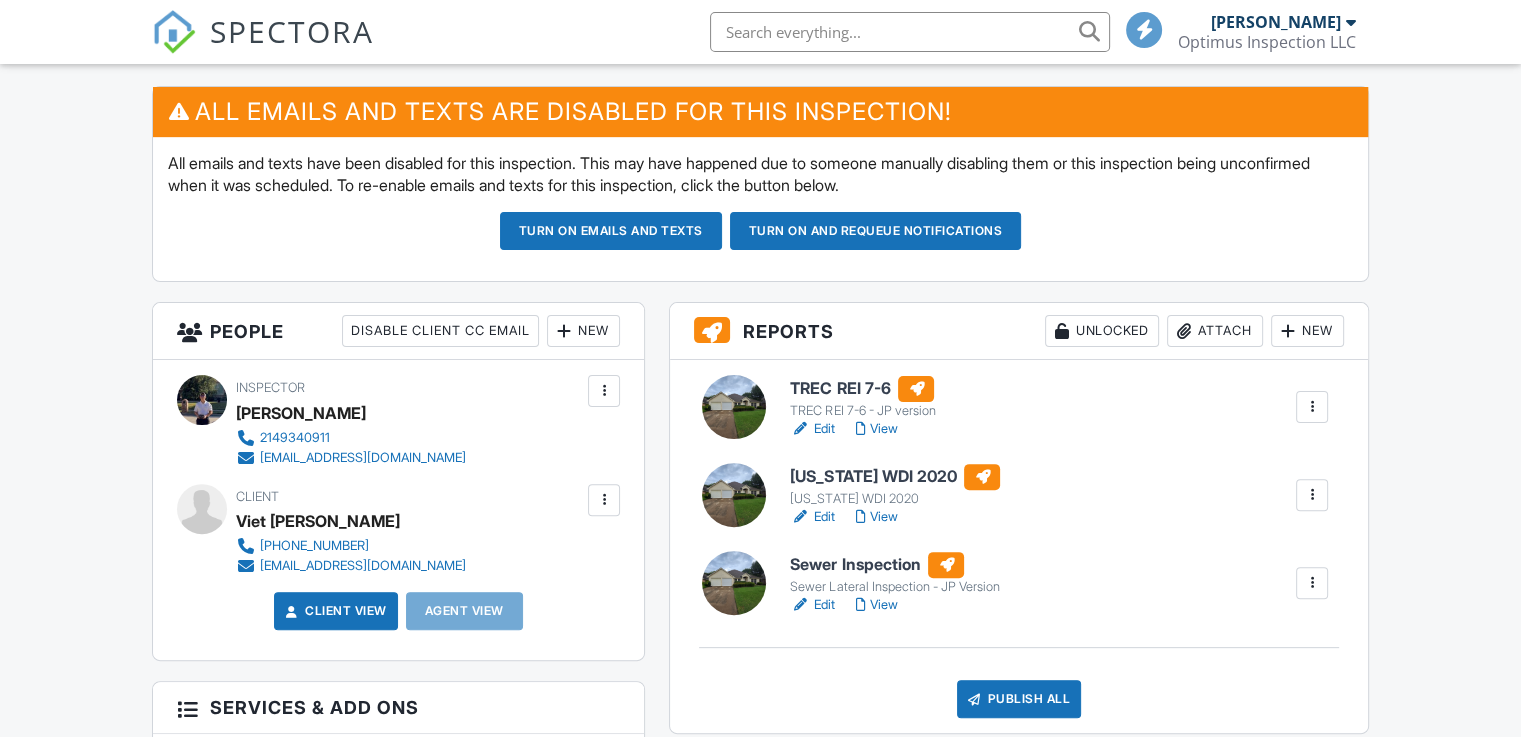 scroll, scrollTop: 100, scrollLeft: 0, axis: vertical 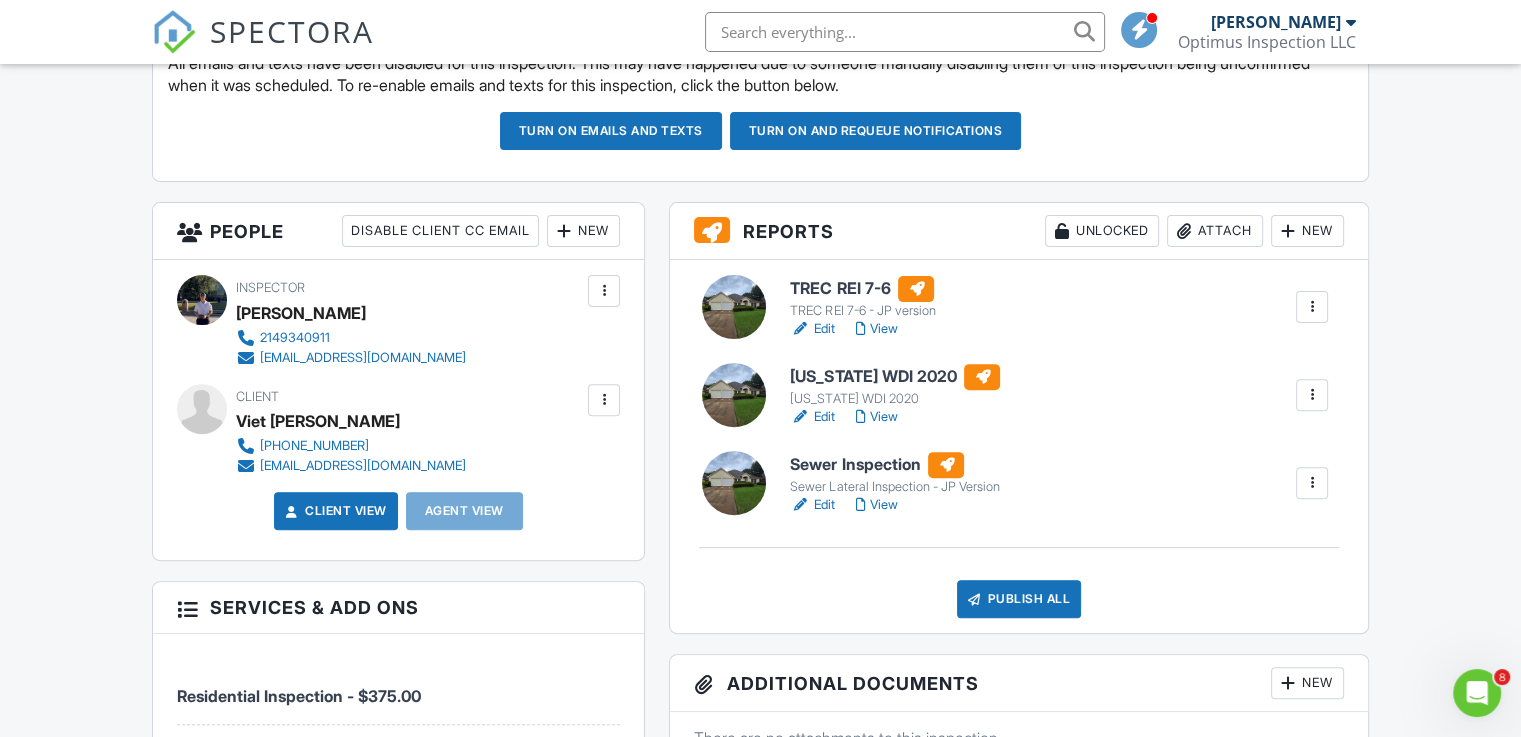 click on "Publish All" at bounding box center (1019, 599) 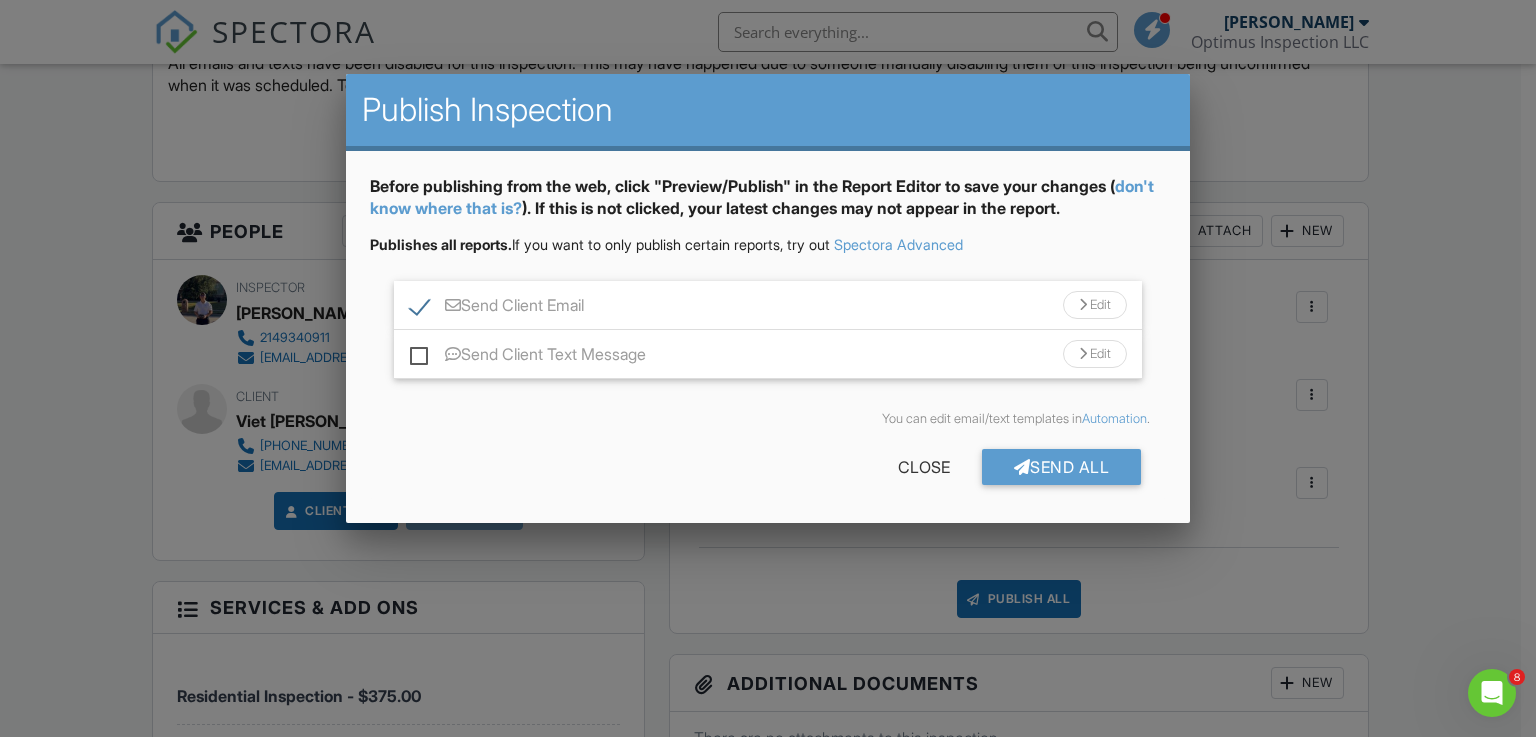 click on "Send Client Email" at bounding box center (497, 308) 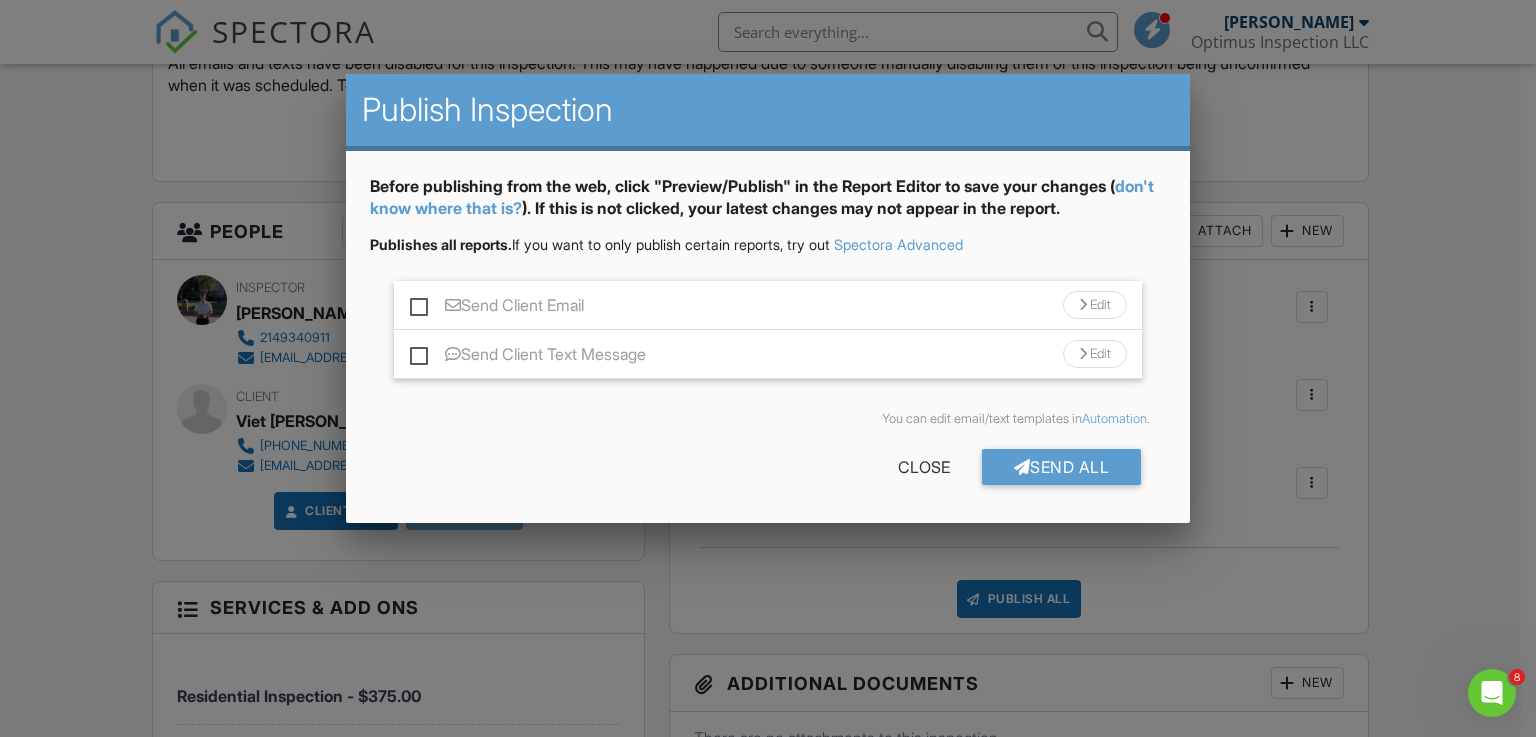 drag, startPoint x: 1075, startPoint y: 467, endPoint x: 1055, endPoint y: 383, distance: 86.34813 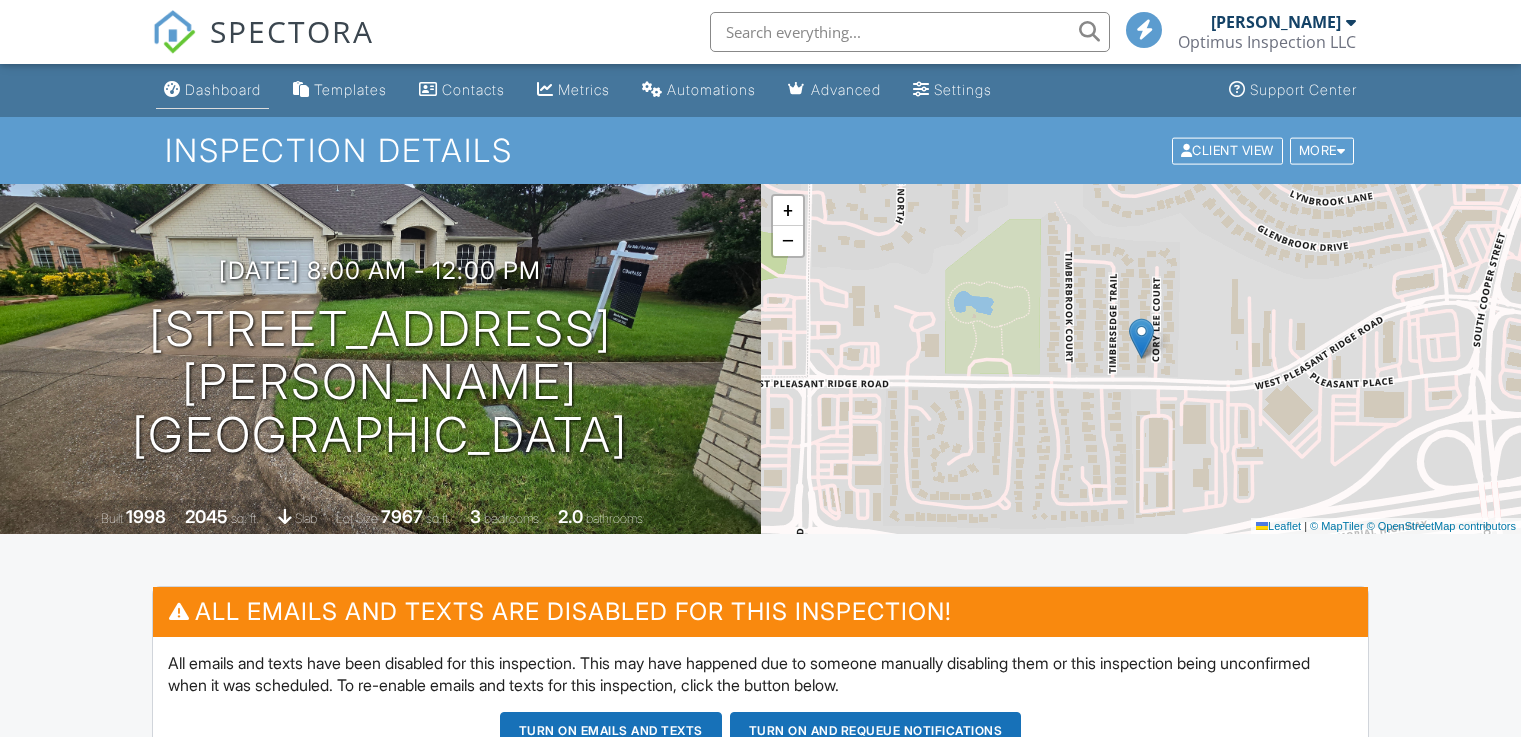 scroll, scrollTop: 0, scrollLeft: 0, axis: both 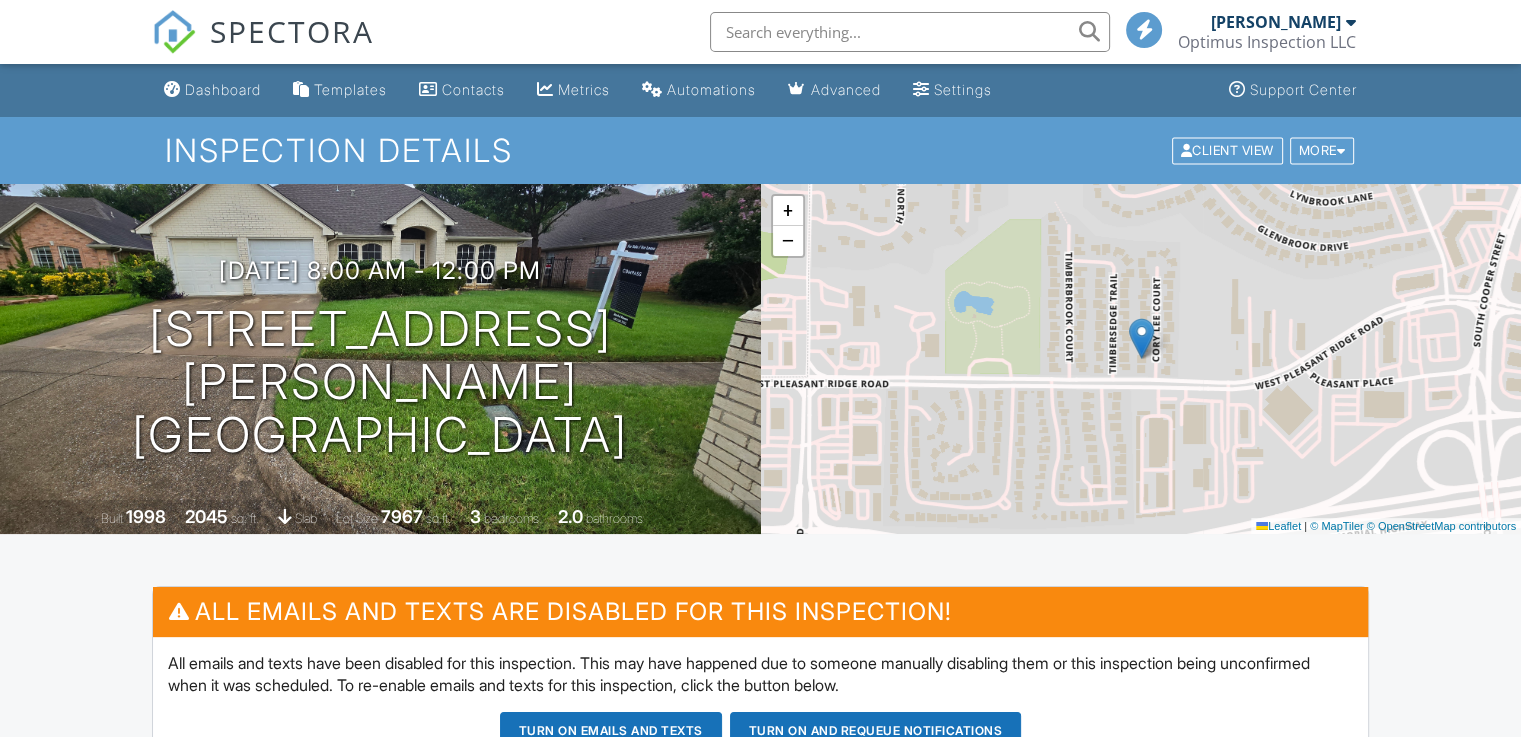 click on "Dashboard" at bounding box center (223, 89) 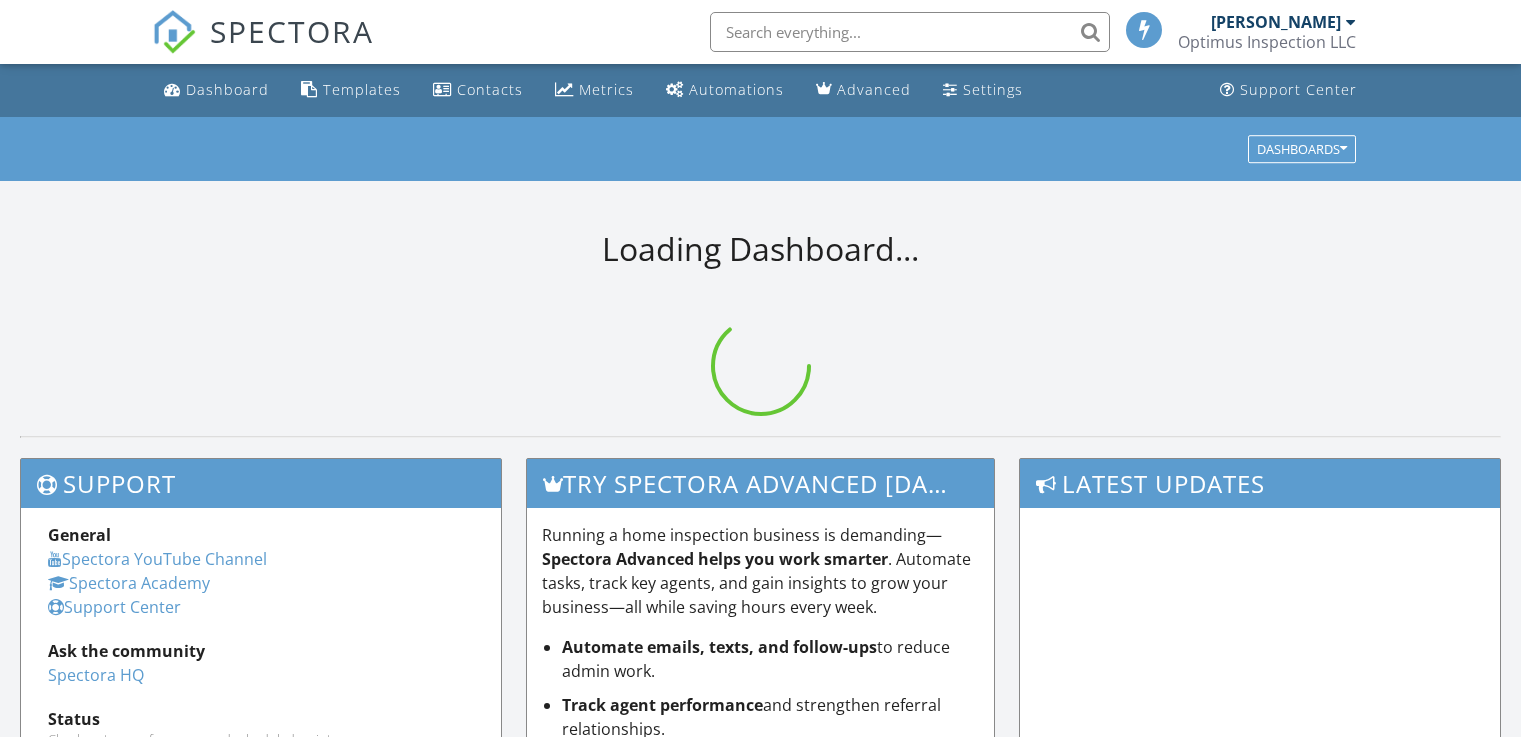 scroll, scrollTop: 0, scrollLeft: 0, axis: both 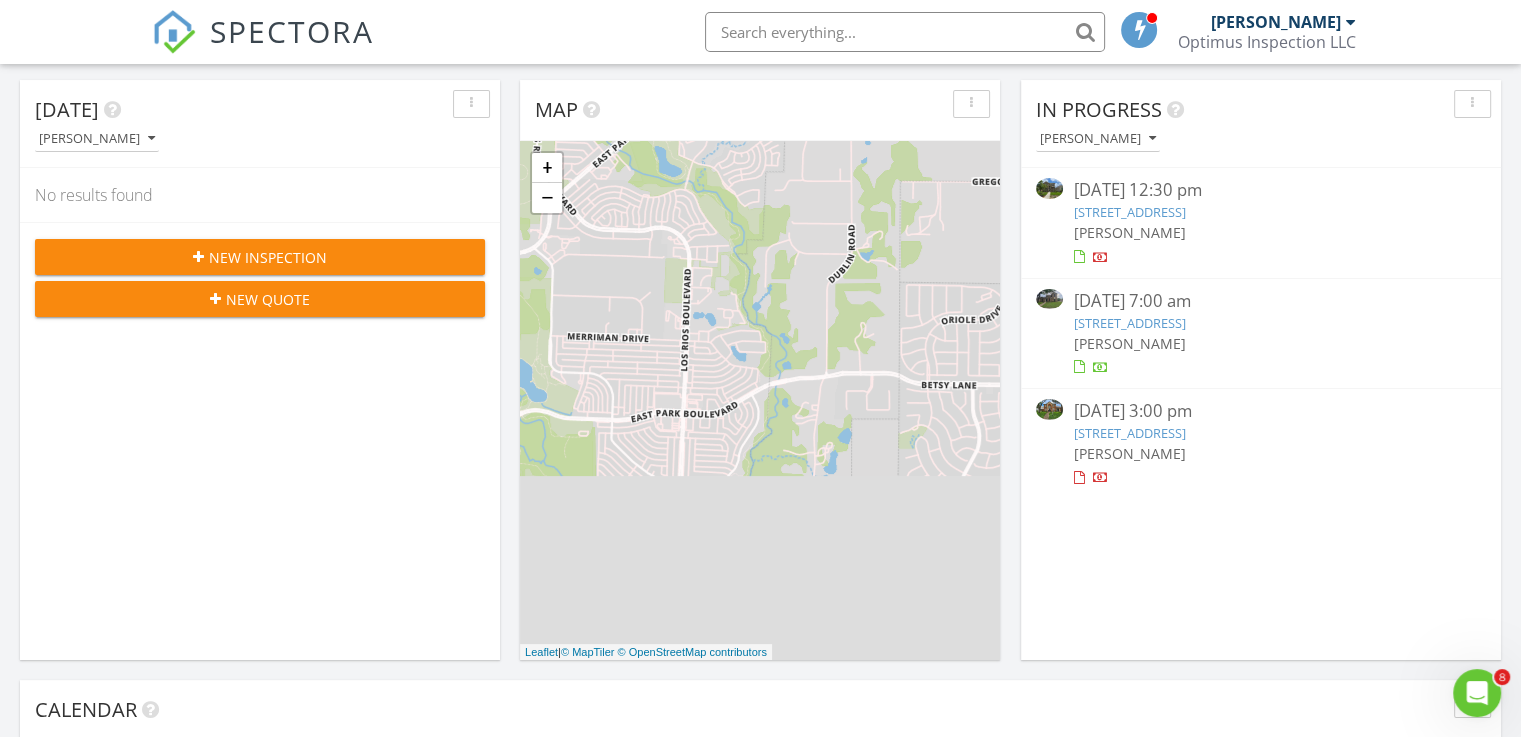 click on "New Inspection" at bounding box center (260, 257) 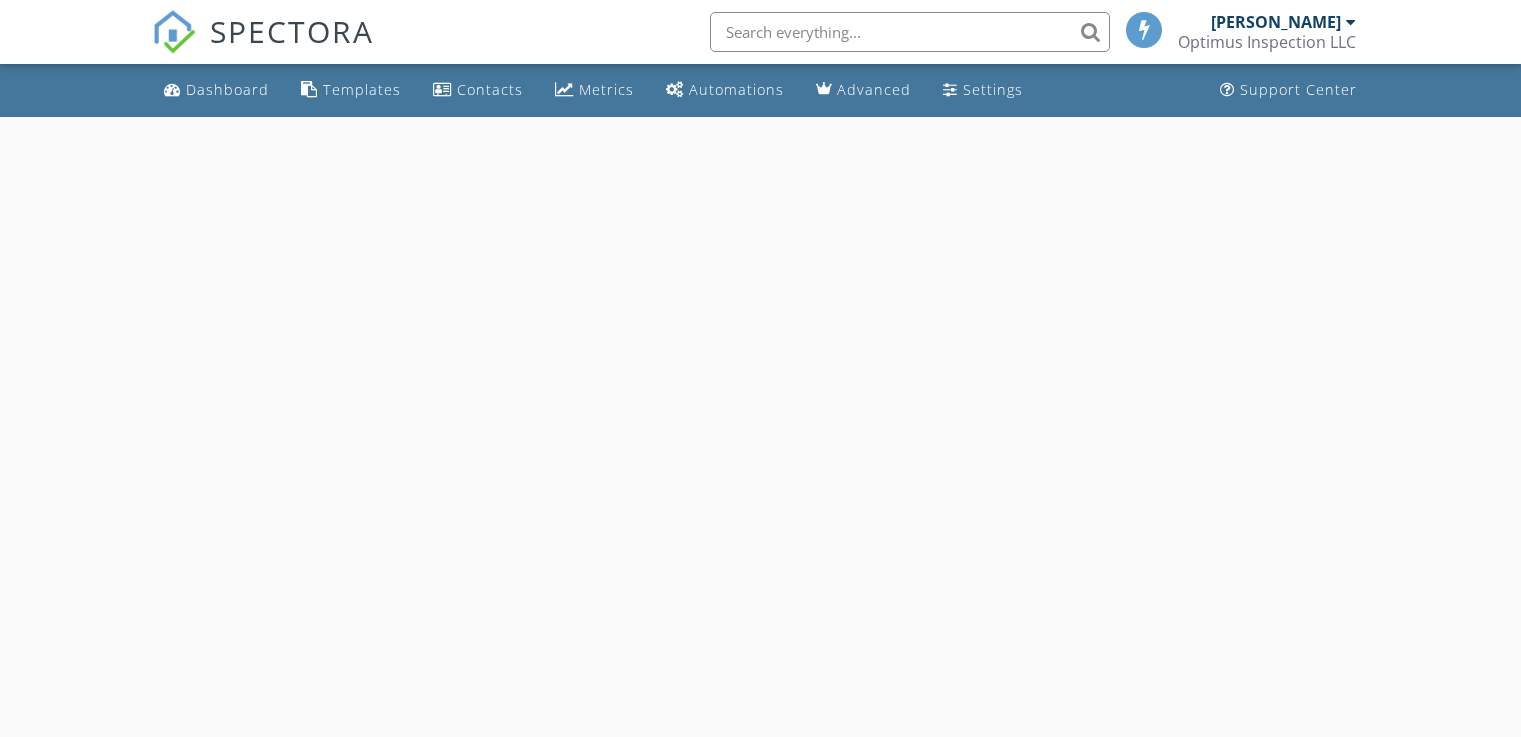 scroll, scrollTop: 0, scrollLeft: 0, axis: both 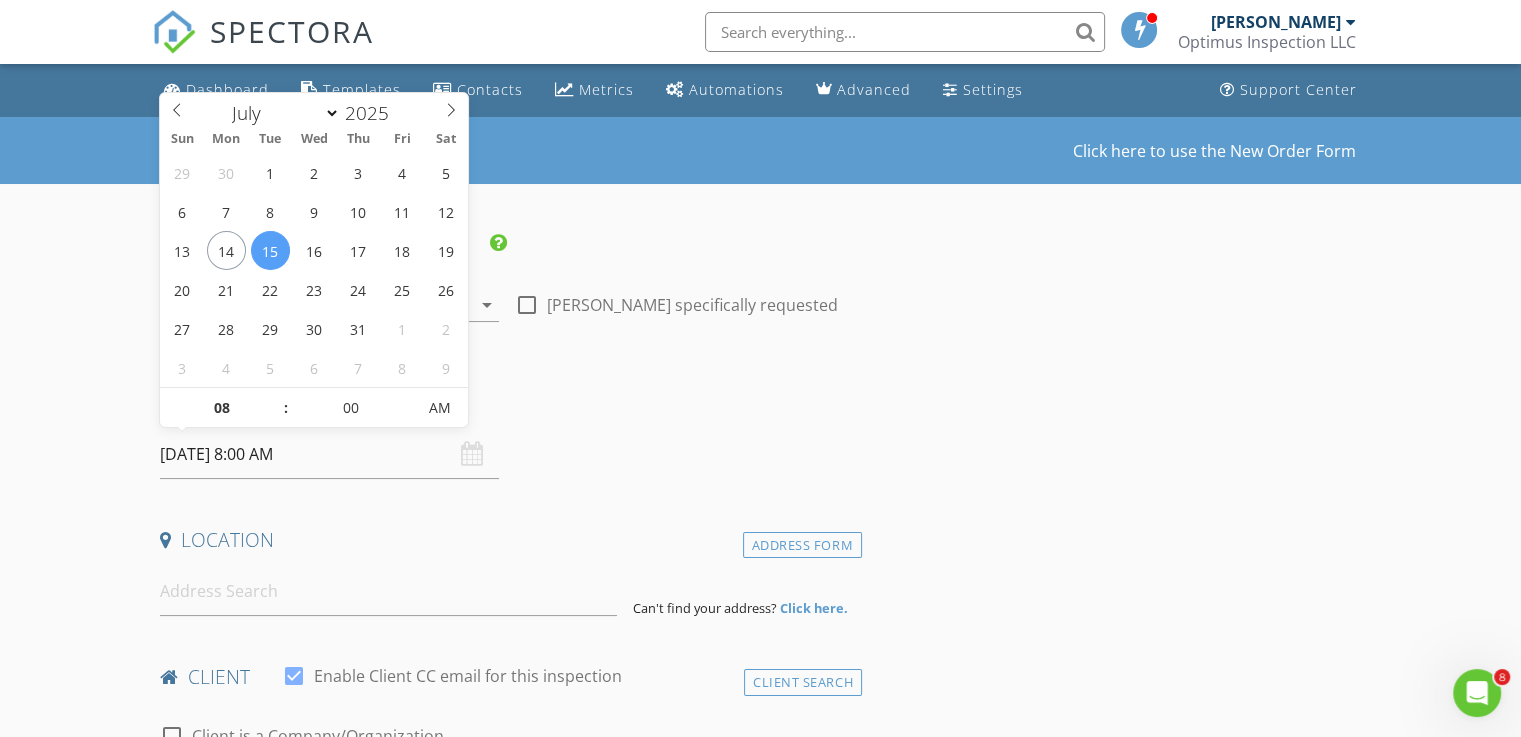 click on "[DATE] 8:00 AM" at bounding box center [329, 454] 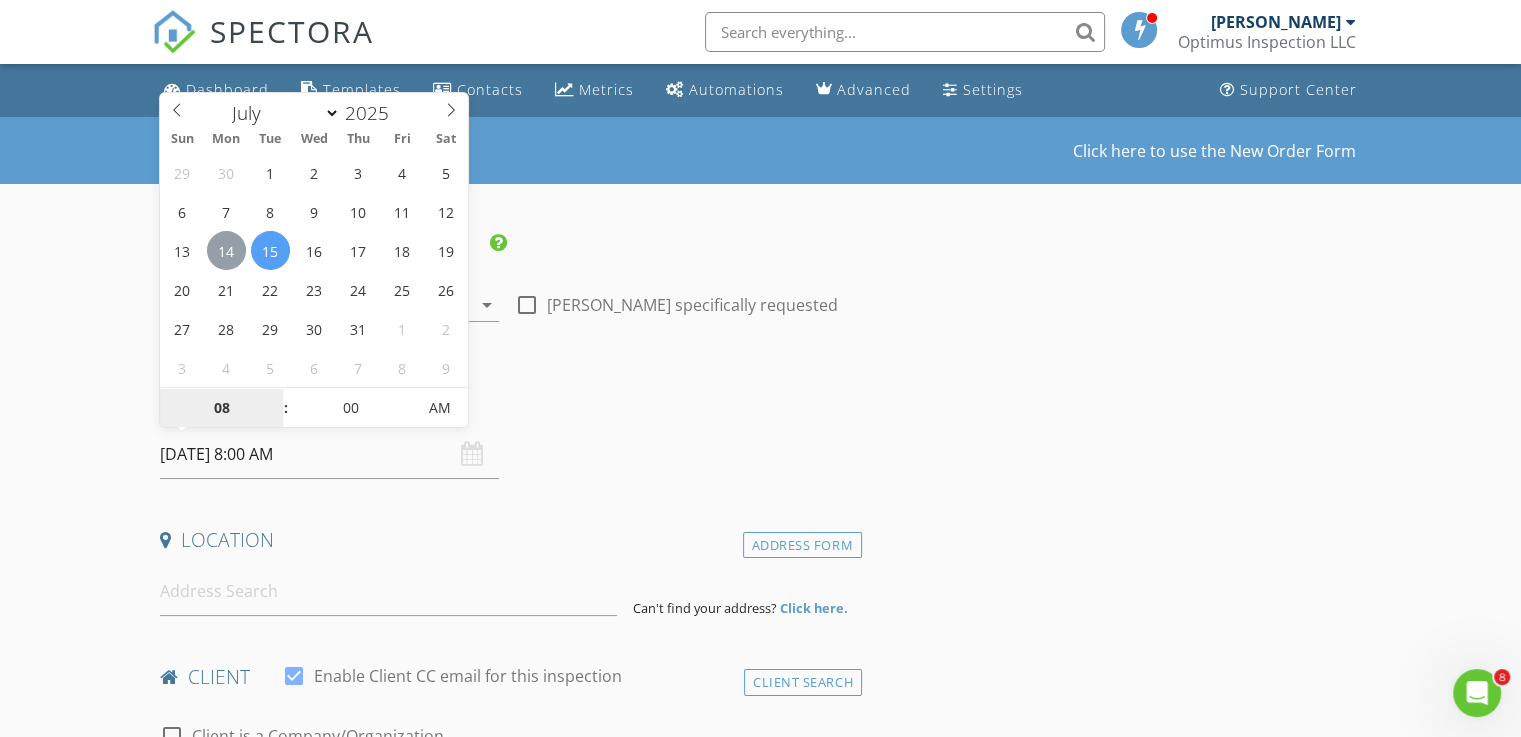 type on "[DATE] 8:00 AM" 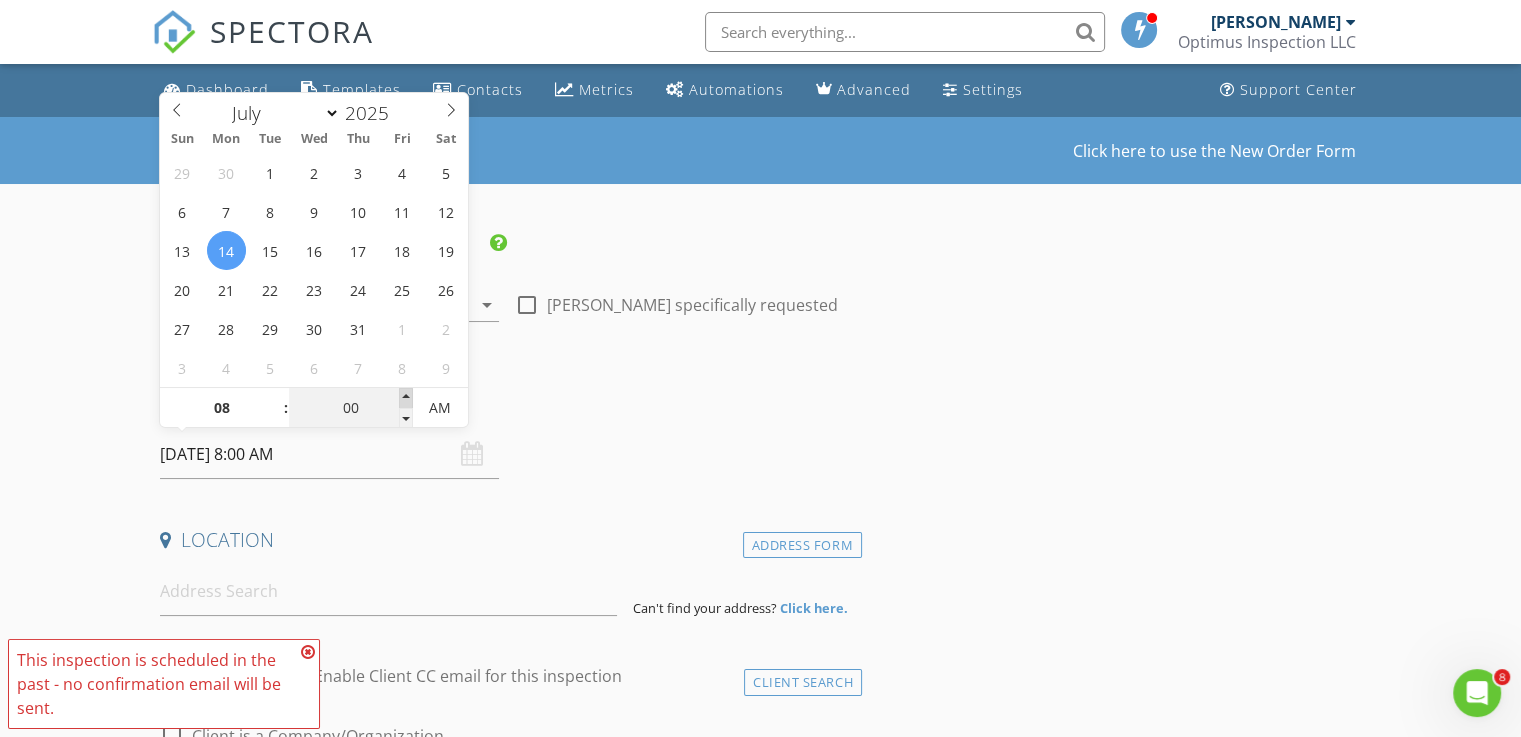 type on "05" 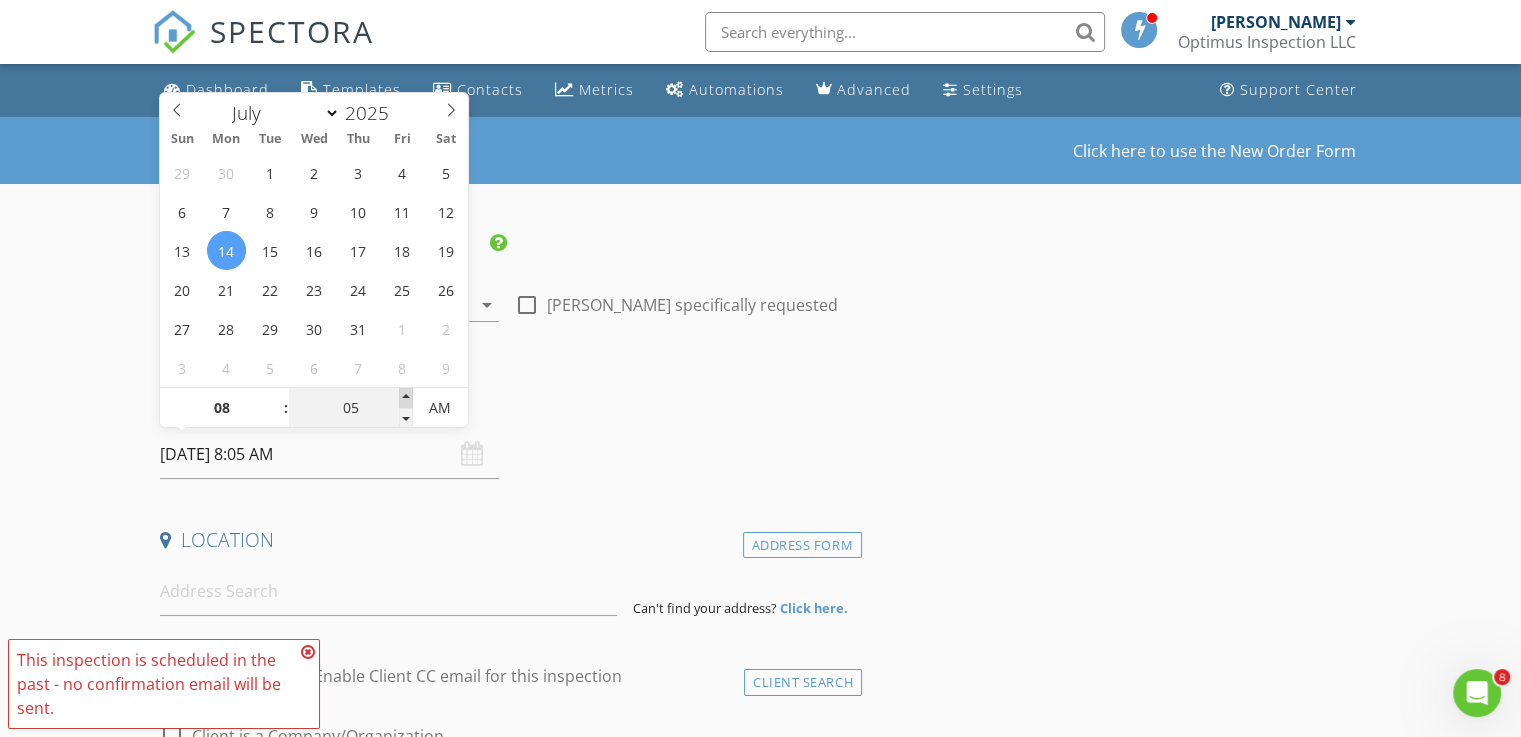 click at bounding box center (406, 398) 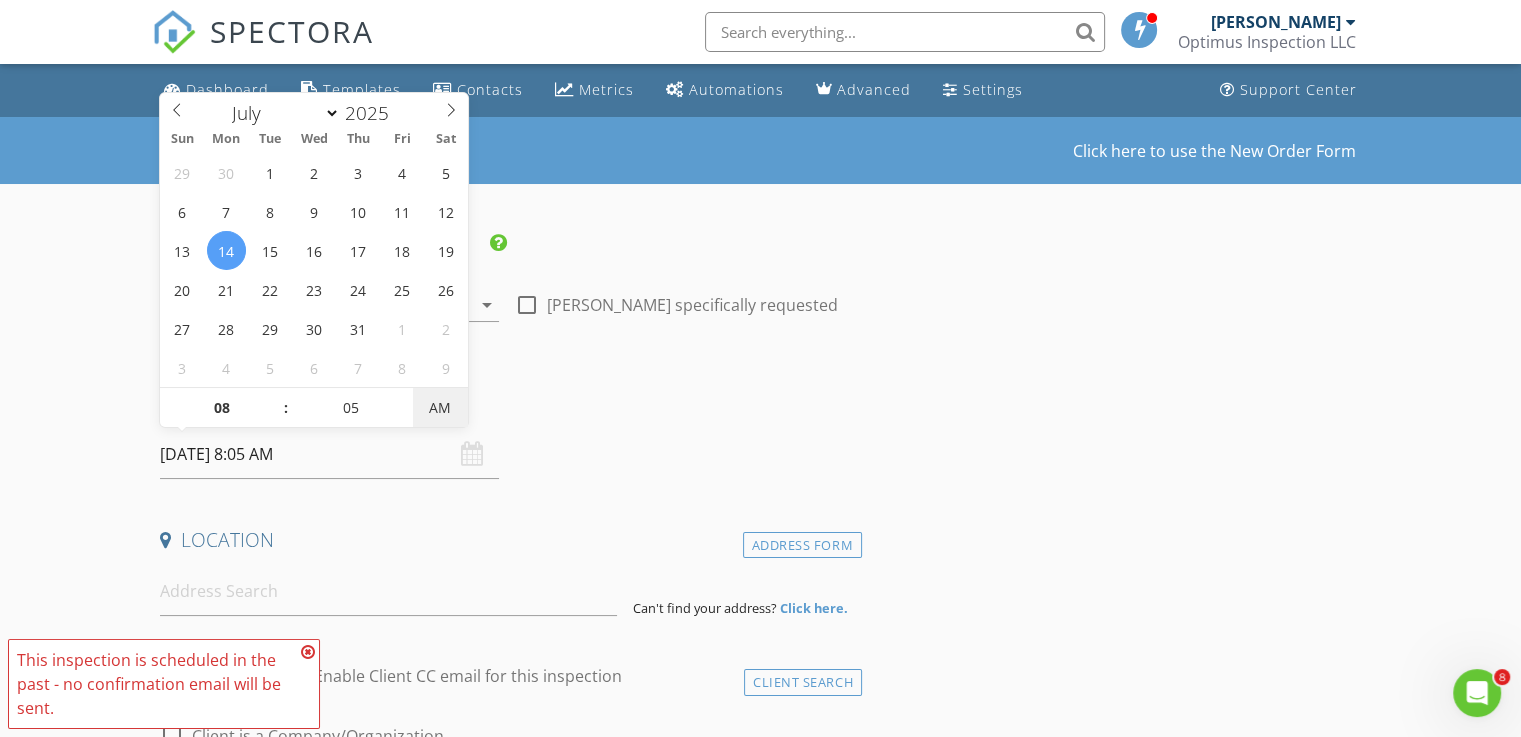 type on "07/14/2025 8:05 PM" 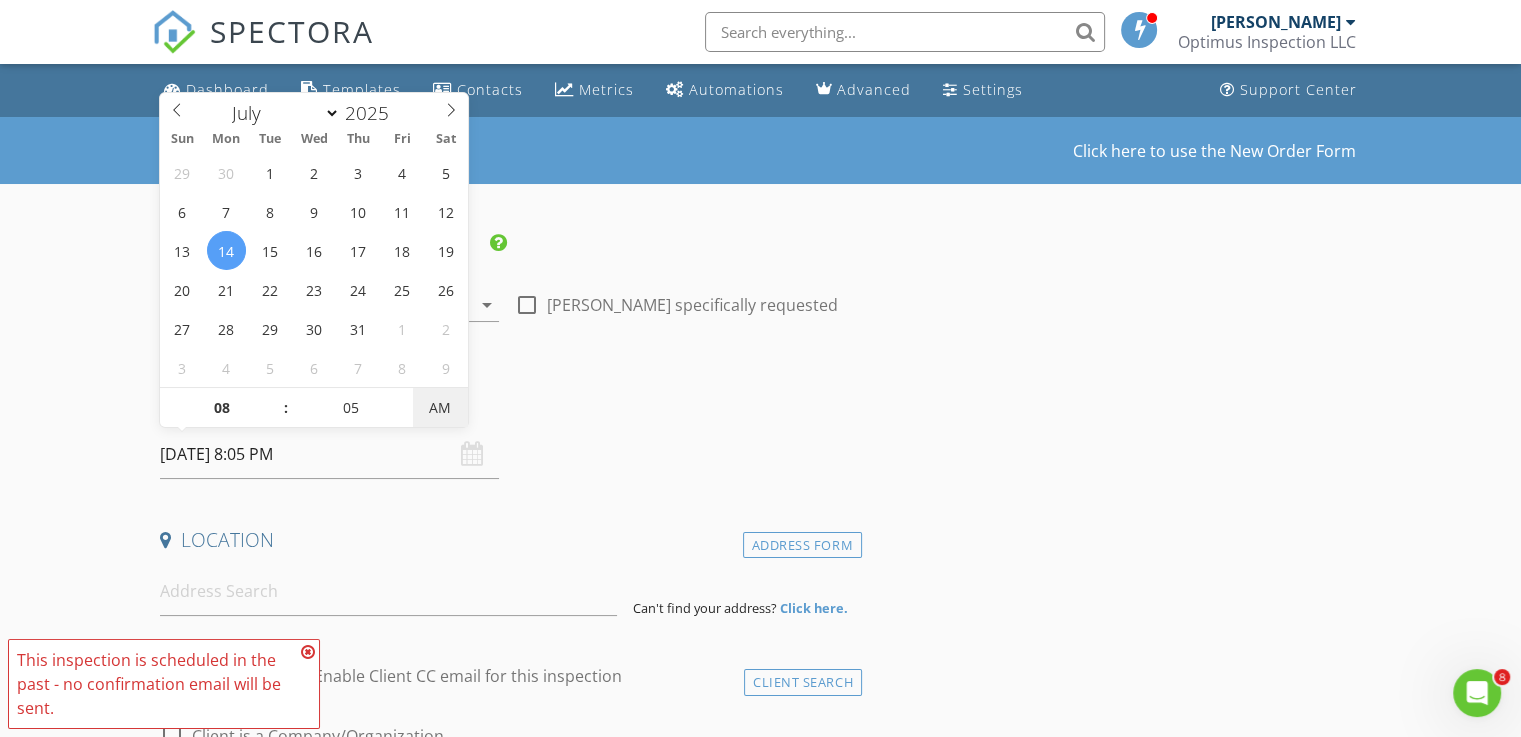 click on "AM" at bounding box center [440, 408] 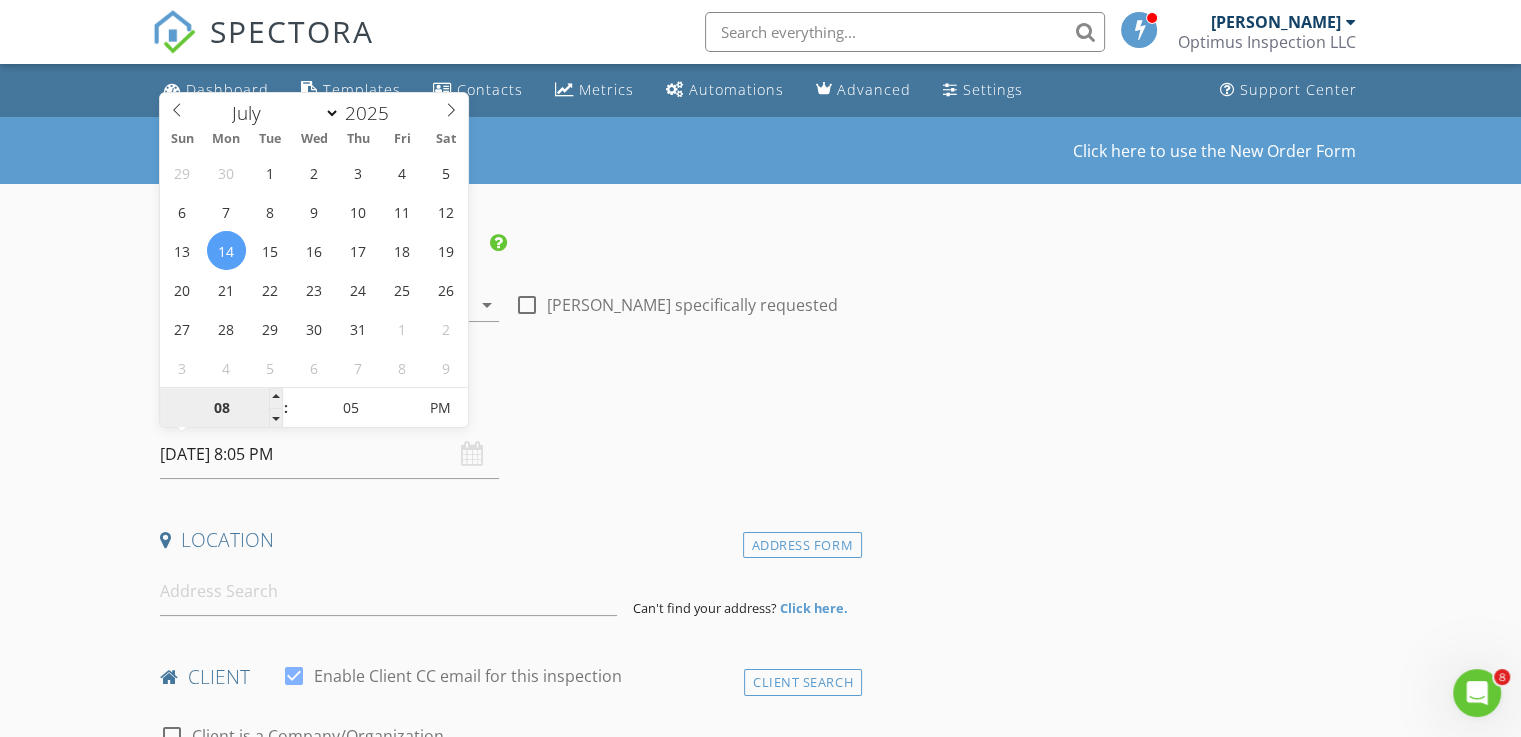 click on "08" at bounding box center (221, 409) 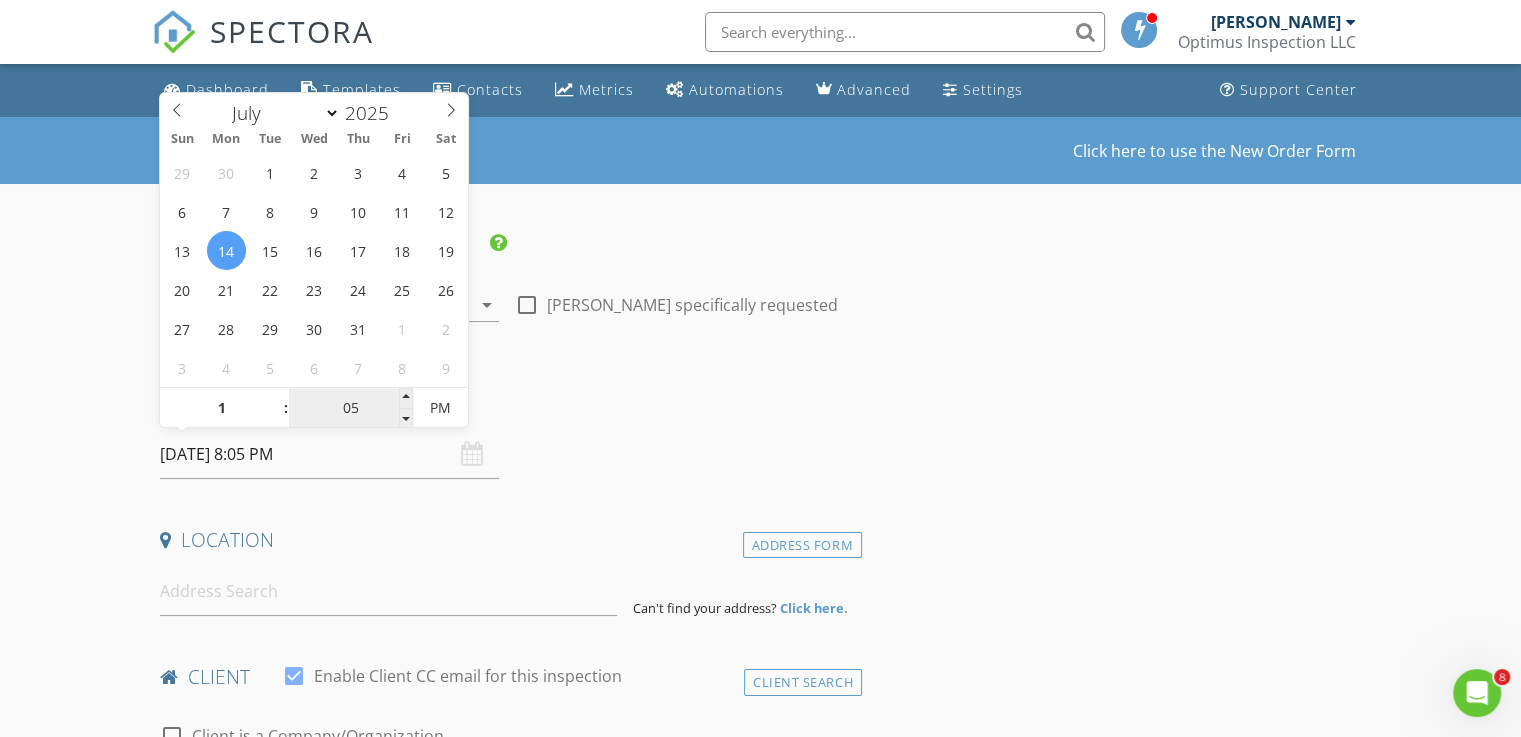 type on "01" 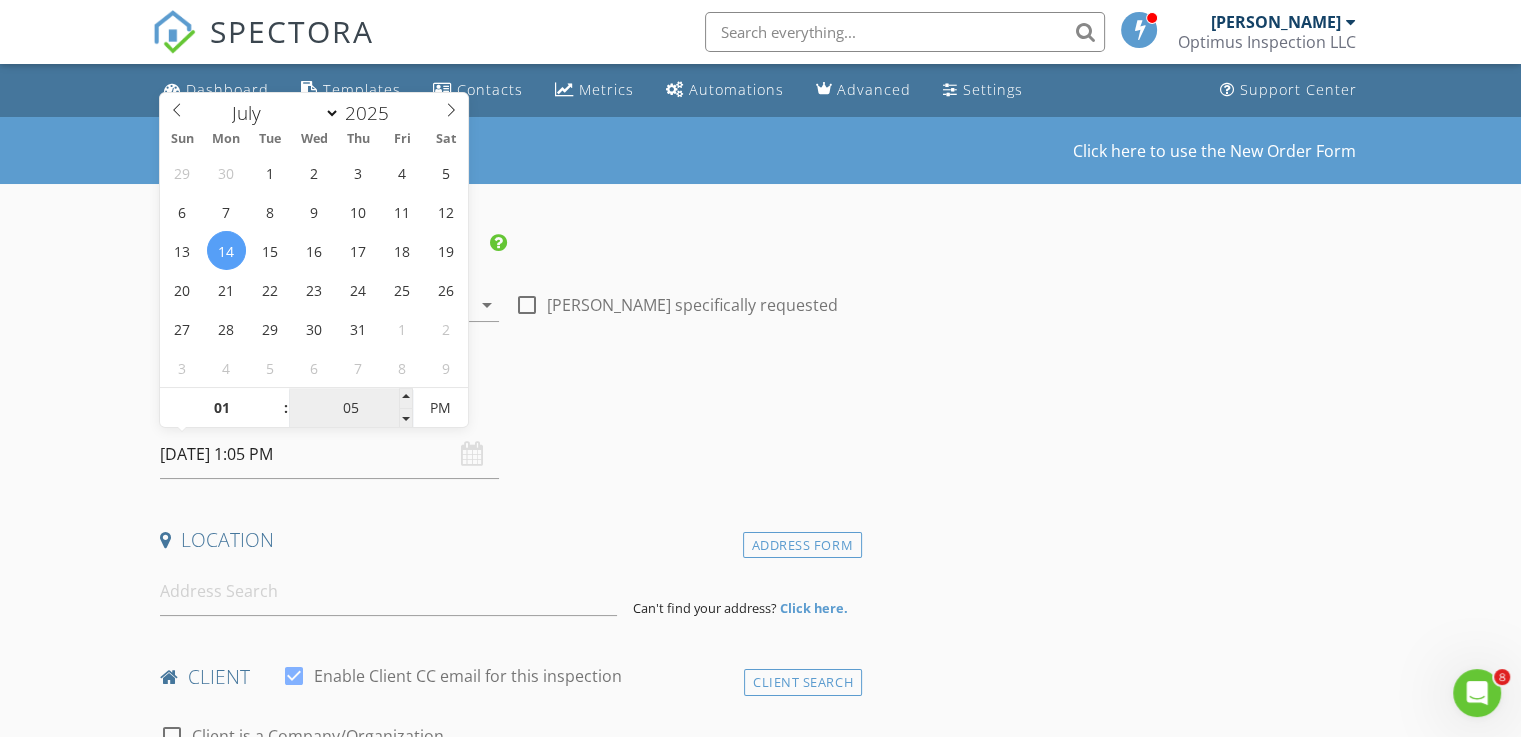 click on "05" at bounding box center [350, 409] 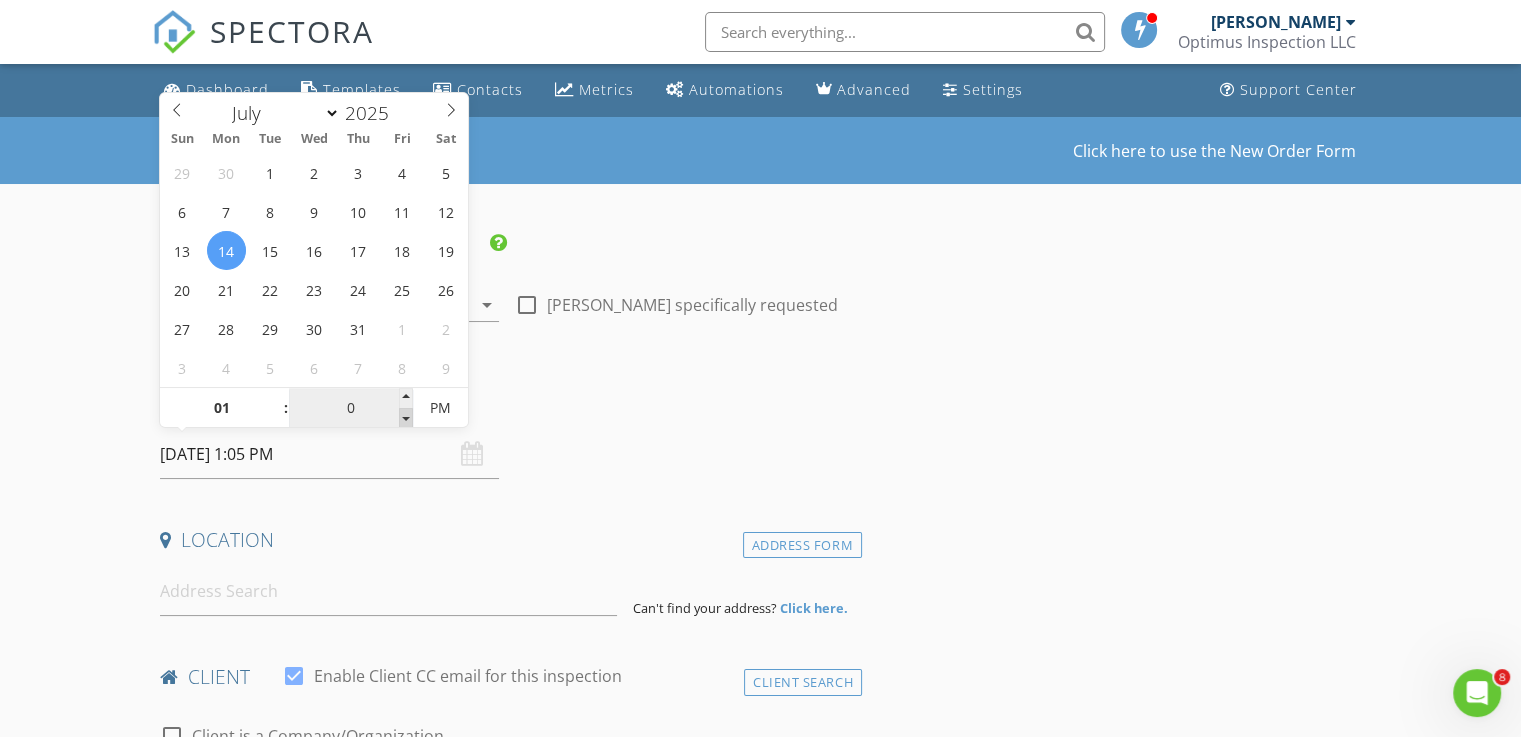 type on "00" 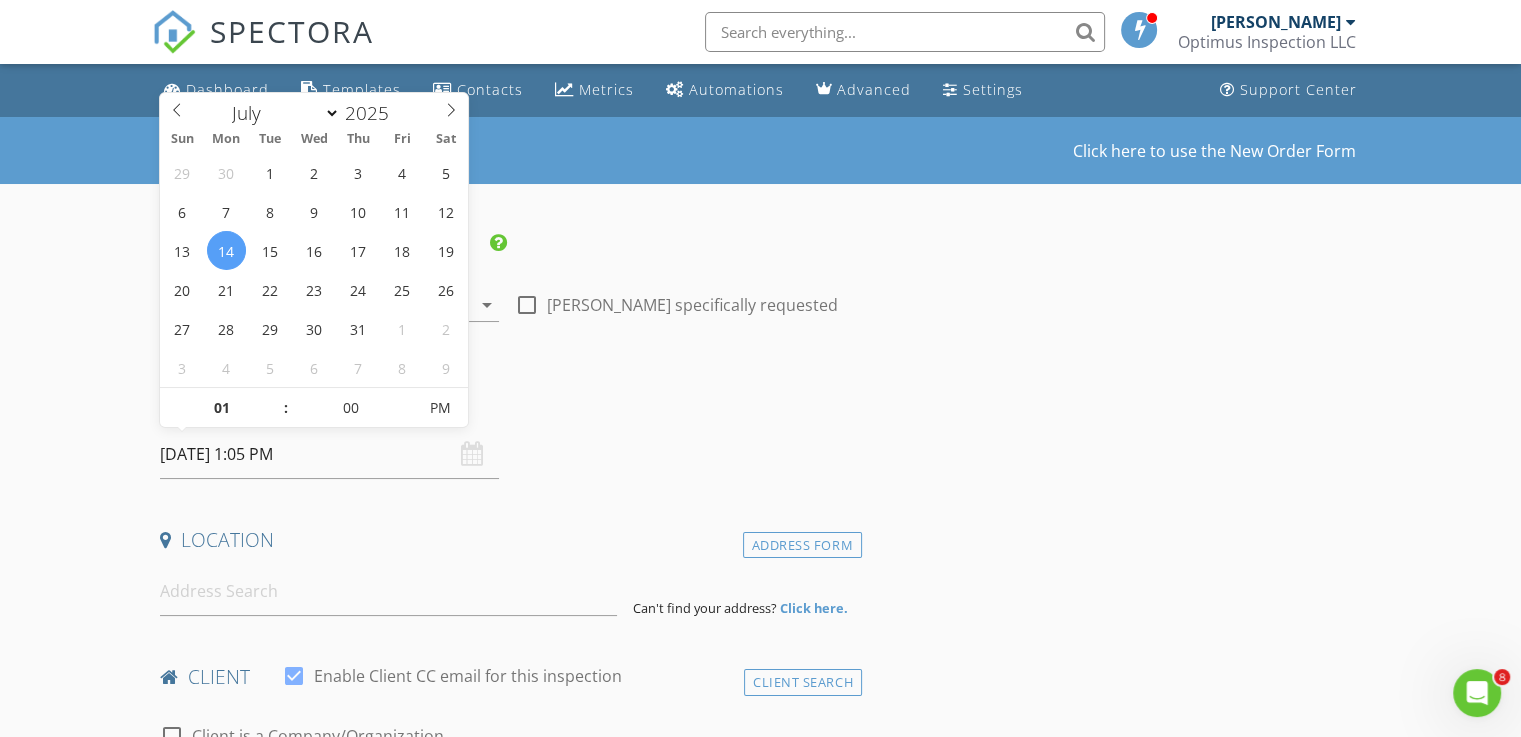 type on "[DATE] 1:00 PM" 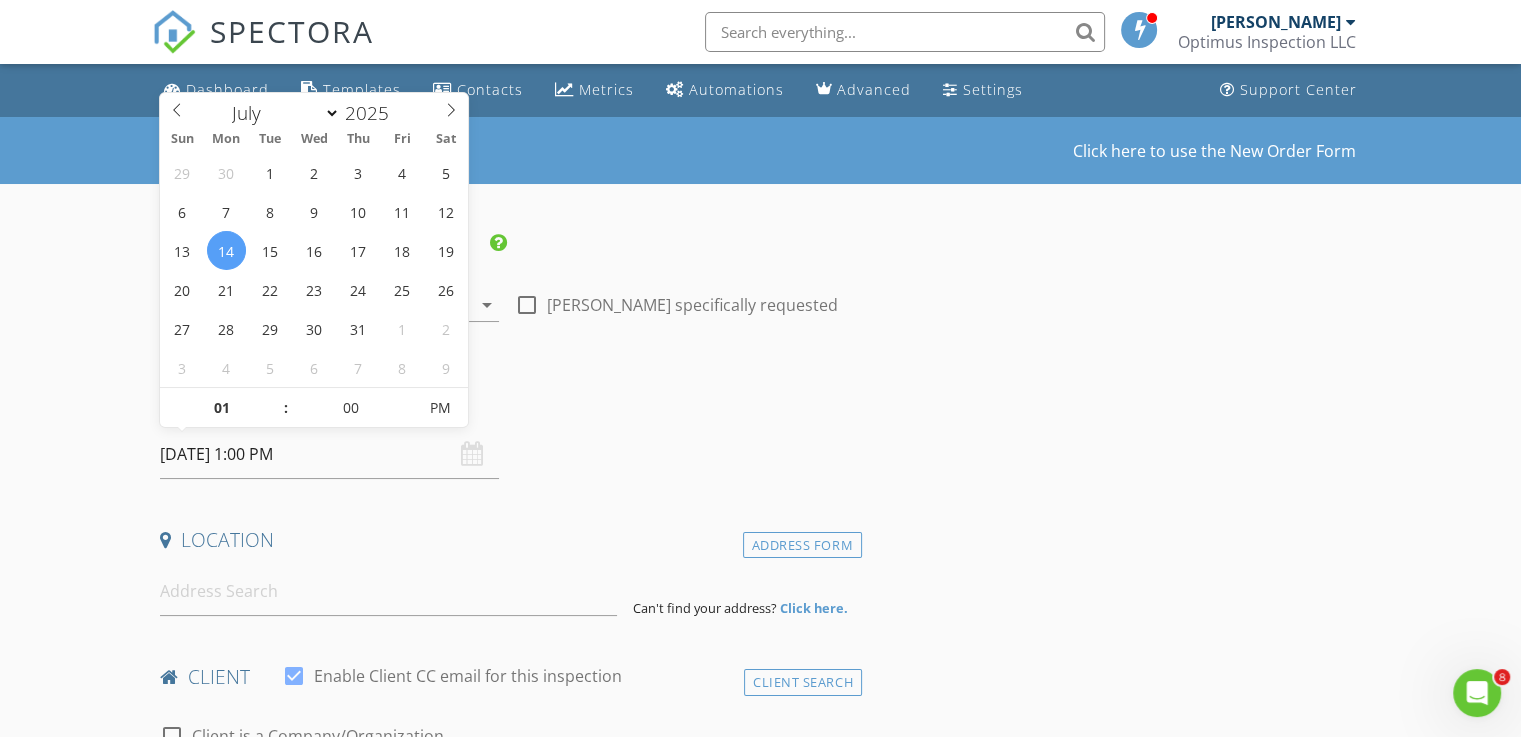 click on "INSPECTOR(S)
check_box   John Pham   PRIMARY   John Pham arrow_drop_down   check_box_outline_blank John Pham specifically requested
Date/Time
07/14/2025 1:00 PM
Location
Address Form       Can't find your address?   Click here.
client
check_box Enable Client CC email for this inspection   Client Search     check_box_outline_blank Client is a Company/Organization     First Name   Last Name   Email   CC Email   Phone           Notes   Private Notes
ADD ADDITIONAL client
SERVICES
arrow_drop_down     Select Discount Code arrow_drop_down    Charges       TOTAL   $0.00    Duration    No services with durations selected      Templates    No templates selected    Agreements    No agreements selected
Manual Edit
FEES
TOTAL:" at bounding box center (760, 1666) 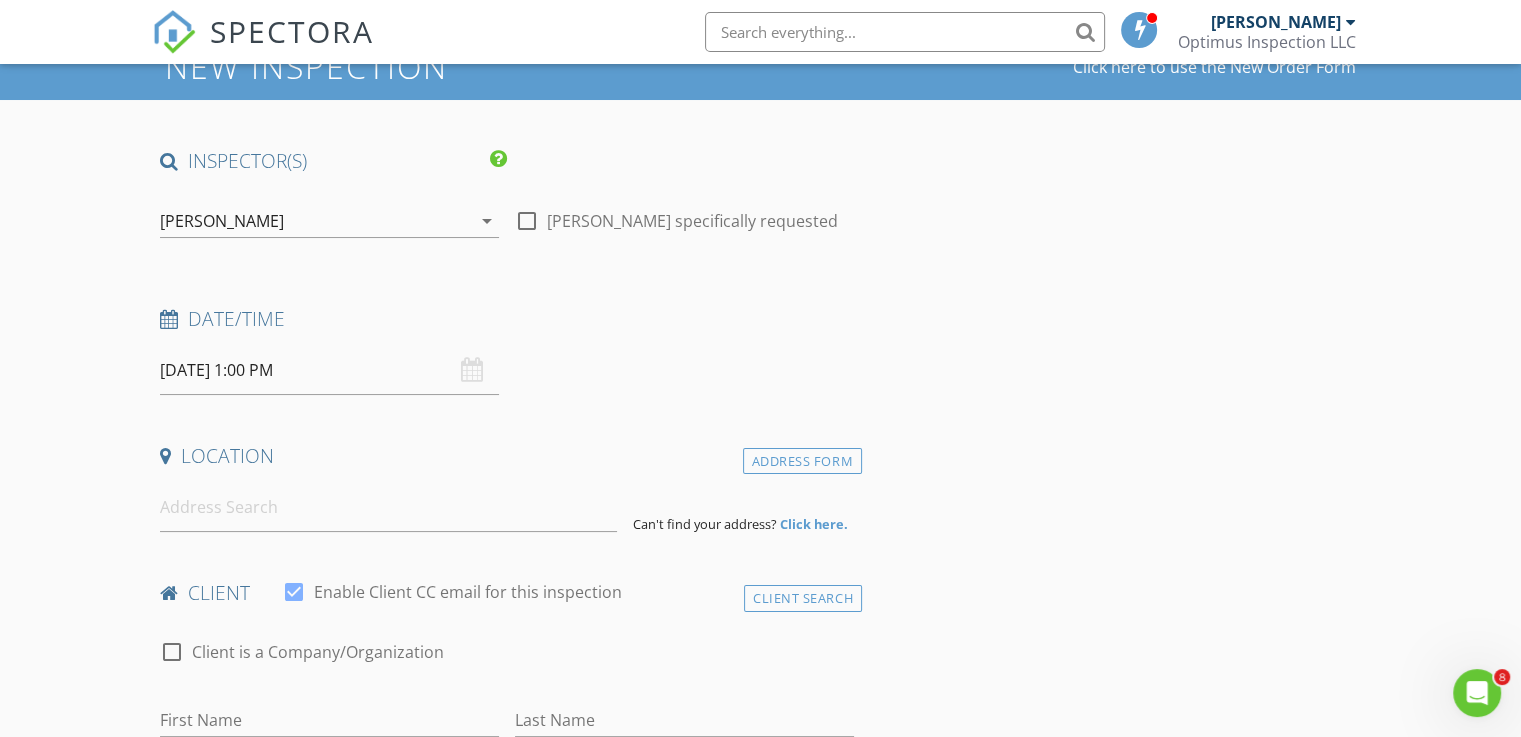 scroll, scrollTop: 100, scrollLeft: 0, axis: vertical 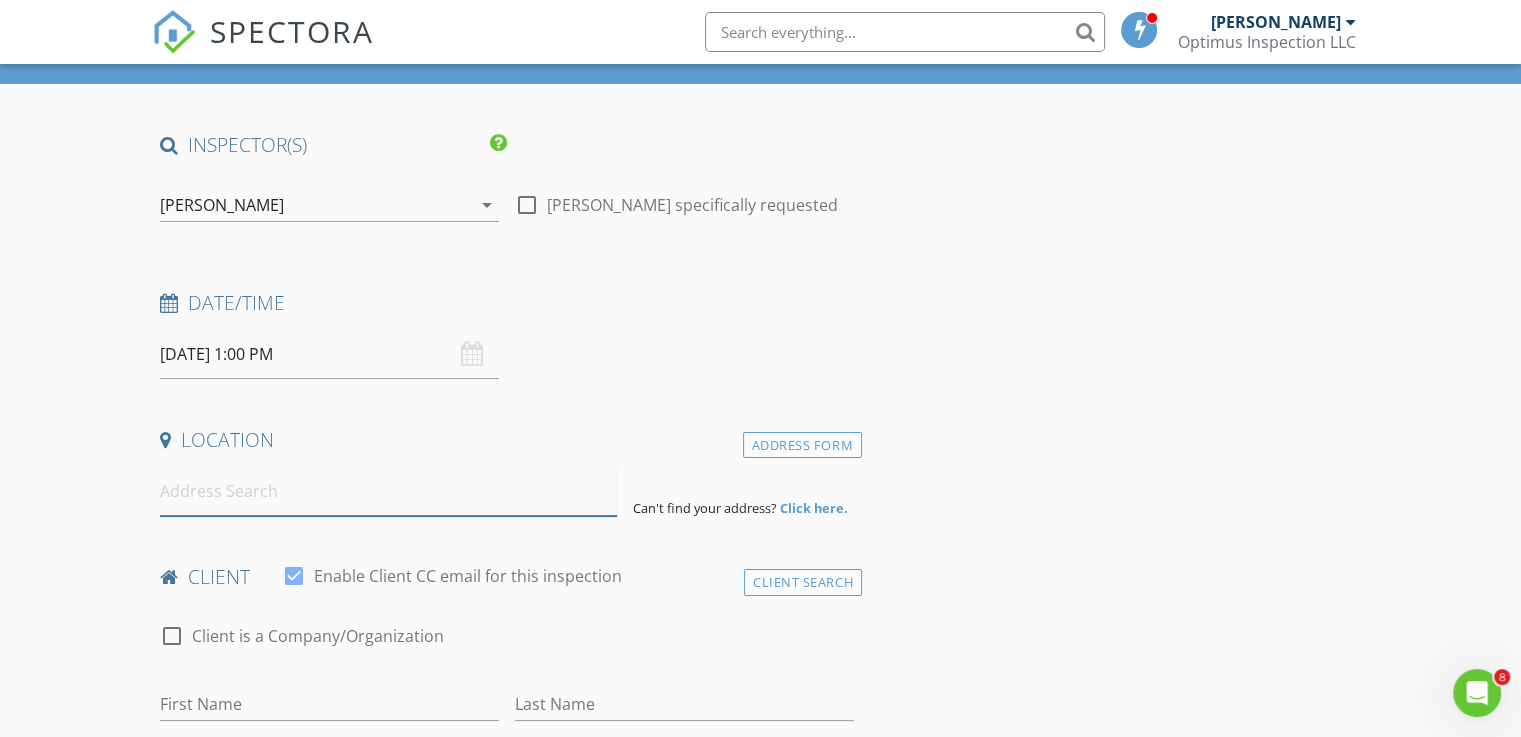 click at bounding box center (388, 491) 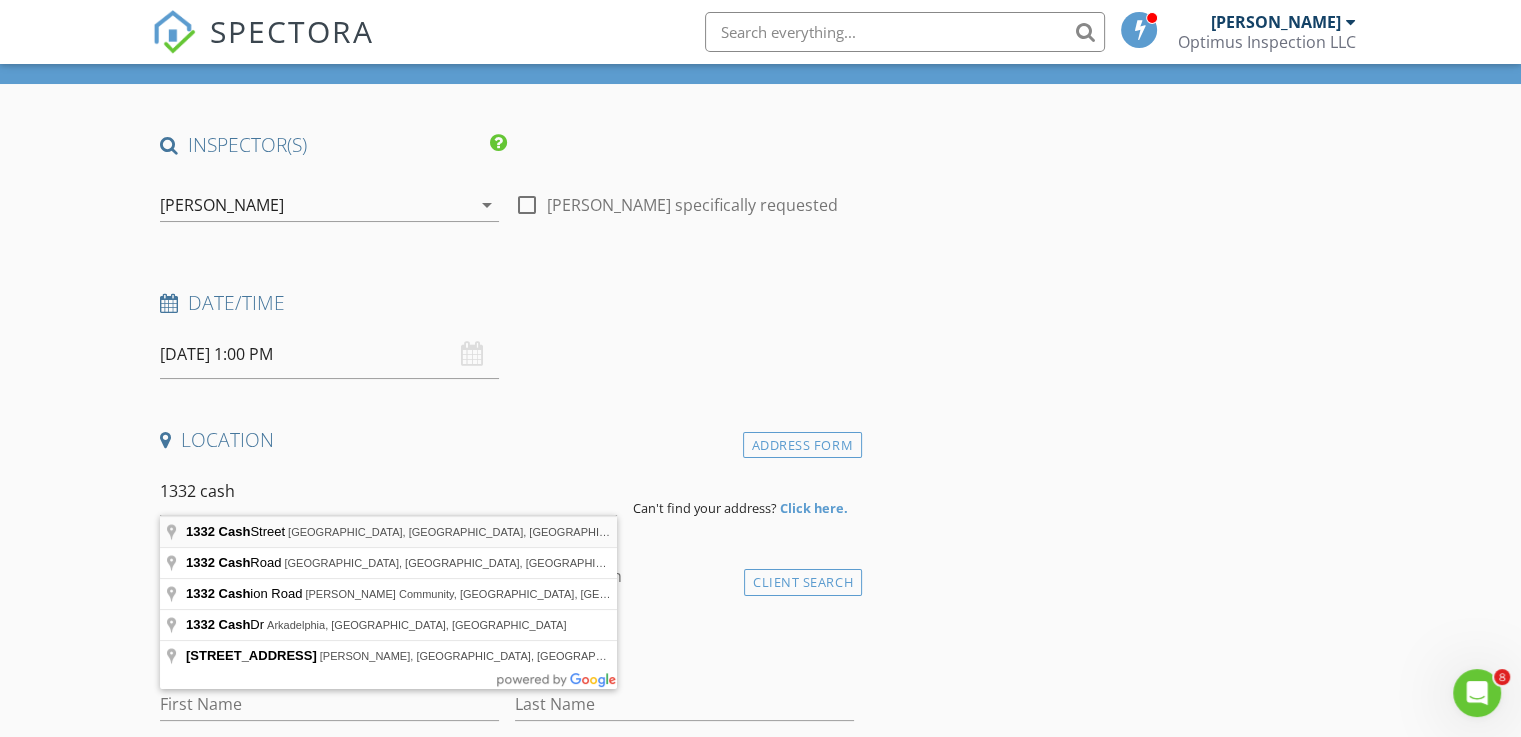 type on "1332 Cash Street, Burleson, TX, USA" 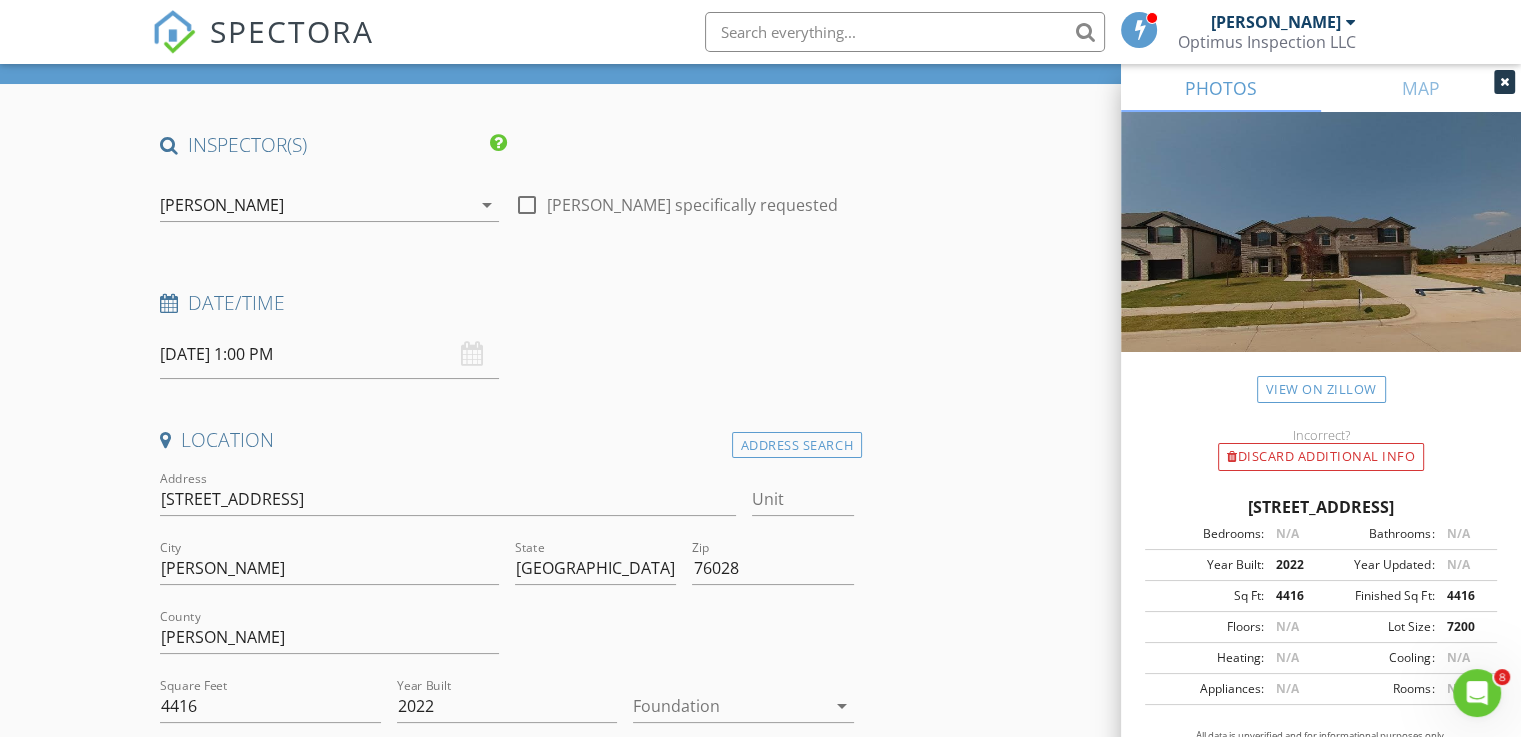 scroll, scrollTop: 200, scrollLeft: 0, axis: vertical 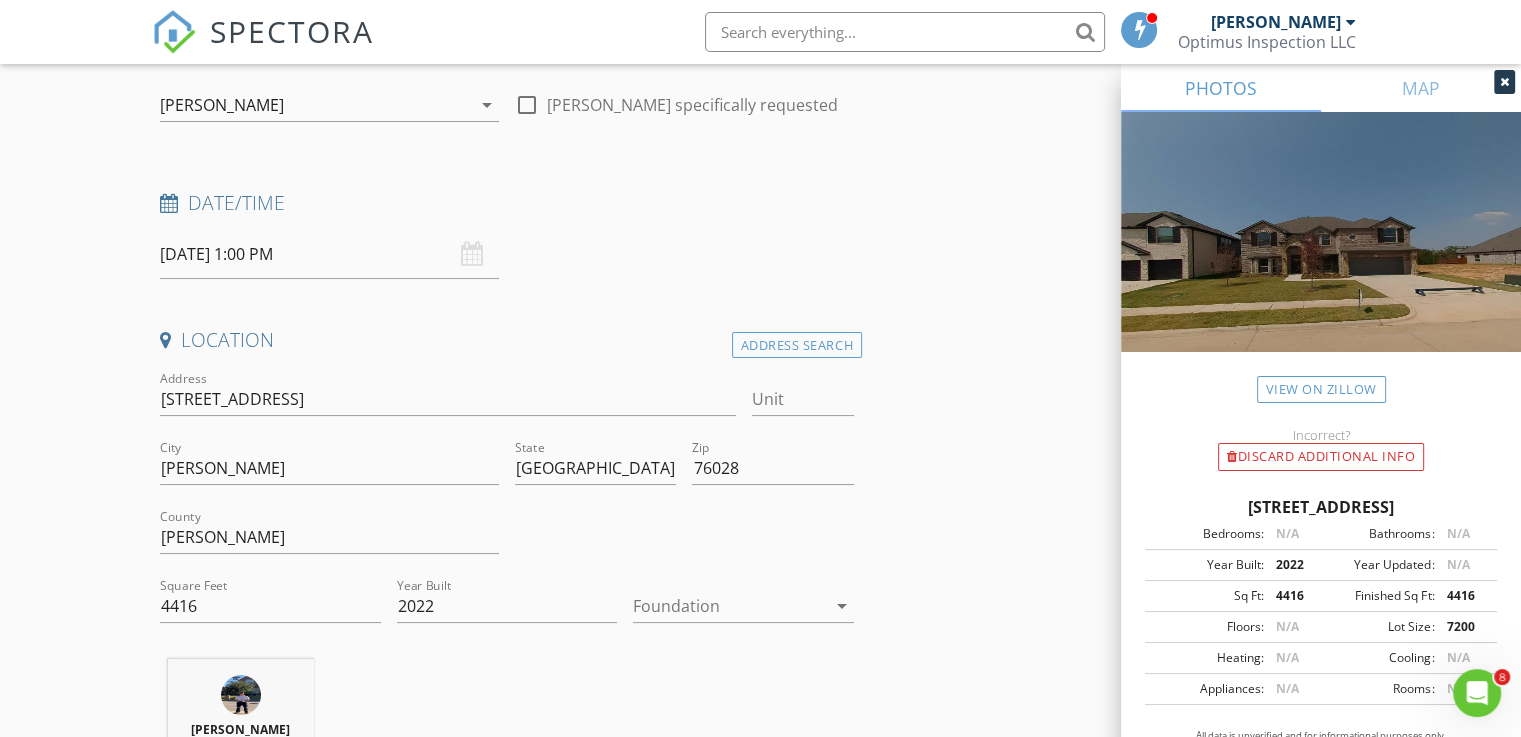 click at bounding box center [729, 606] 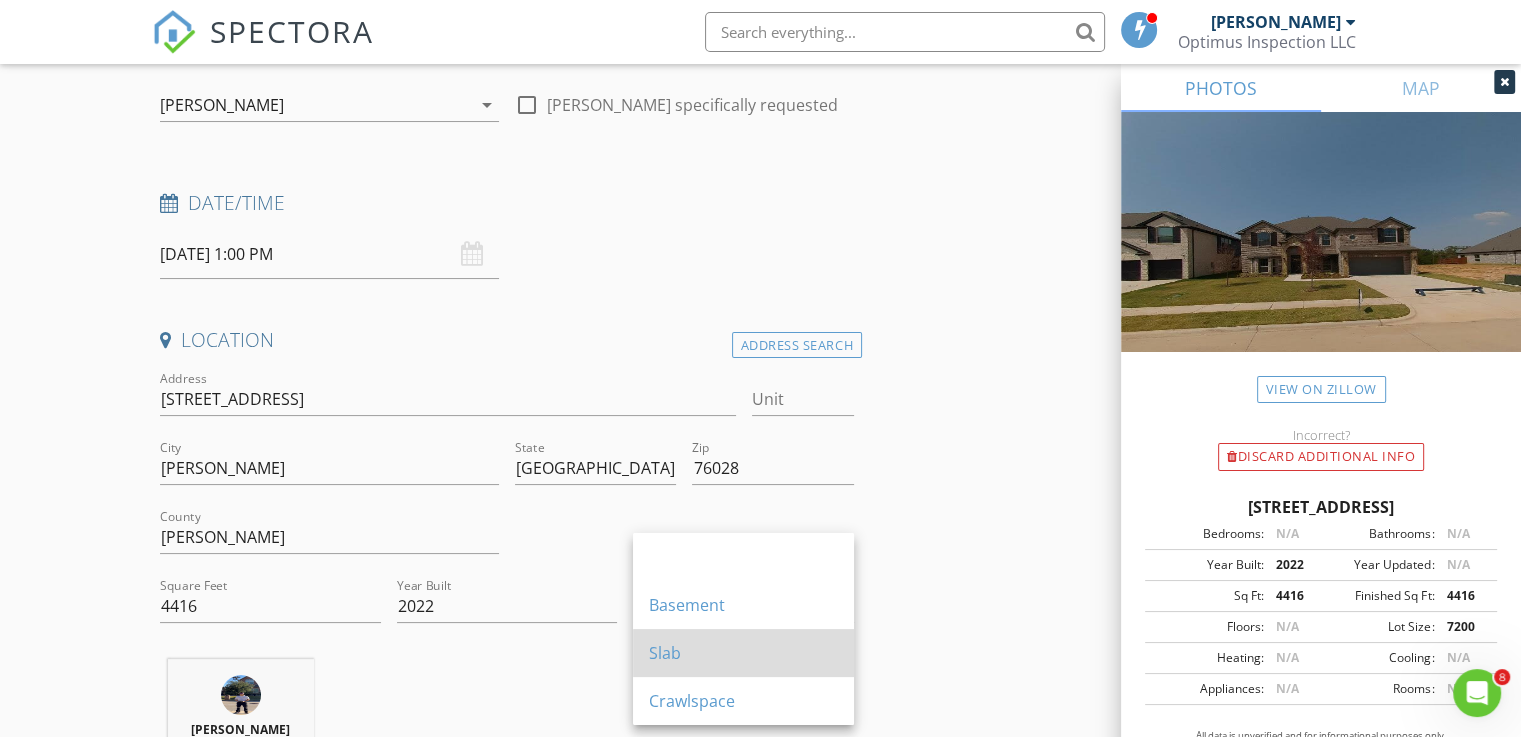 click on "Slab" at bounding box center [743, 653] 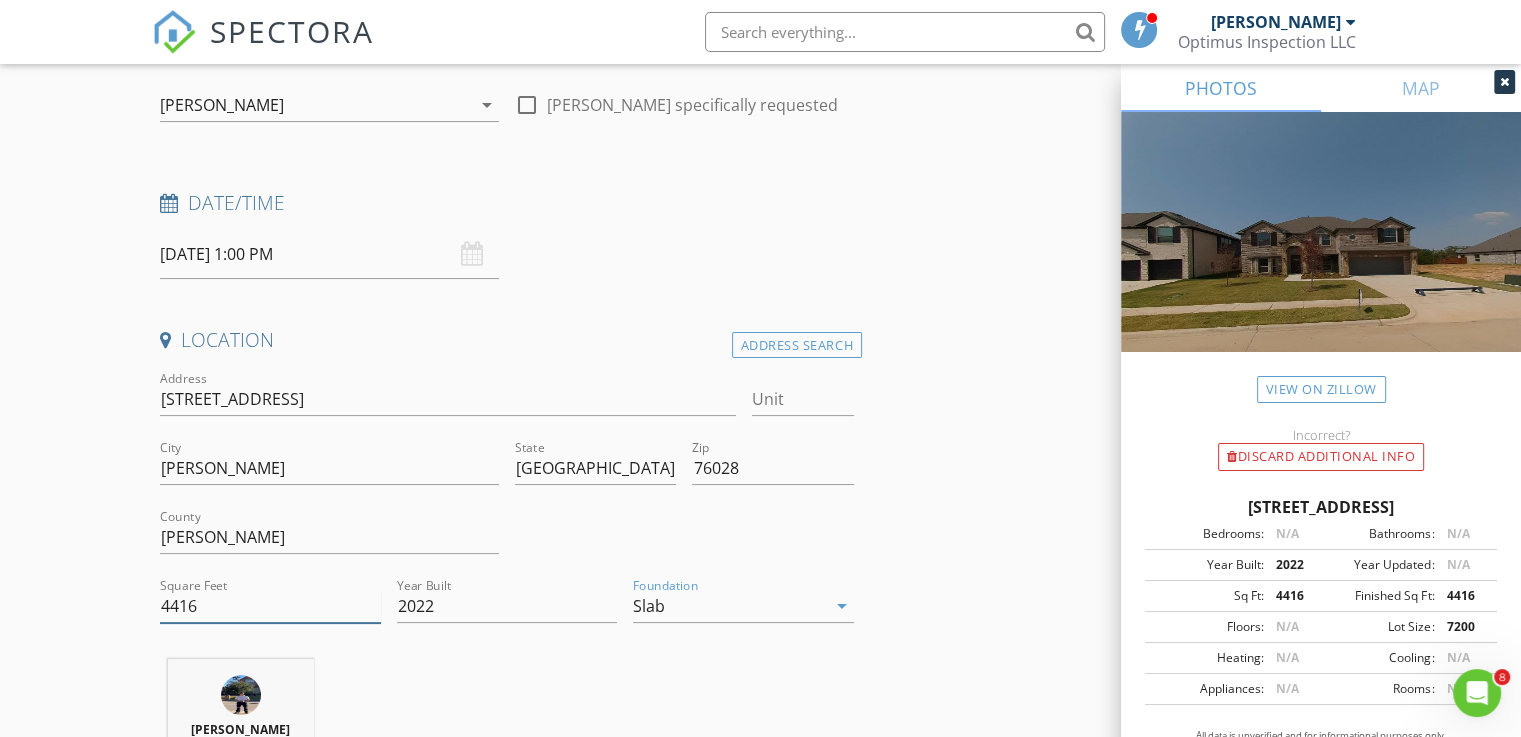 click on "4416" at bounding box center (270, 606) 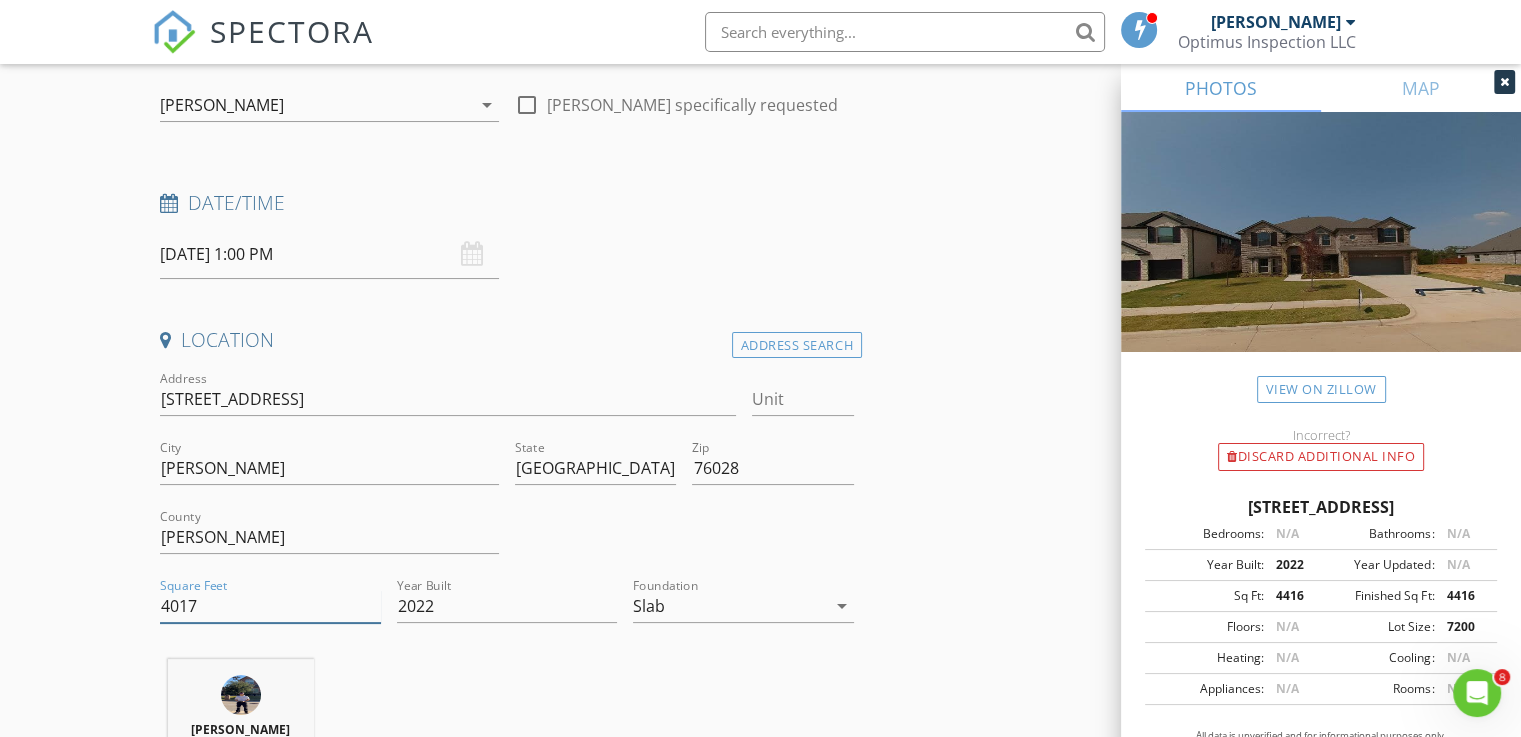 type on "4017" 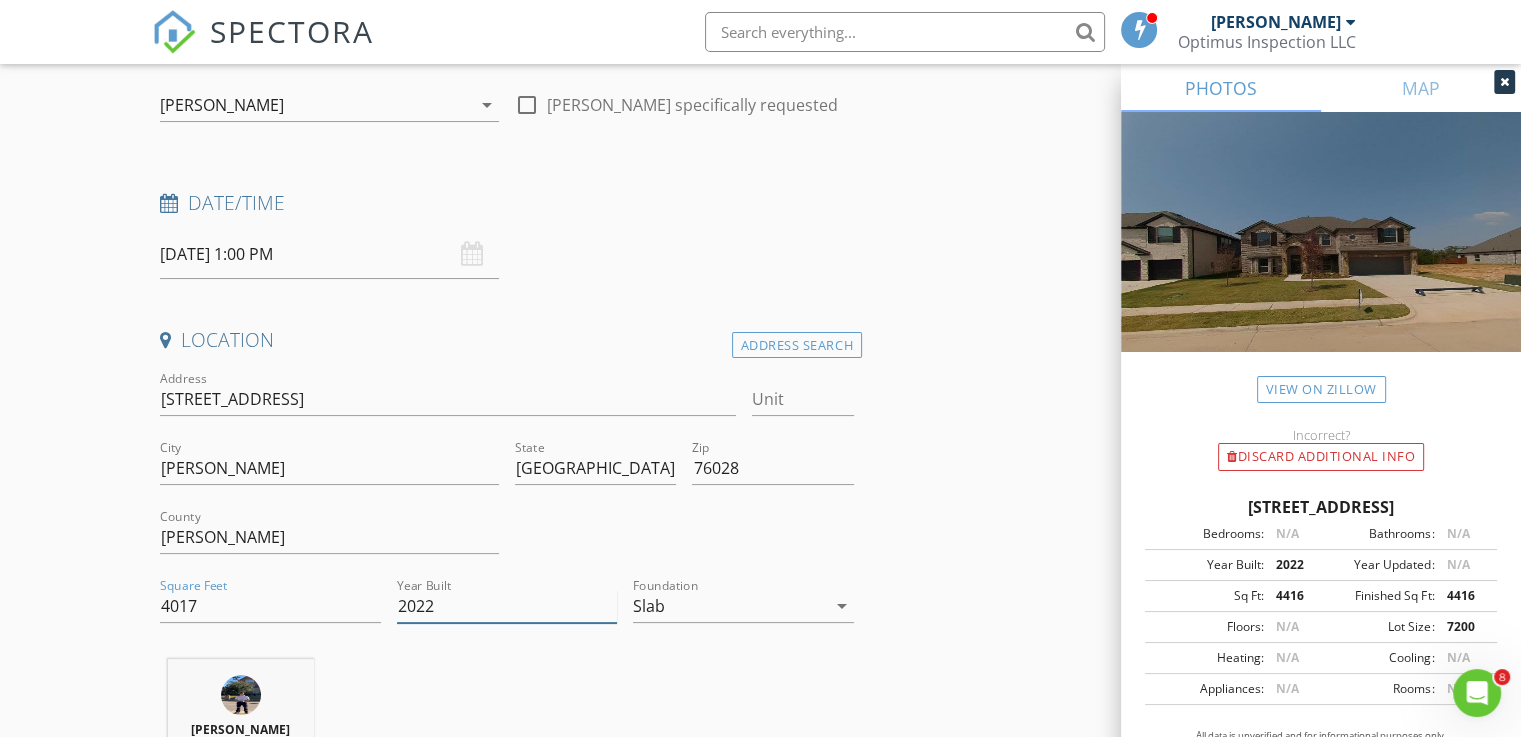 click on "2022" at bounding box center (507, 606) 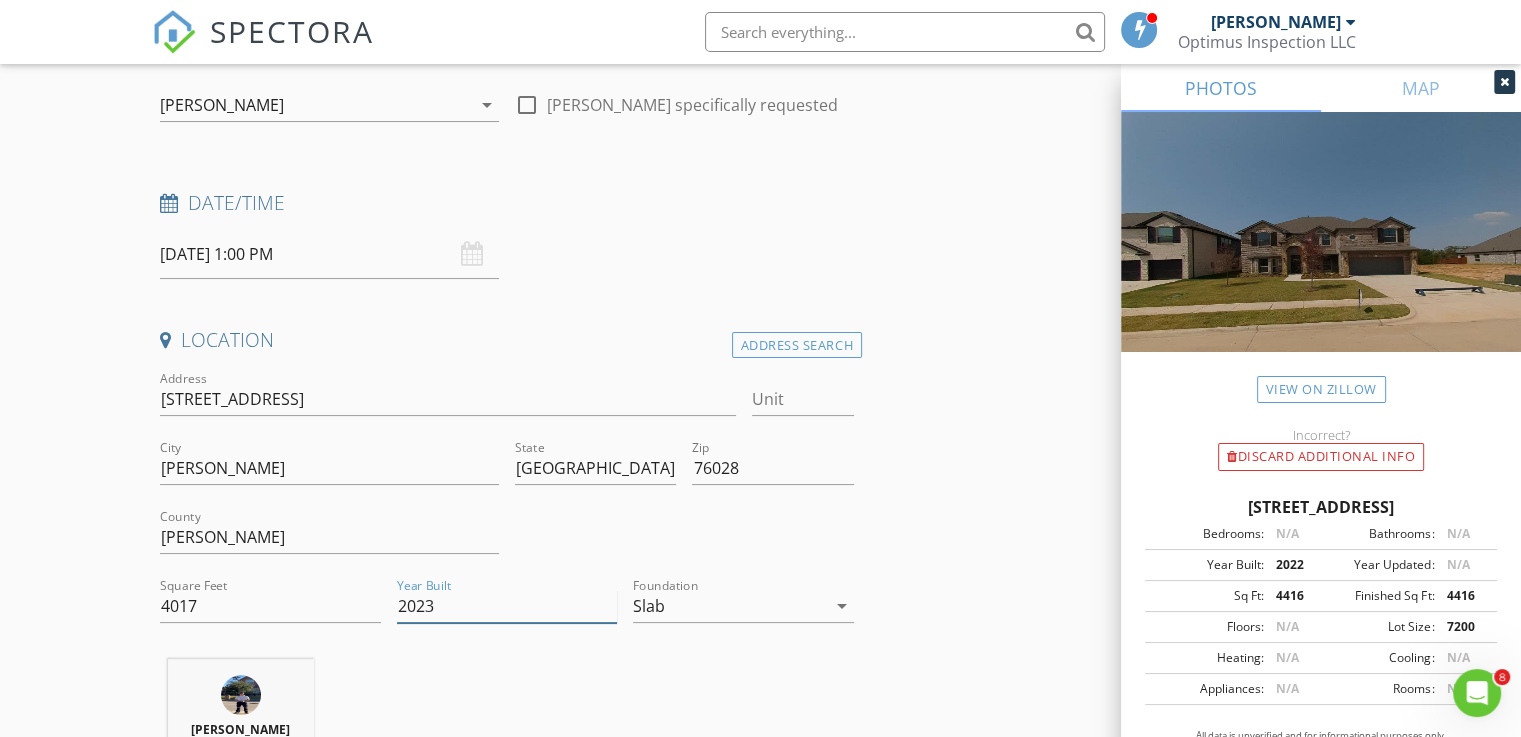 type on "2023" 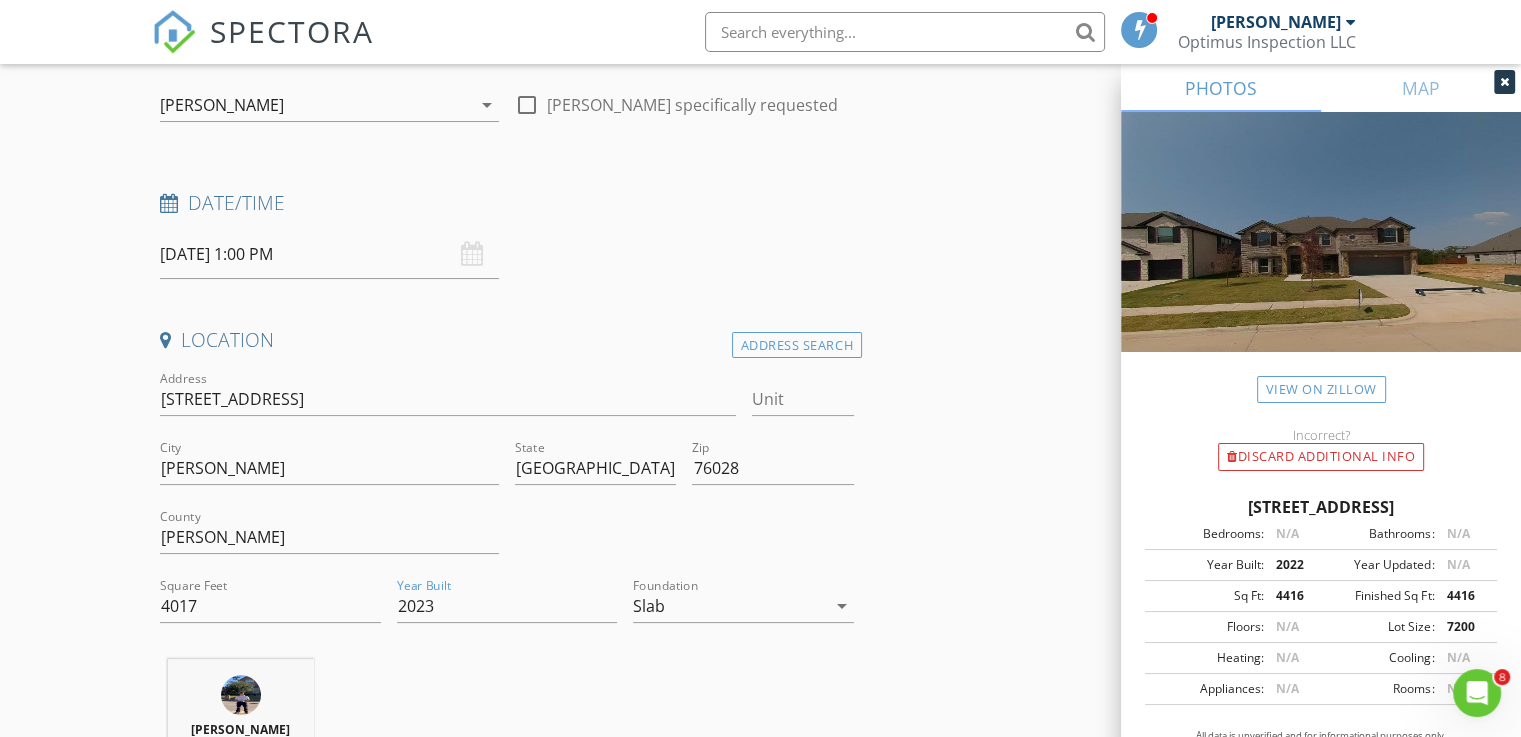 click on "INSPECTOR(S)
check_box   John Pham   PRIMARY   John Pham arrow_drop_down   check_box_outline_blank John Pham specifically requested
Date/Time
07/14/2025 1:00 PM
Location
Address Search       Address 1332 Cash St   Unit   City Burleson   State TX   Zip 76028   County Johnson     Square Feet 4017   Year Built 2023   Foundation Slab arrow_drop_down     John Pham     71.7 miles     (2 hours)
client
check_box Enable Client CC email for this inspection   Client Search     check_box_outline_blank Client is a Company/Organization     First Name   Last Name   Email   CC Email   Phone           Notes   Private Notes
ADD ADDITIONAL client
SERVICES
arrow_drop_down     Select Discount Code arrow_drop_down    Charges       TOTAL   $0.00    Duration    No services with durations selected" at bounding box center [760, 1671] 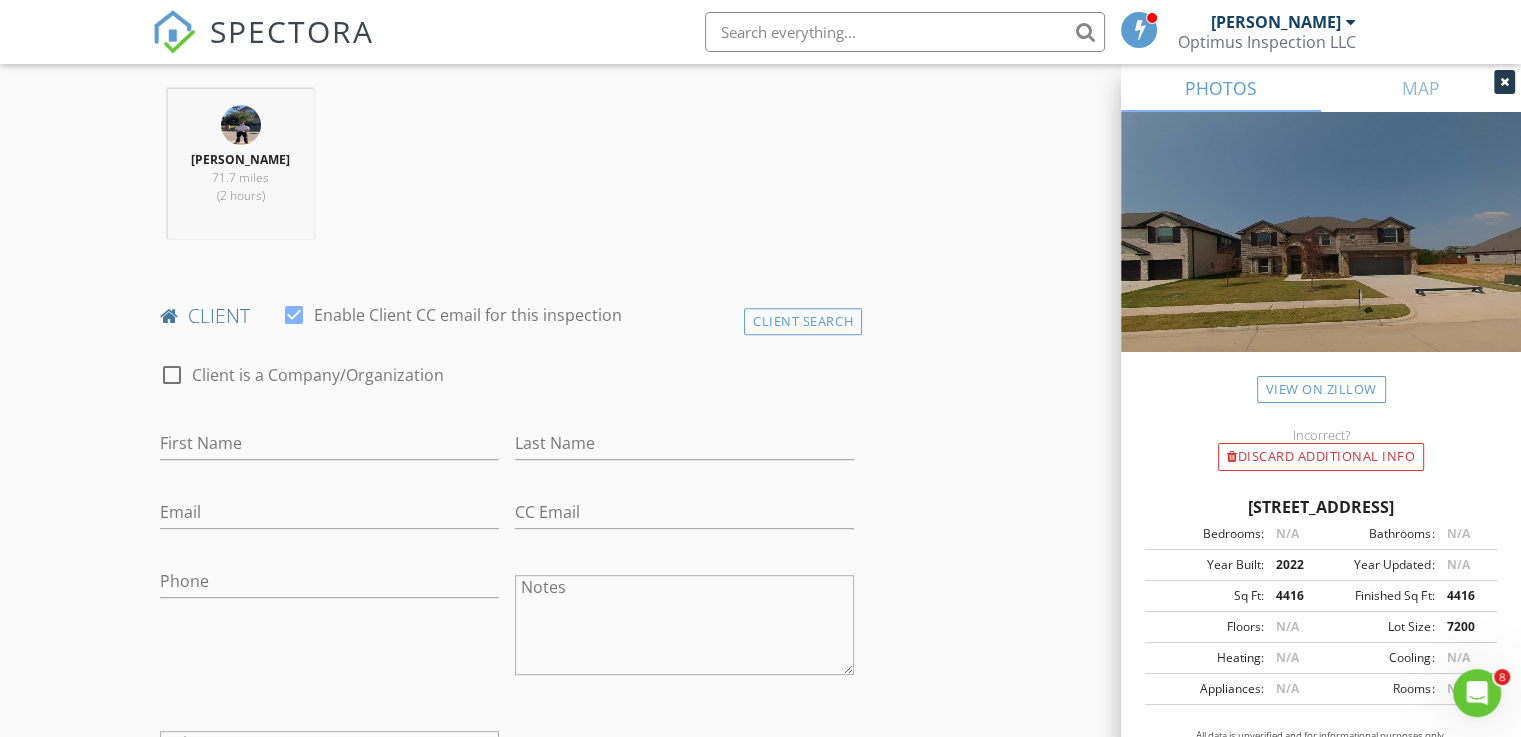 scroll, scrollTop: 800, scrollLeft: 0, axis: vertical 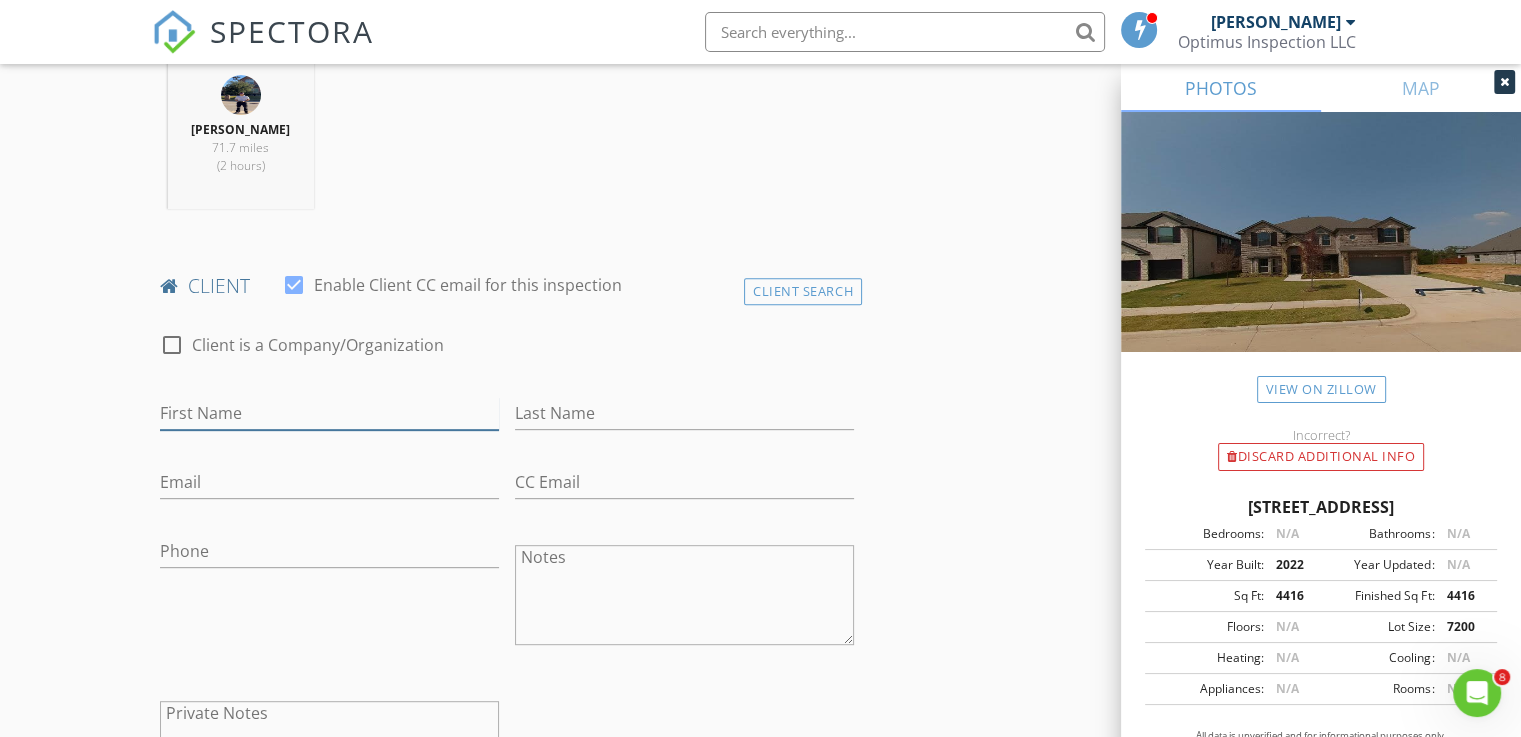 click on "First Name" at bounding box center [329, 413] 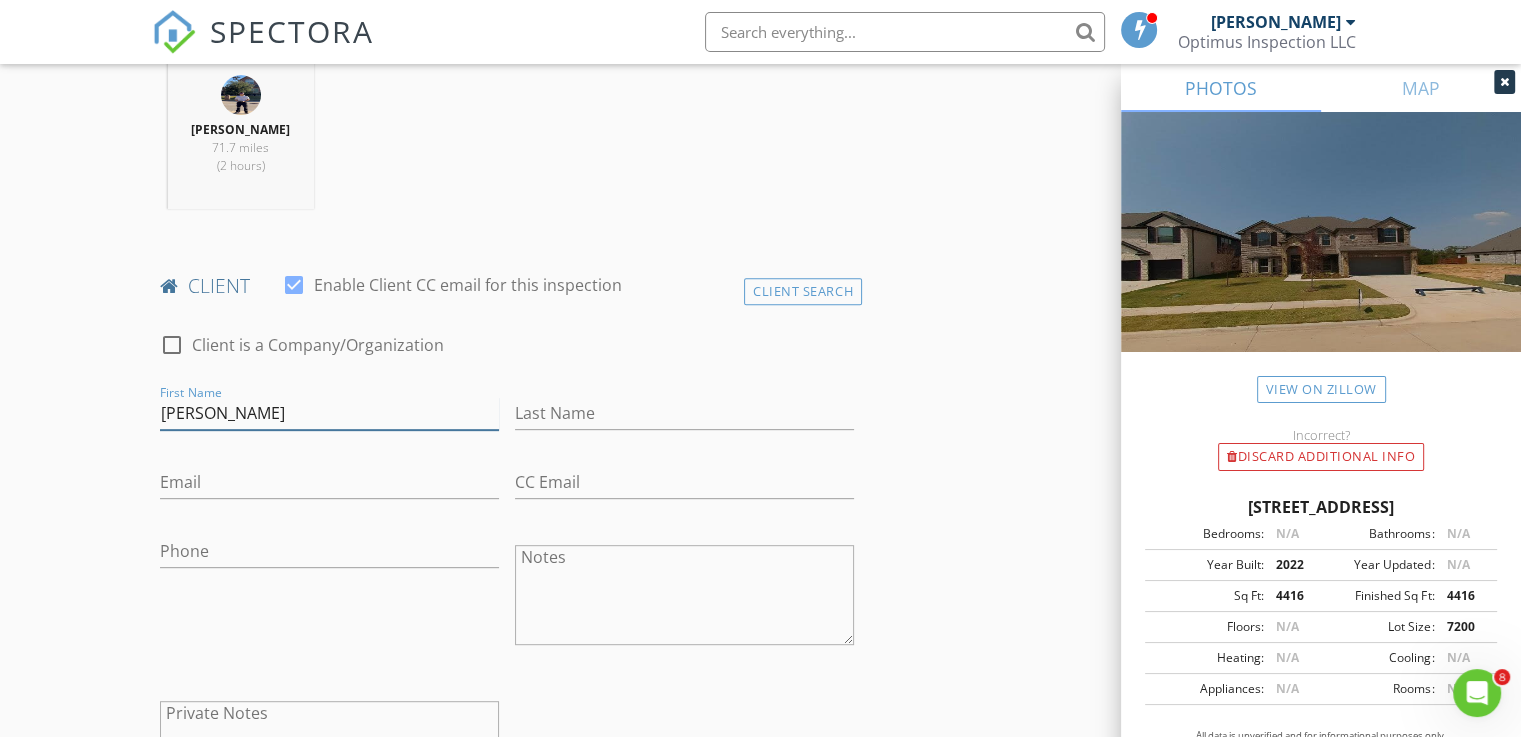 type on "Rosa" 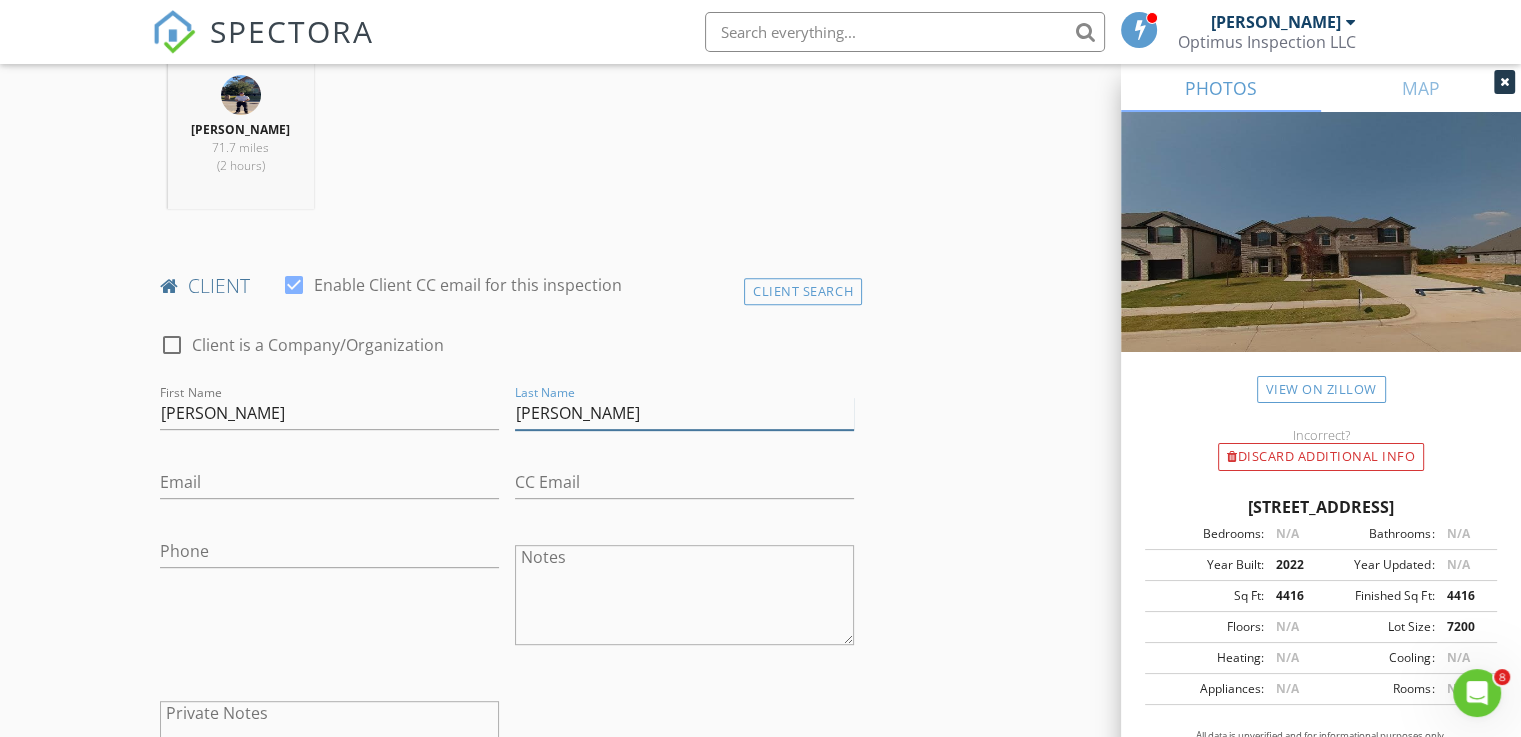 type on "Munoz" 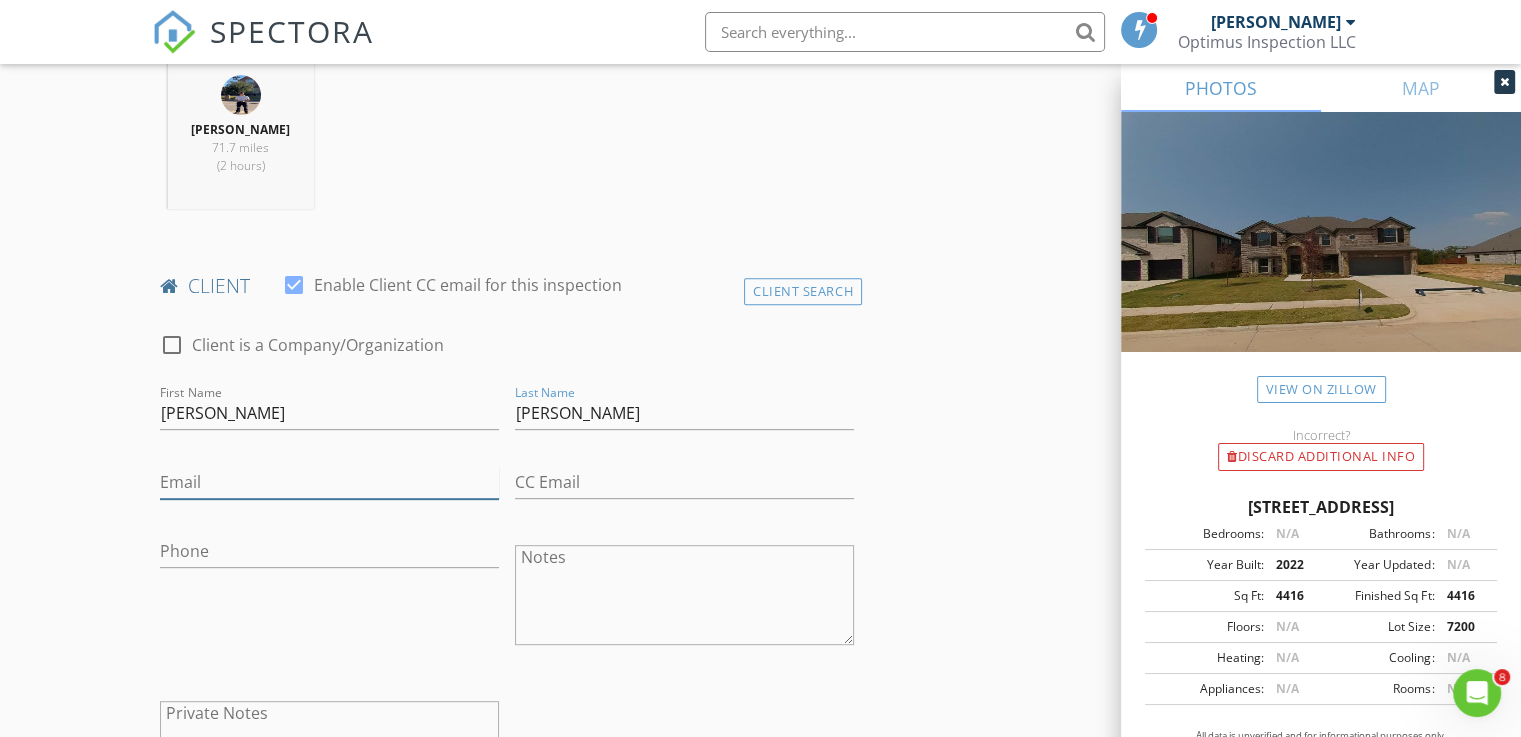 click on "Email" at bounding box center [329, 482] 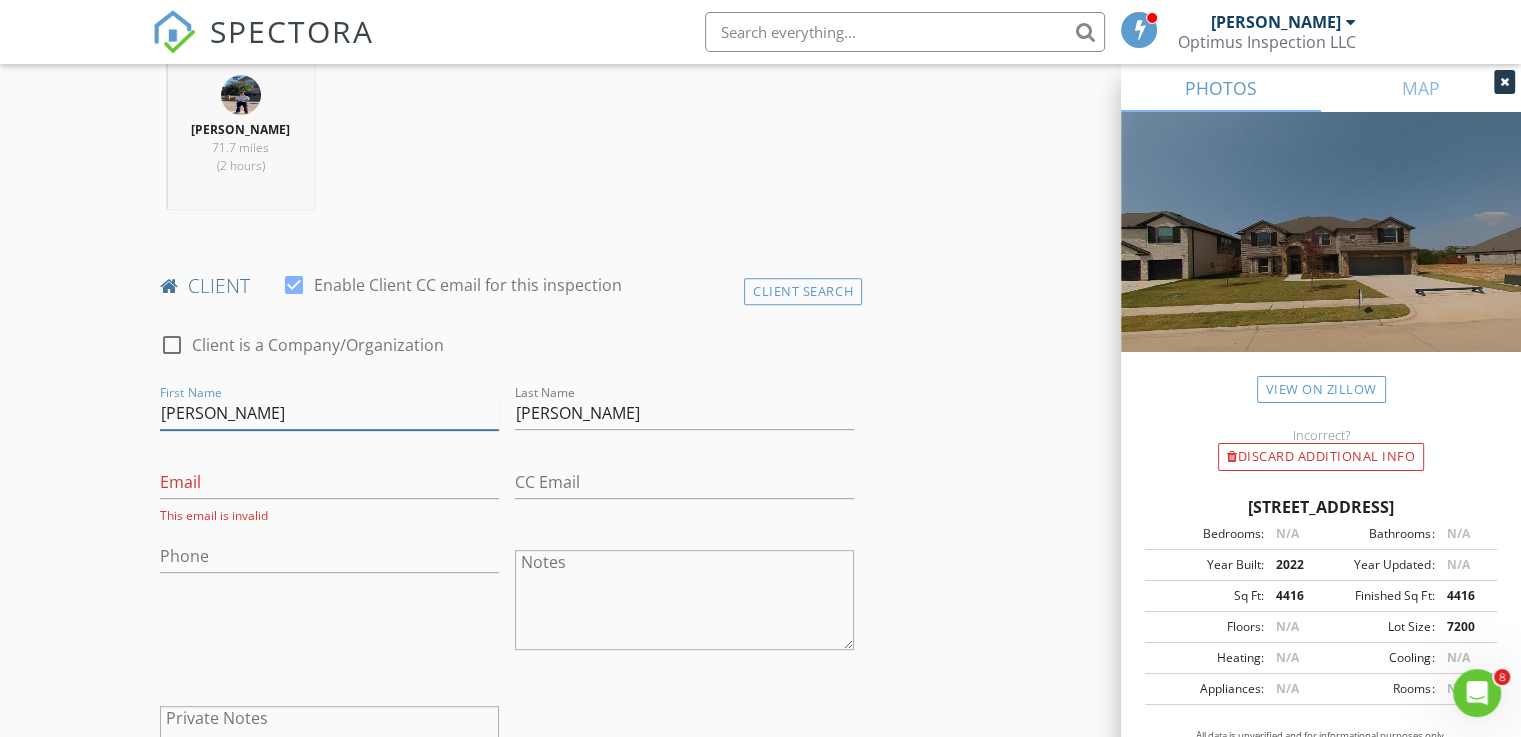 click on "Rosa" at bounding box center [329, 413] 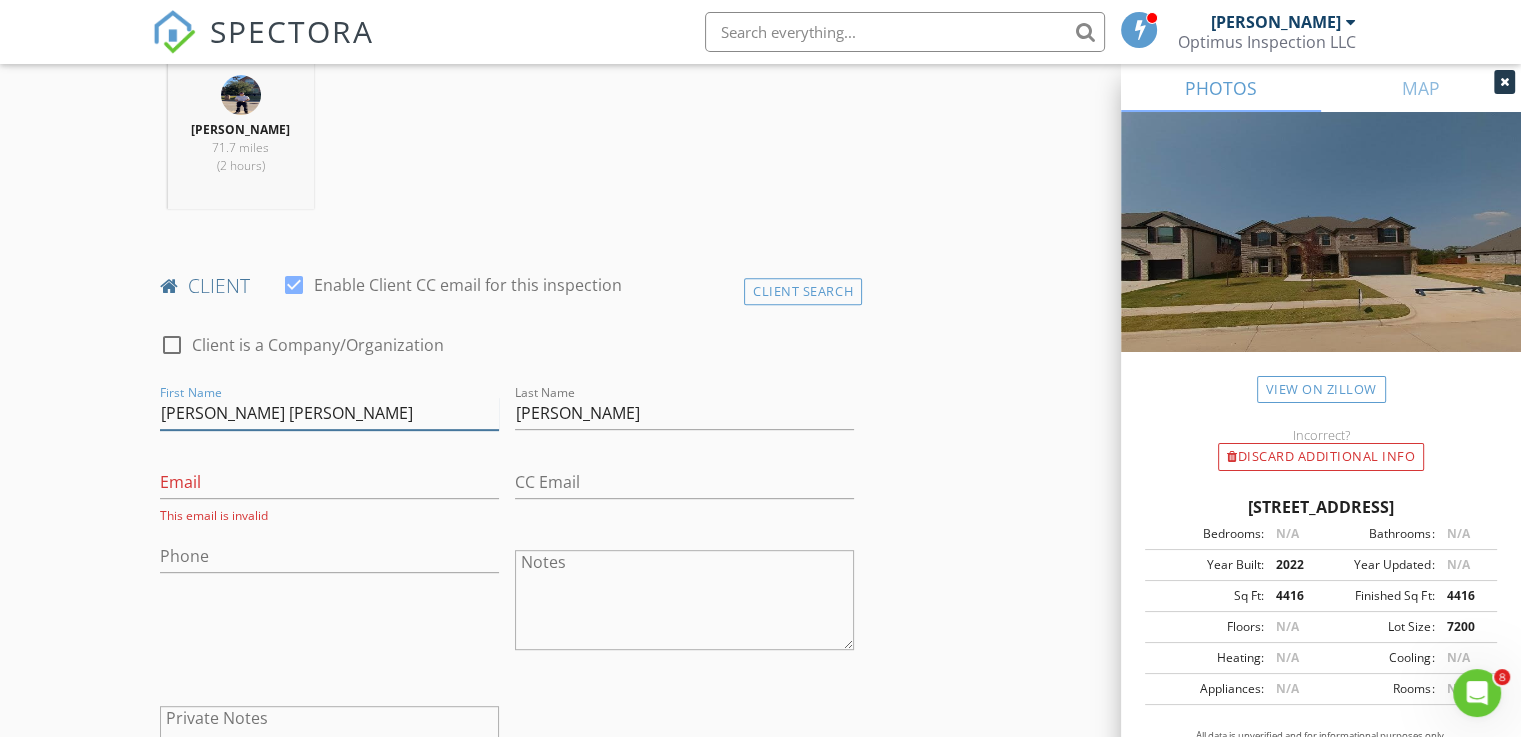 type on "Rosa Maria" 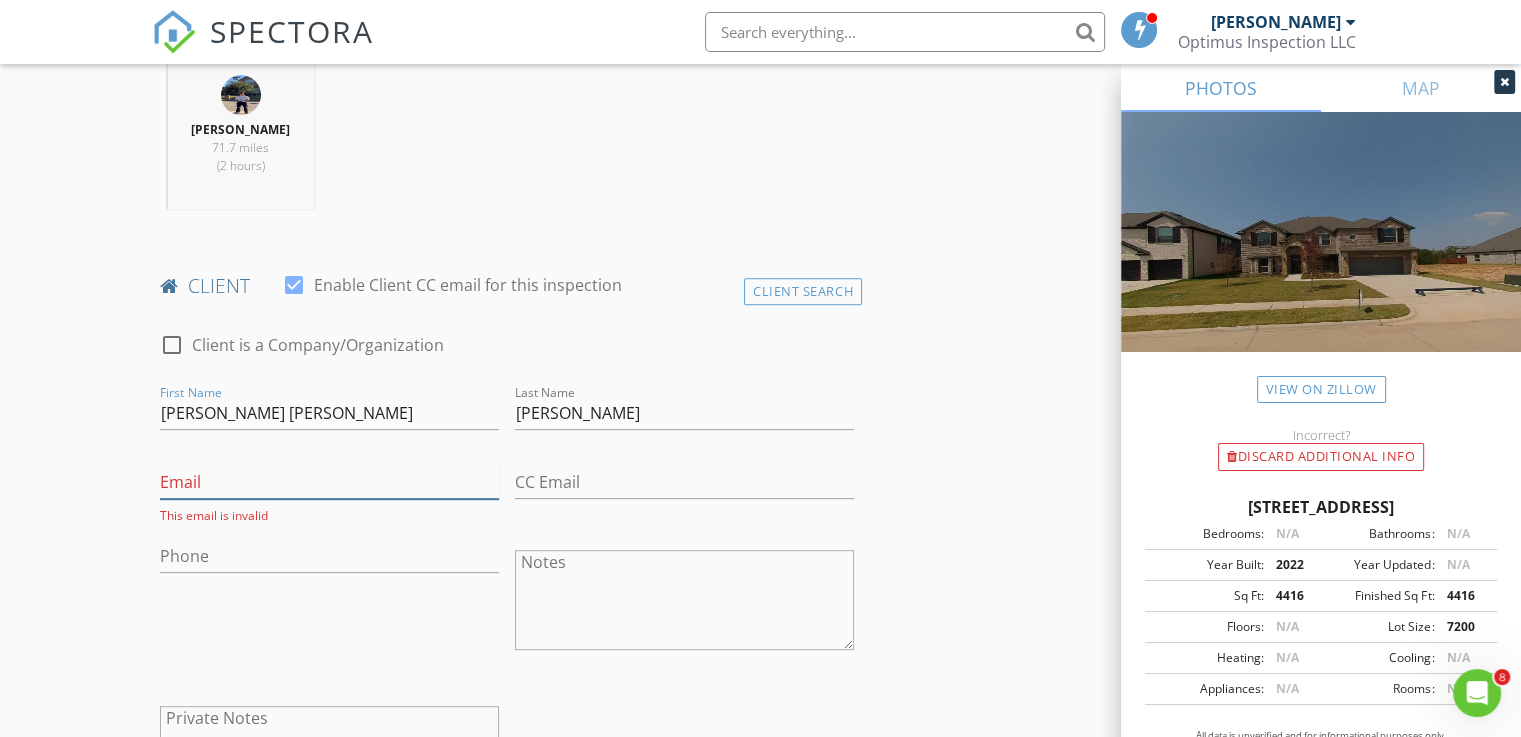 click on "Email" at bounding box center [329, 482] 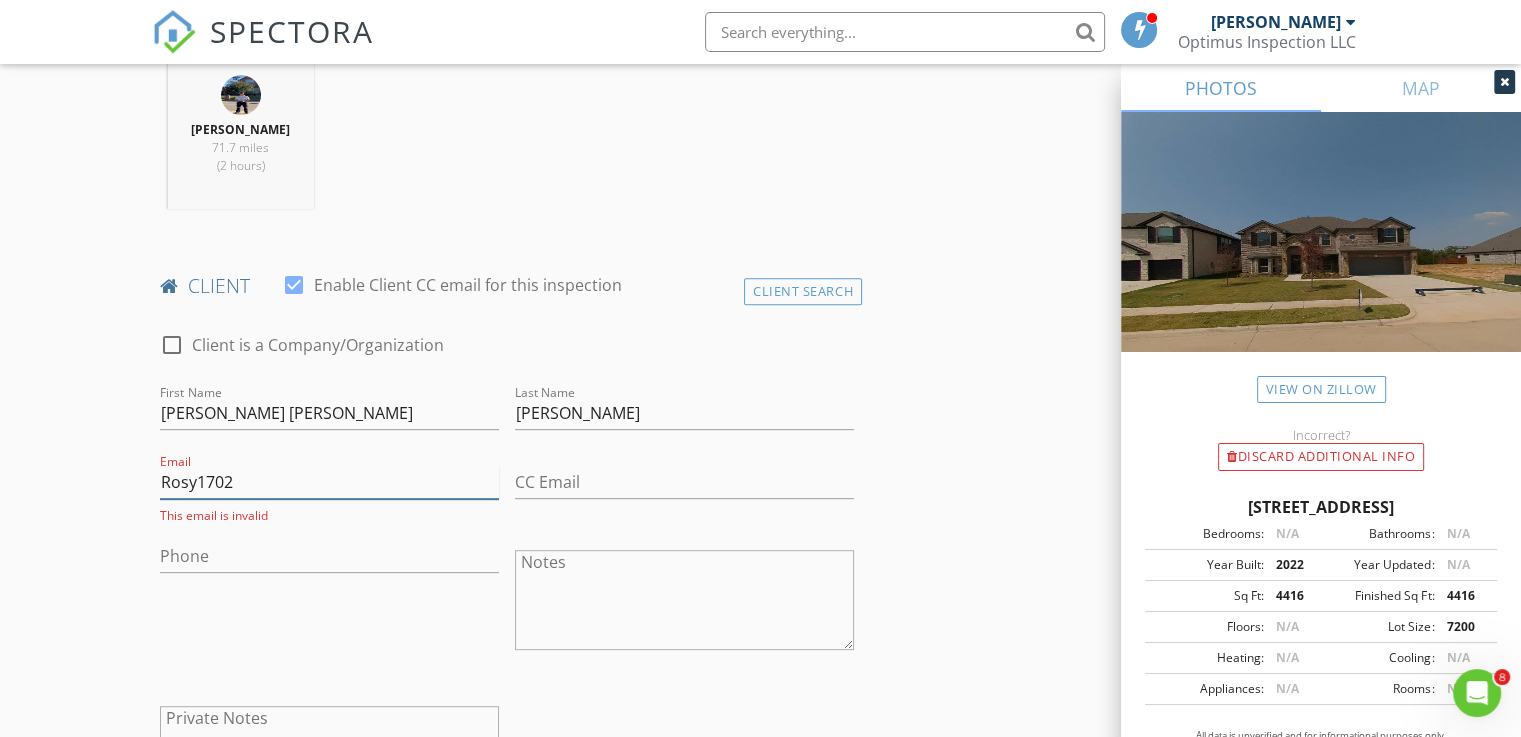 click on "Rosy1702" at bounding box center [329, 482] 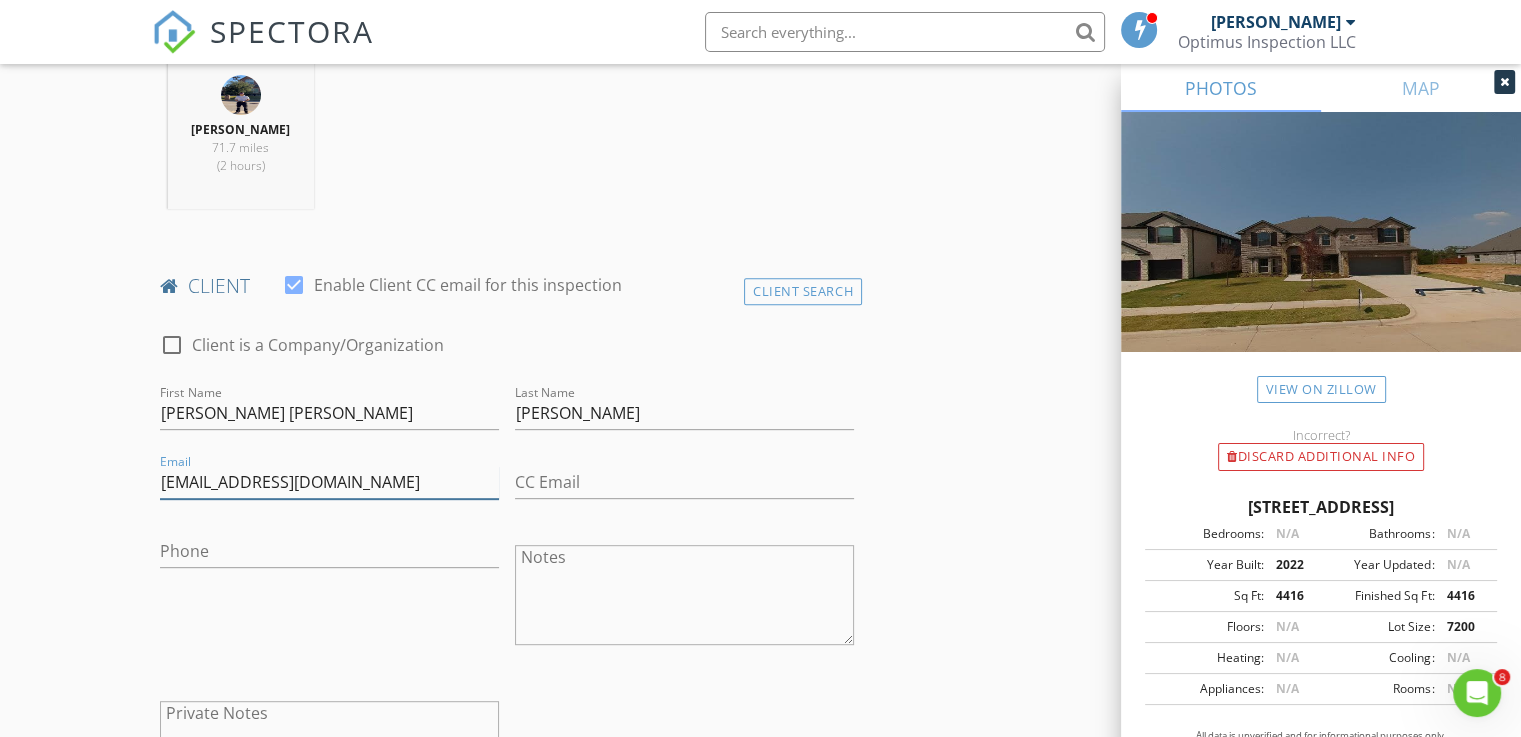 type on "Rosy1702@yahoo.com.mx" 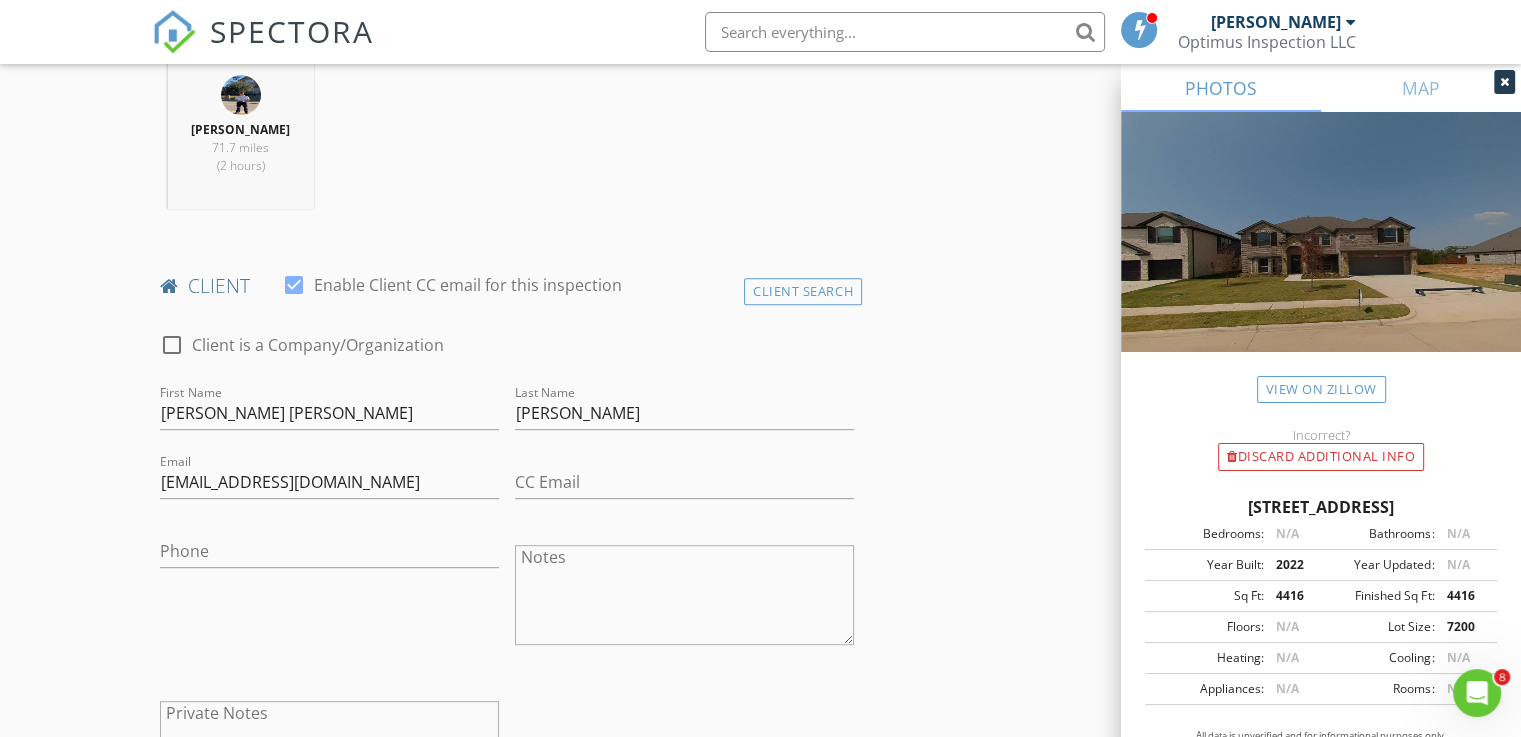 click on "INSPECTOR(S)
check_box   John Pham   PRIMARY   John Pham arrow_drop_down   check_box_outline_blank John Pham specifically requested
Date/Time
07/14/2025 1:00 PM
Location
Address Search       Address 1332 Cash St   Unit   City Burleson   State TX   Zip 76028   County Johnson     Square Feet 4017   Year Built 2023   Foundation Slab arrow_drop_down     John Pham     71.7 miles     (2 hours)
client
check_box Enable Client CC email for this inspection   Client Search     check_box_outline_blank Client is a Company/Organization     First Name Rosa Maria   Last Name Munoz   Email Rosy1702@yahoo.com.mx   CC Email   Phone           Notes   Private Notes
ADD ADDITIONAL client
SERVICES
arrow_drop_down     Select Discount Code arrow_drop_down    Charges       TOTAL   $0.00    Duration" at bounding box center (760, 1071) 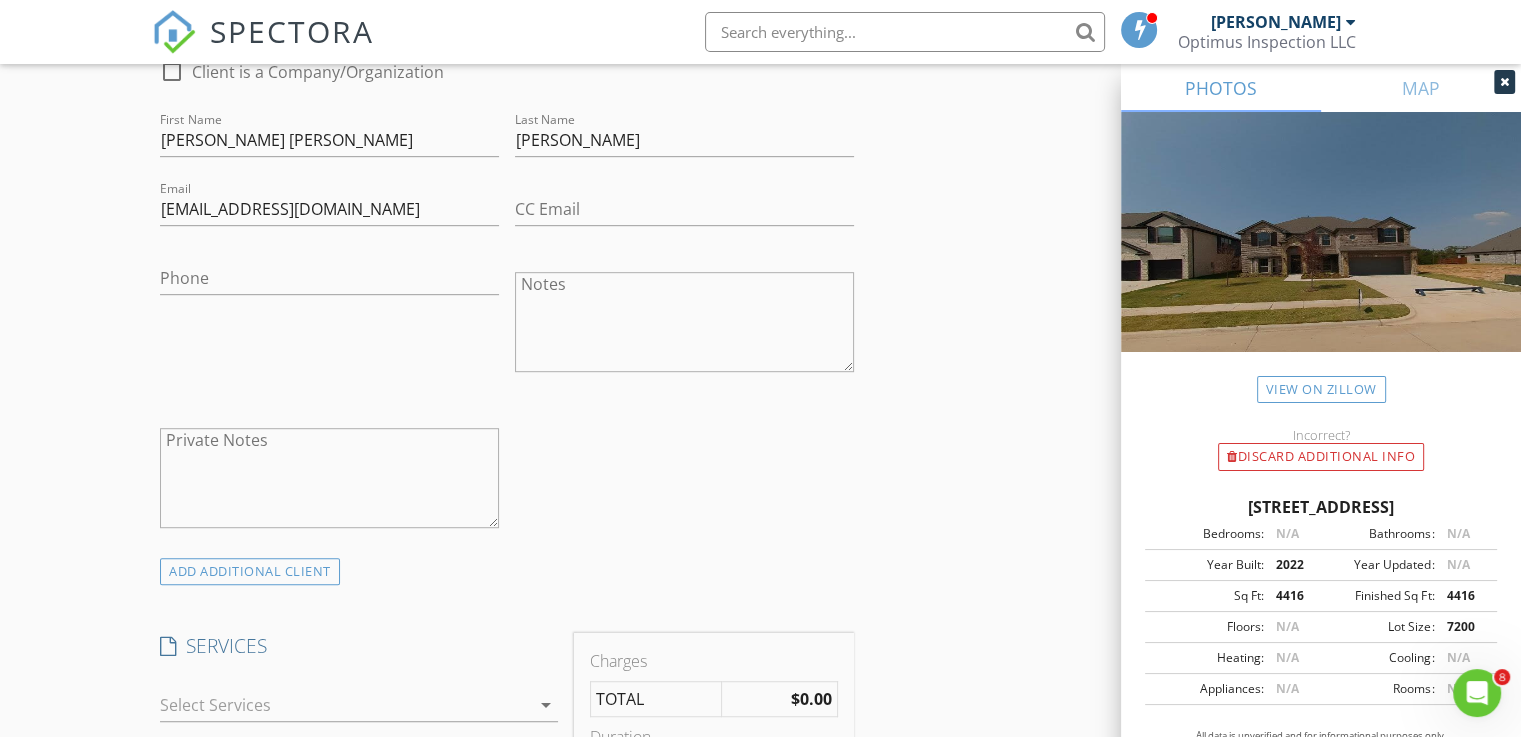 scroll, scrollTop: 1100, scrollLeft: 0, axis: vertical 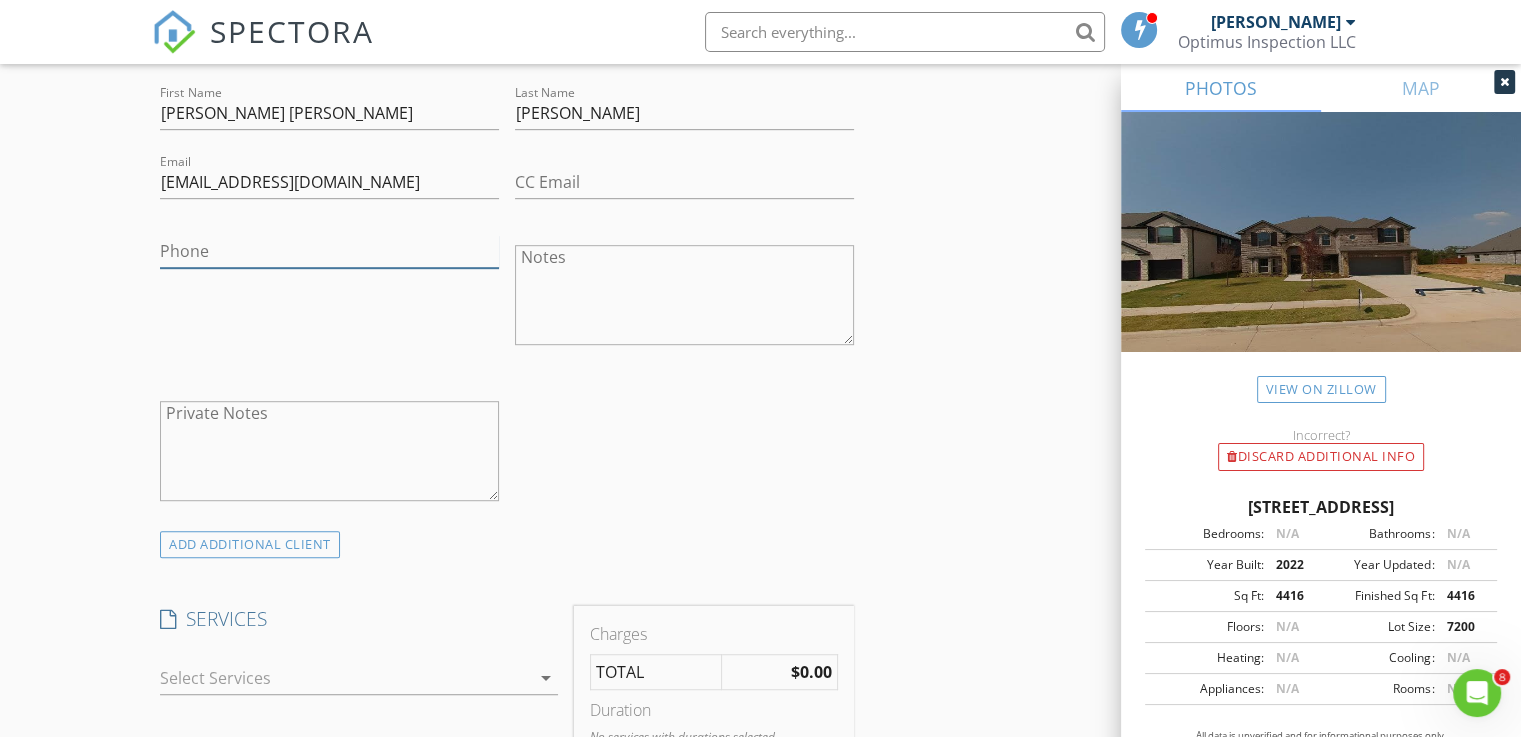 click on "Phone" at bounding box center (329, 251) 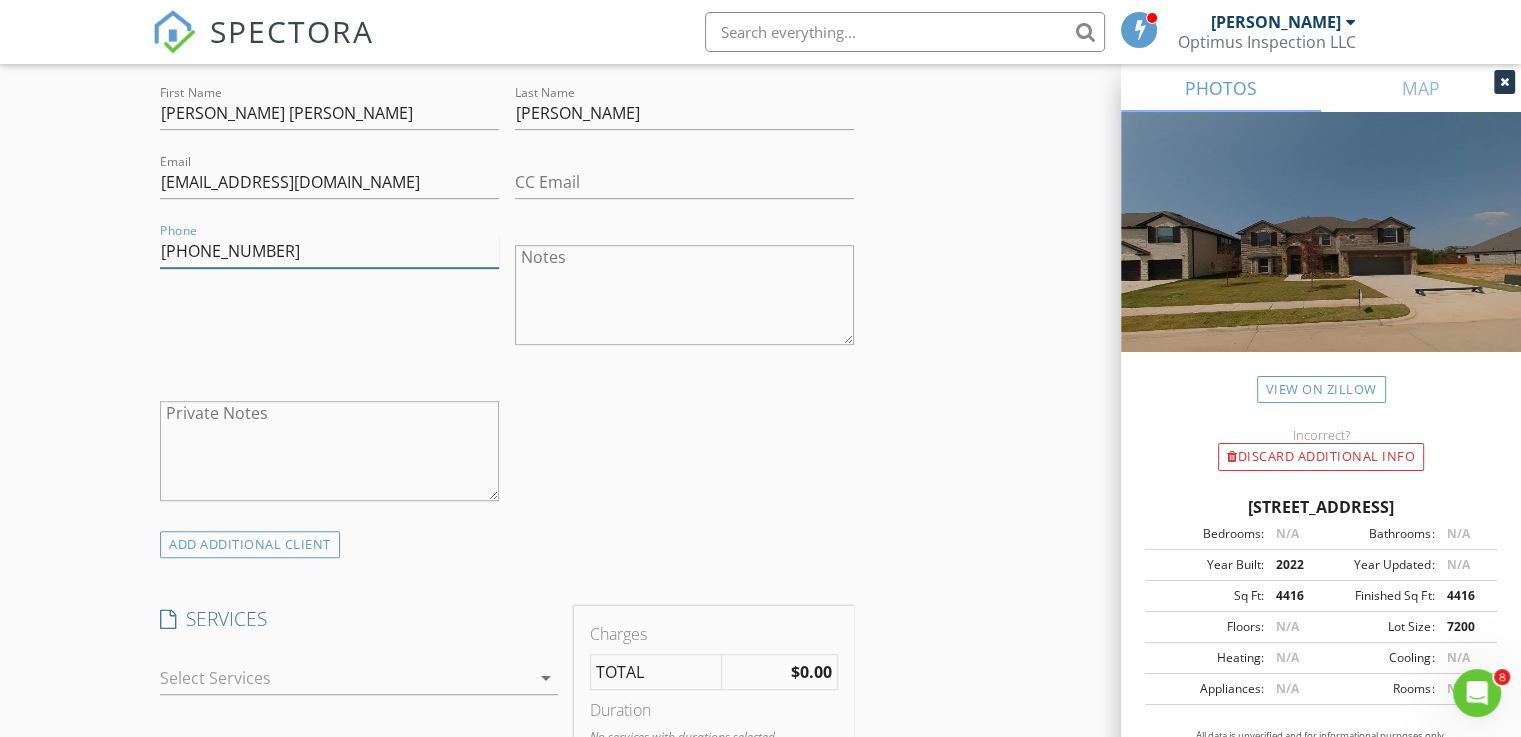 type on "682-459-8621" 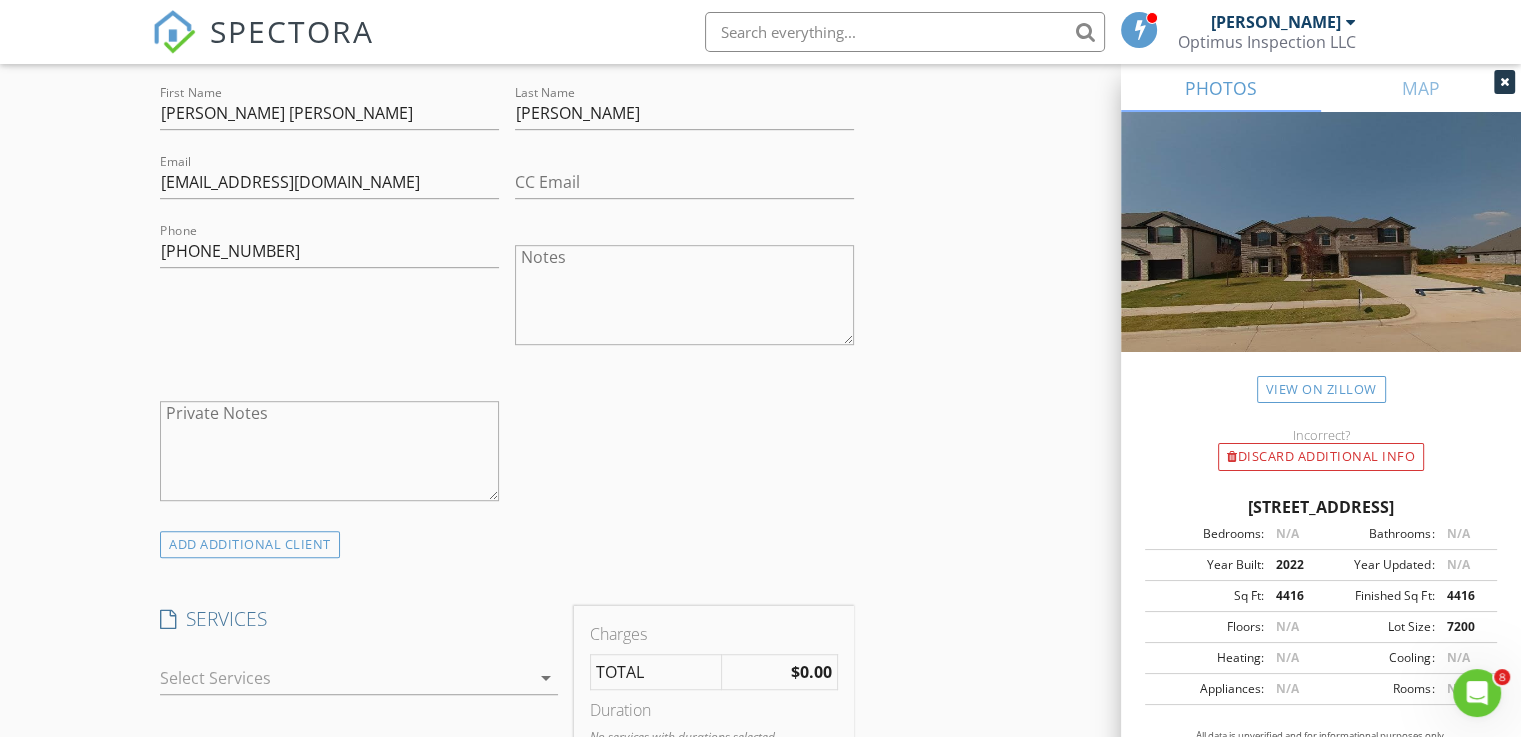 click on "INSPECTOR(S)
check_box   John Pham   PRIMARY   John Pham arrow_drop_down   check_box_outline_blank John Pham specifically requested
Date/Time
07/14/2025 1:00 PM
Location
Address Search       Address 1332 Cash St   Unit   City Burleson   State TX   Zip 76028   County Johnson     Square Feet 4017   Year Built 2023   Foundation Slab arrow_drop_down     John Pham     71.7 miles     (2 hours)
client
check_box Enable Client CC email for this inspection   Client Search     check_box_outline_blank Client is a Company/Organization     First Name Rosa Maria   Last Name Munoz   Email Rosy1702@yahoo.com.mx   CC Email   Phone 682-459-8621           Notes   Private Notes
ADD ADDITIONAL client
SERVICES
arrow_drop_down     Select Discount Code arrow_drop_down    Charges       TOTAL   $0.00" at bounding box center [760, 771] 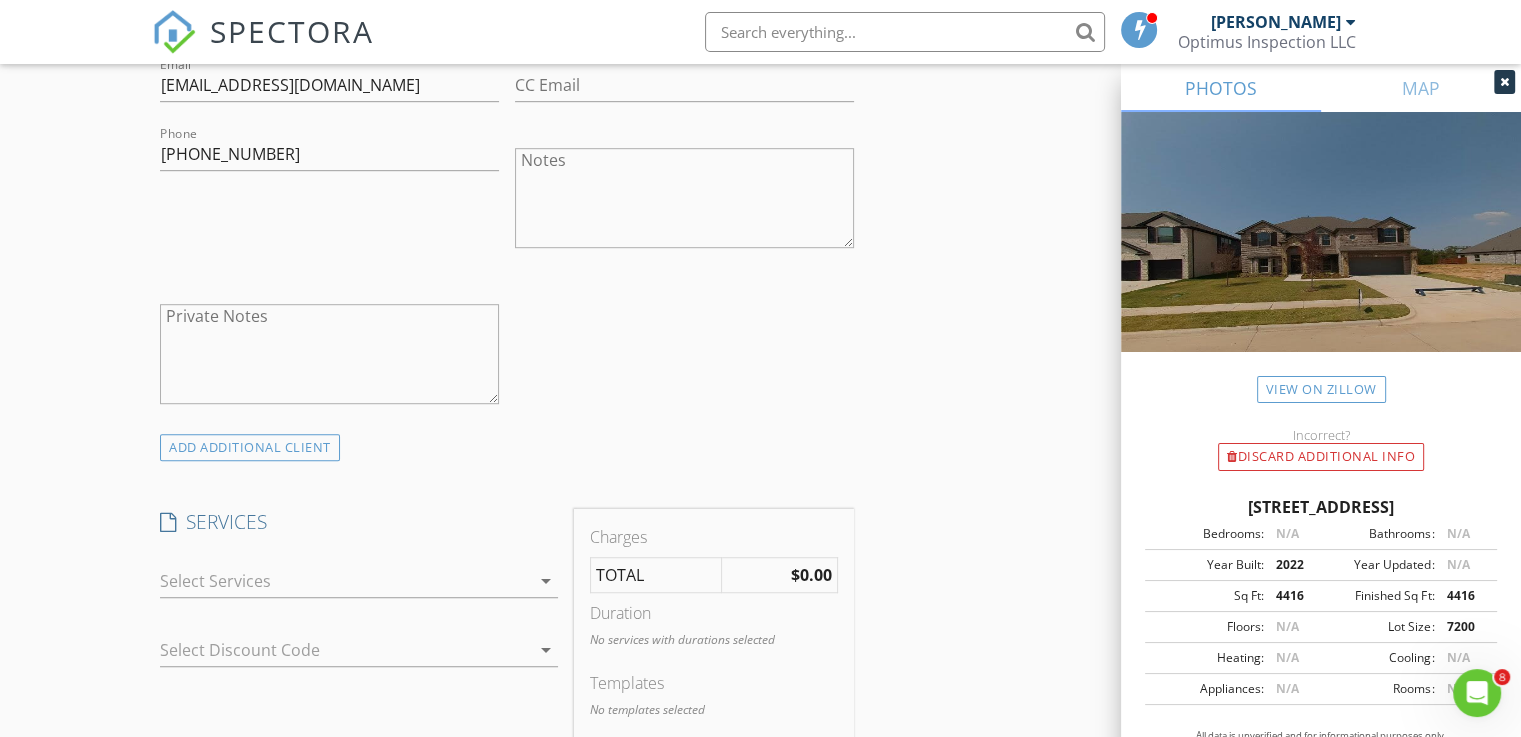 scroll, scrollTop: 1300, scrollLeft: 0, axis: vertical 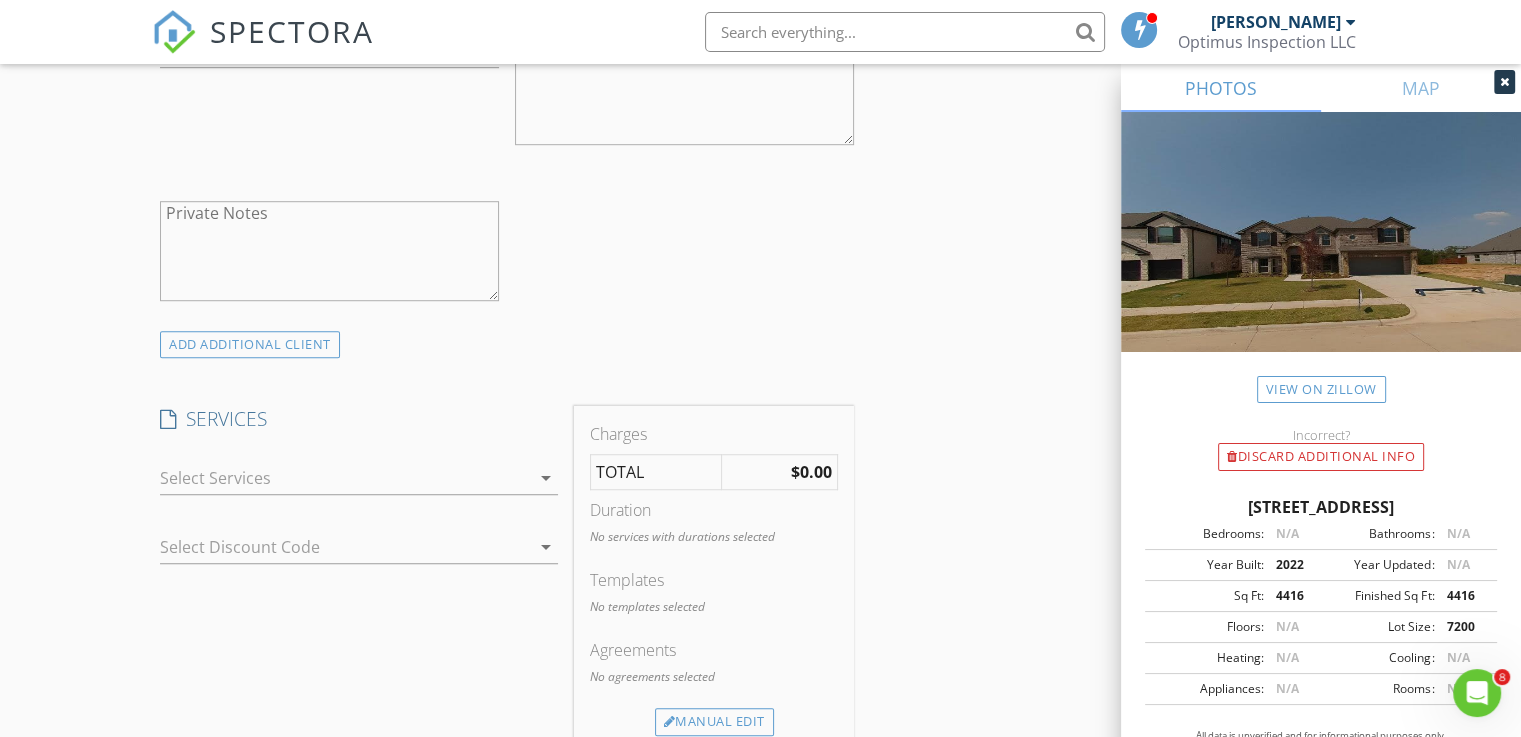 click on "arrow_drop_down" at bounding box center [359, 482] 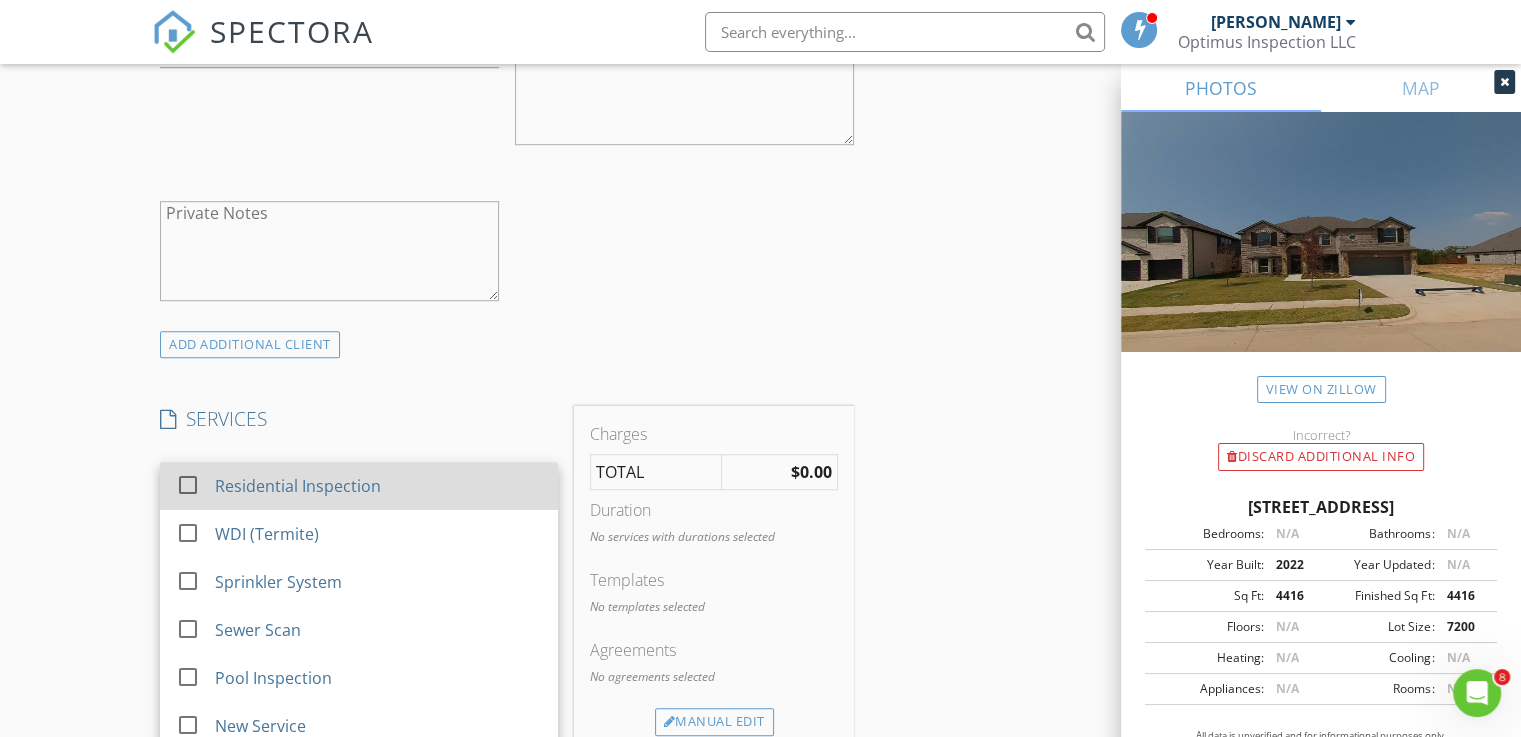 click at bounding box center (188, 485) 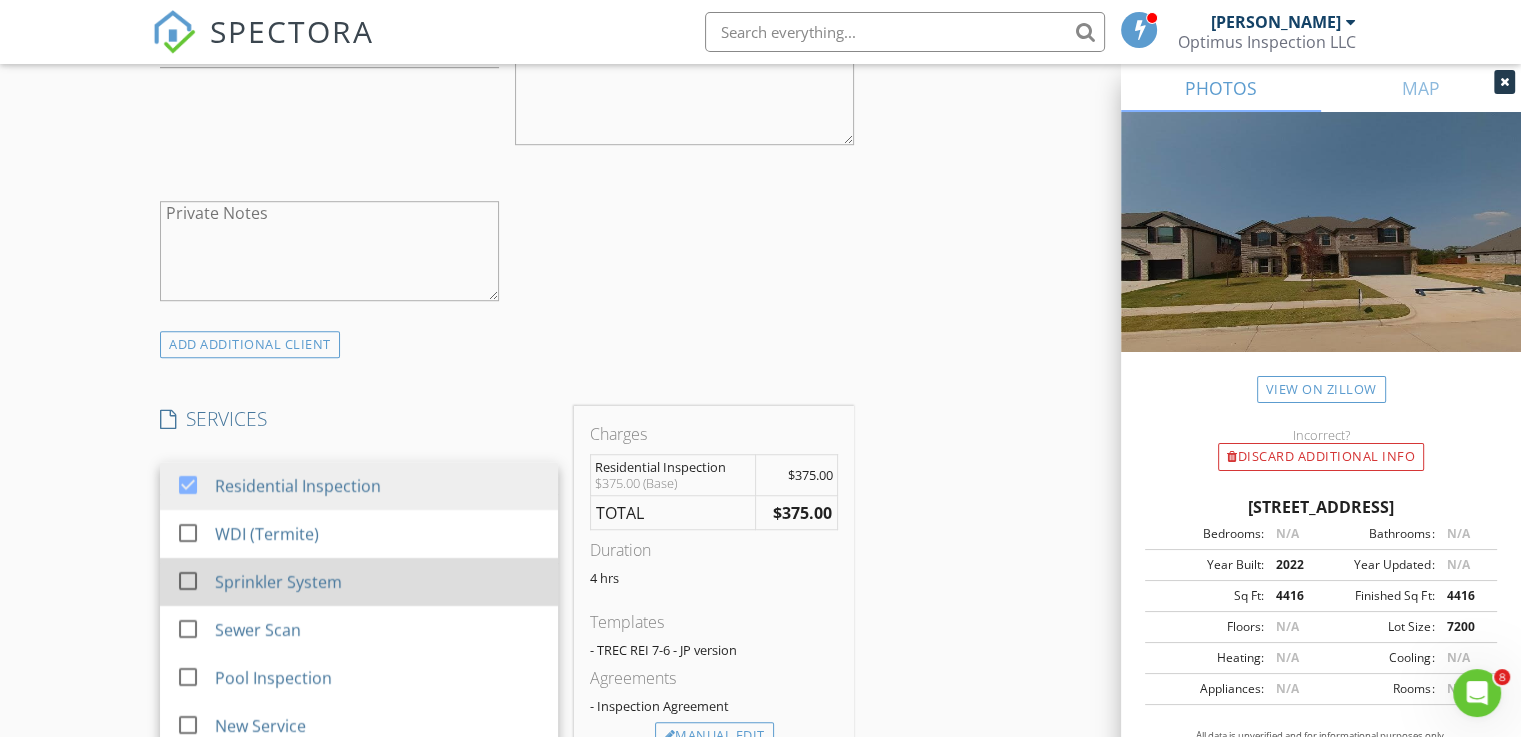 click at bounding box center [188, 581] 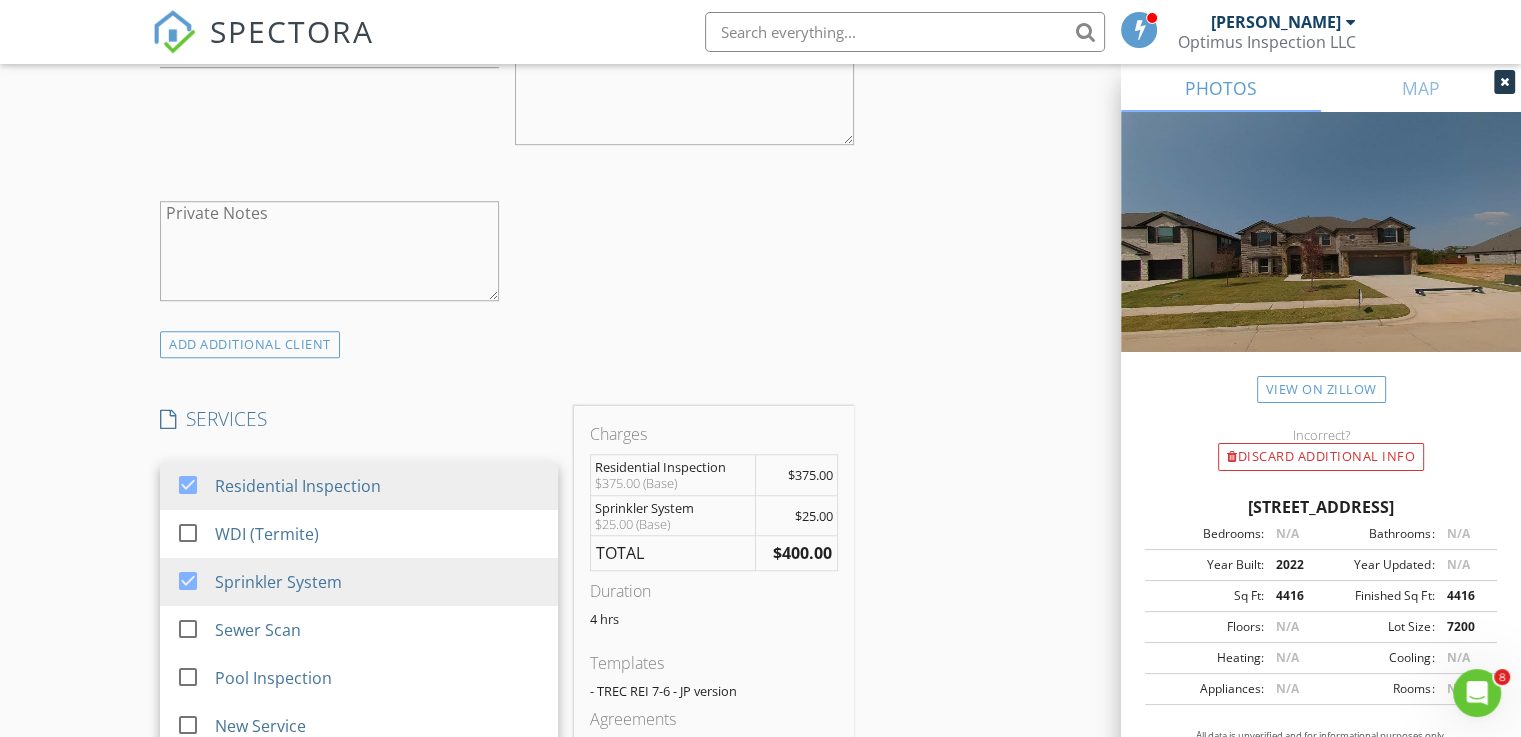 click on "INSPECTOR(S)
check_box   John Pham   PRIMARY   John Pham arrow_drop_down   check_box_outline_blank John Pham specifically requested
Date/Time
07/14/2025 1:00 PM
Location
Address Search       Address 1332 Cash St   Unit   City Burleson   State TX   Zip 76028   County Johnson     Square Feet 4017   Year Built 2023   Foundation Slab arrow_drop_down     John Pham     71.7 miles     (2 hours)
client
check_box Enable Client CC email for this inspection   Client Search     check_box_outline_blank Client is a Company/Organization     First Name Rosa Maria   Last Name Munoz   Email Rosy1702@yahoo.com.mx   CC Email   Phone 682-459-8621           Notes   Private Notes
ADD ADDITIONAL client
SERVICES
check_box   Residential Inspection   check_box_outline_blank   WDI (Termite)" at bounding box center [760, 599] 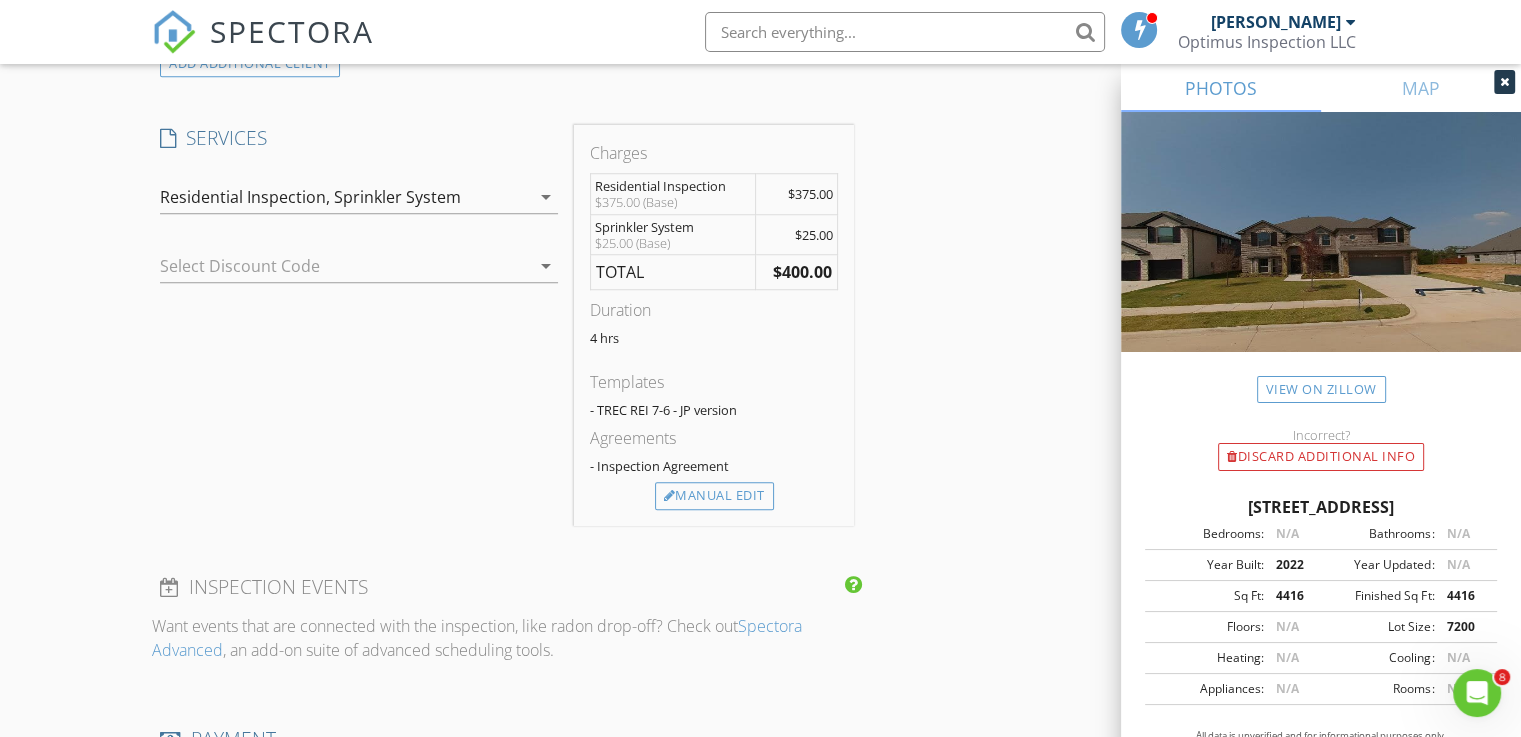 scroll, scrollTop: 1600, scrollLeft: 0, axis: vertical 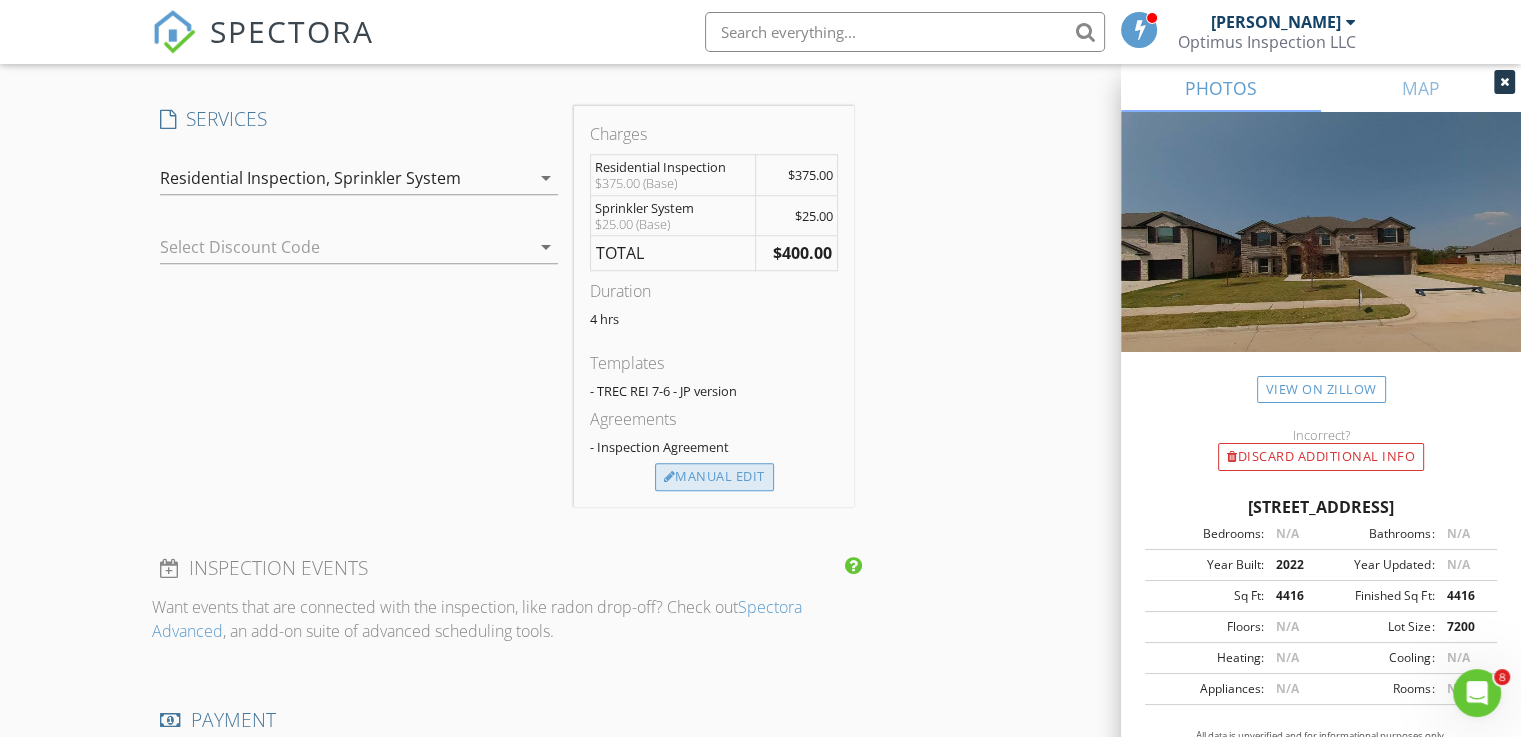 click on "Manual Edit" at bounding box center [714, 477] 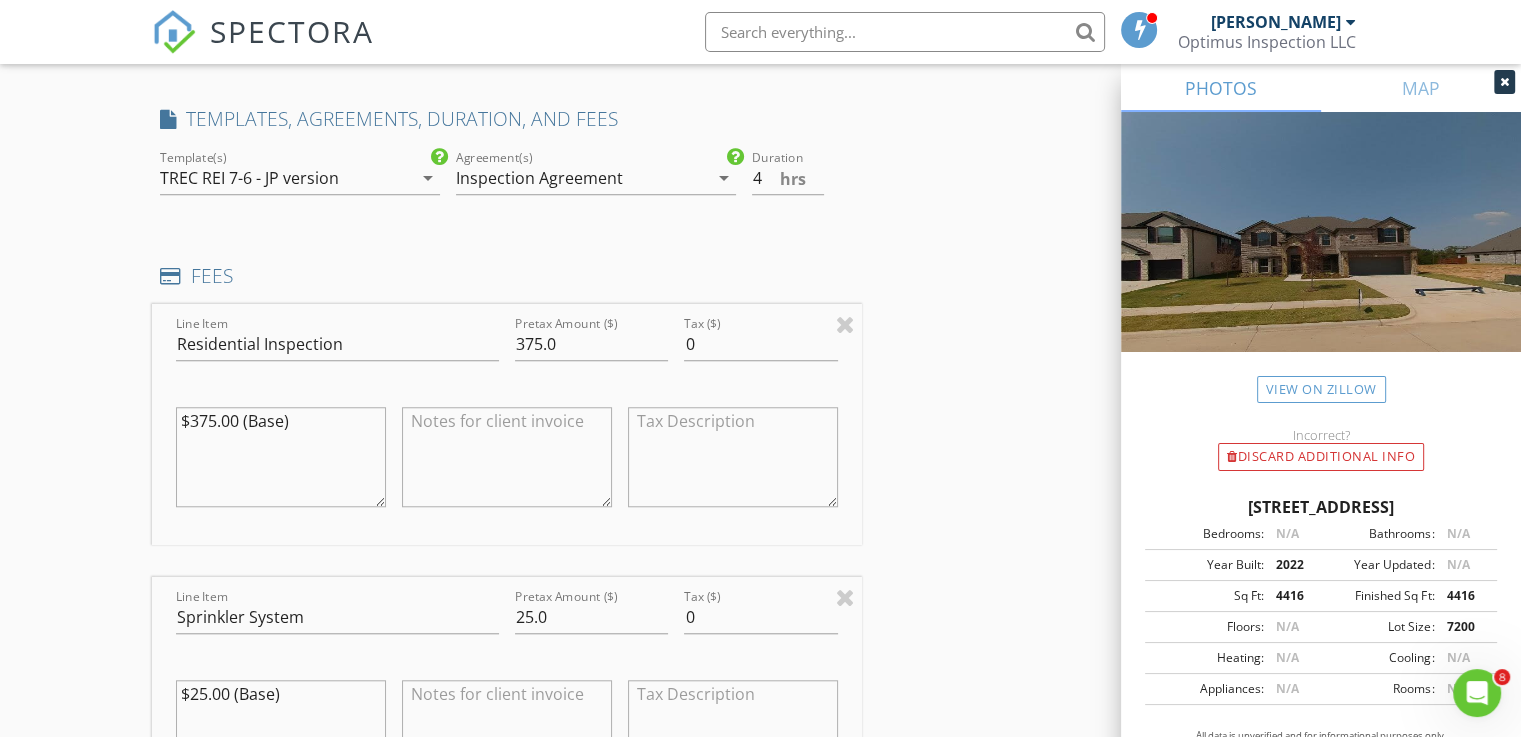 click on "$375.00 (Base)" at bounding box center (281, 457) 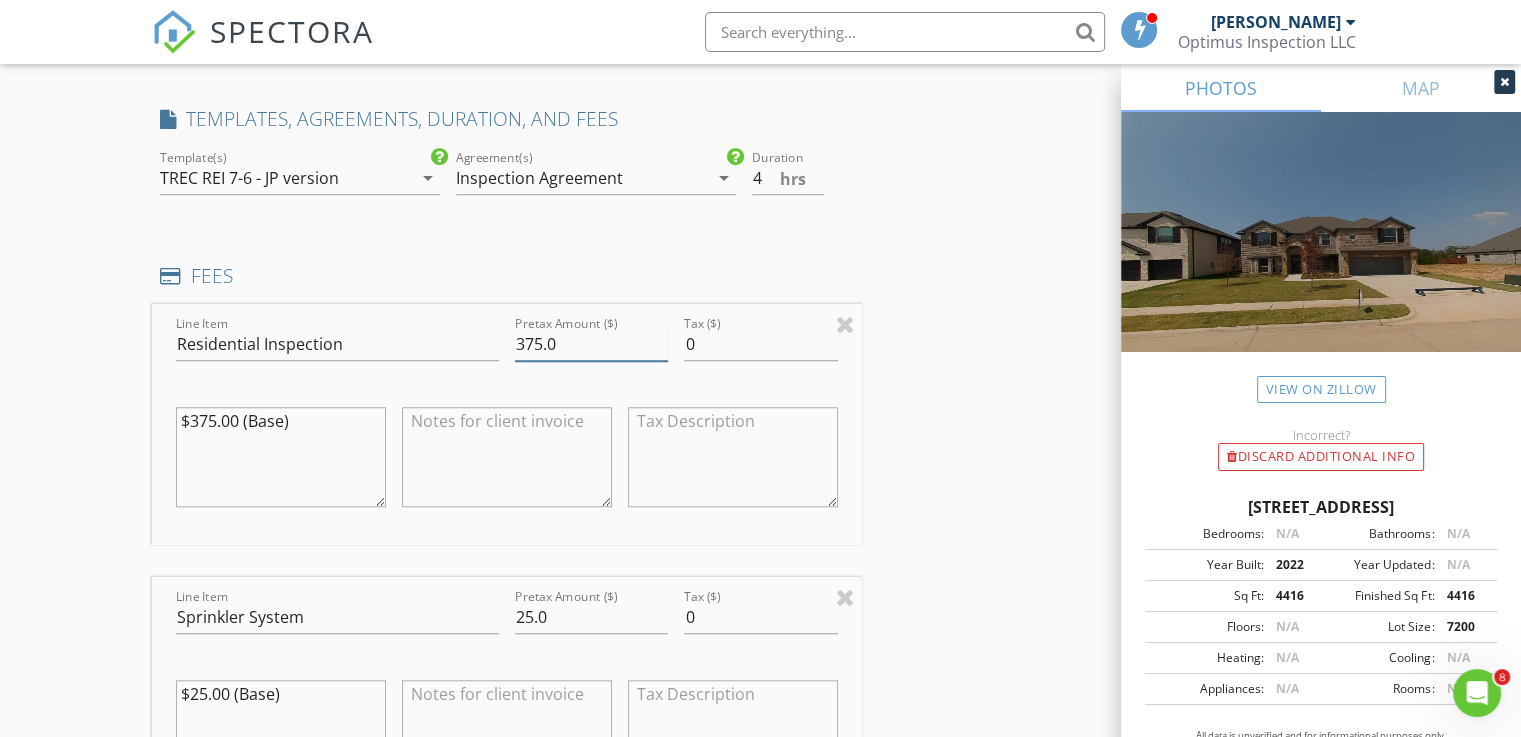 click on "375.0" at bounding box center (591, 344) 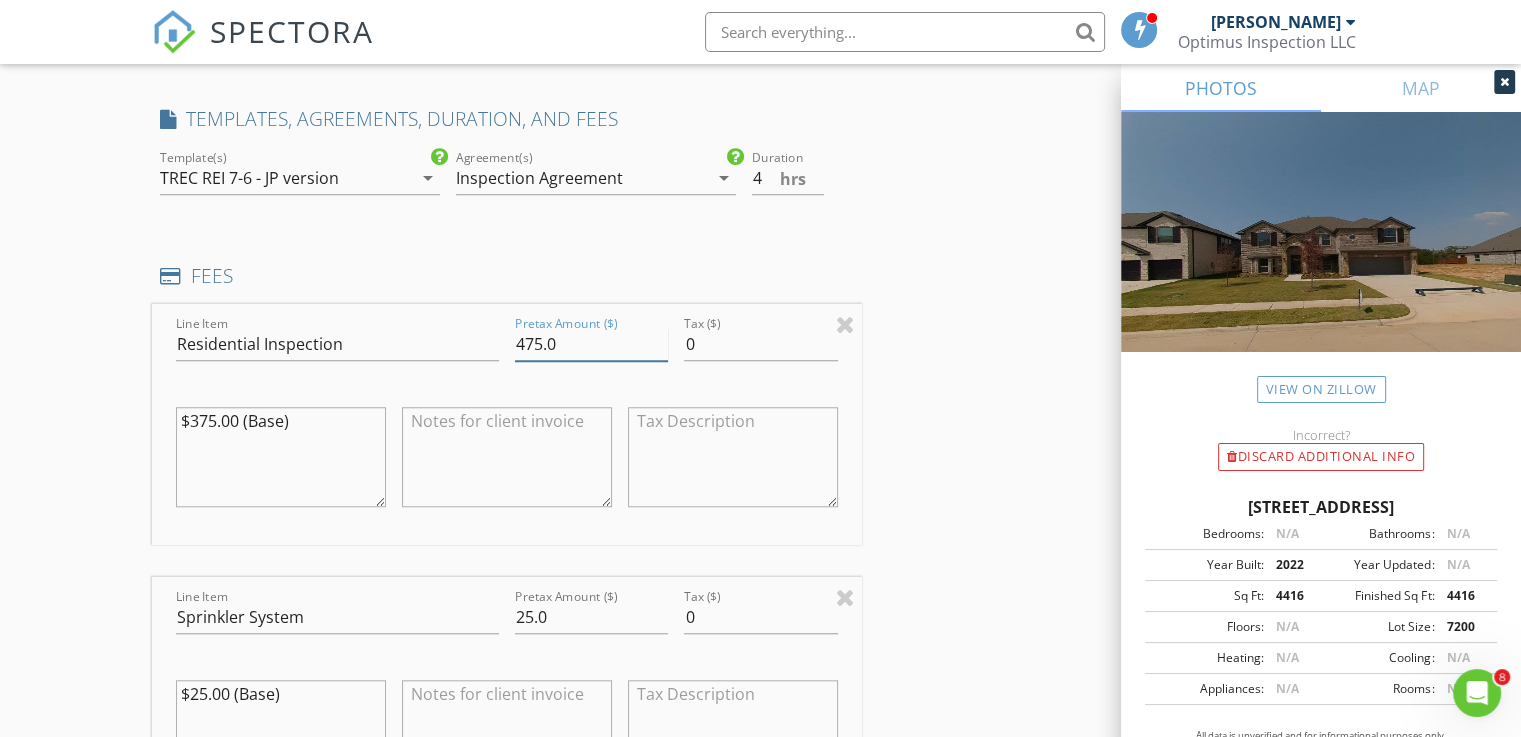 type on "475.0" 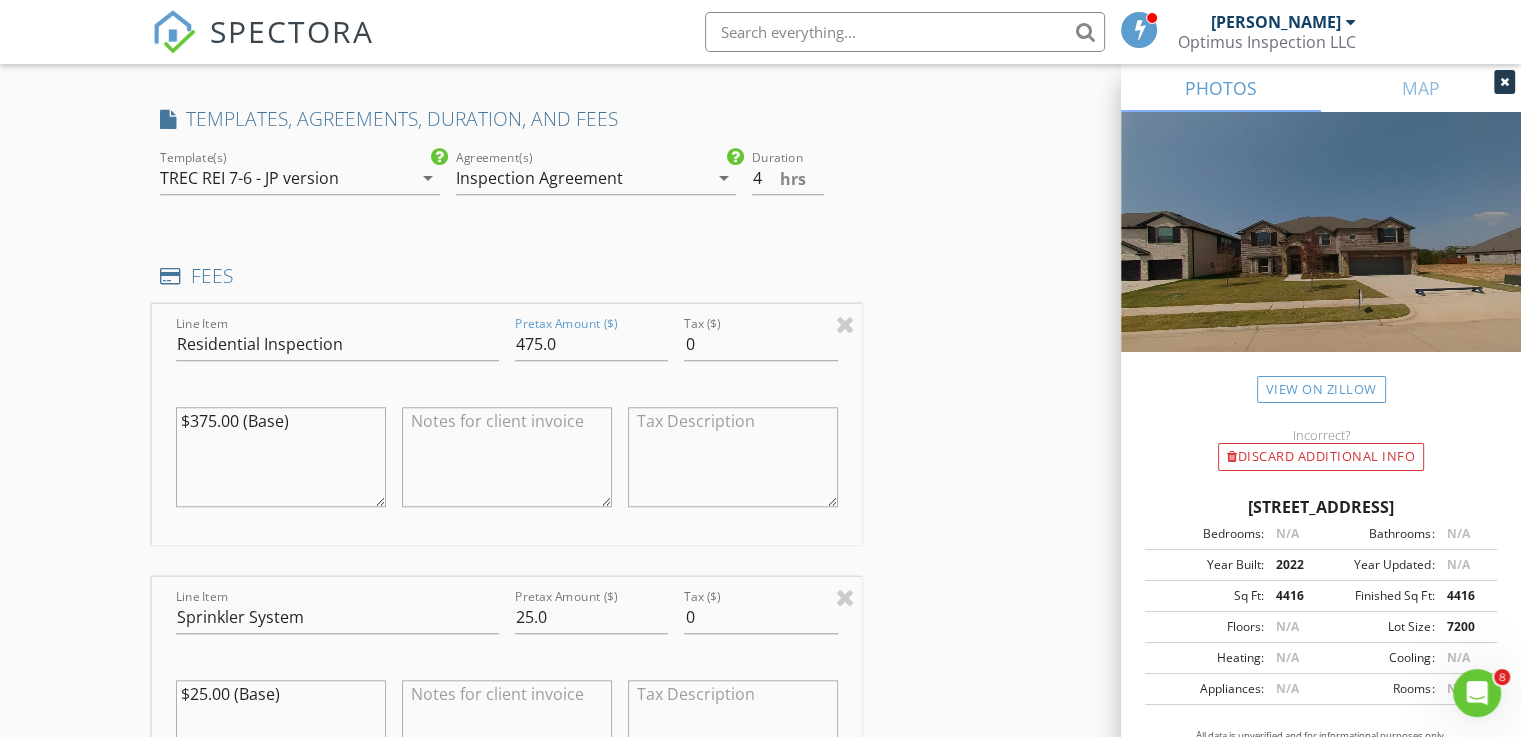 click on "$375.00 (Base)" at bounding box center (281, 457) 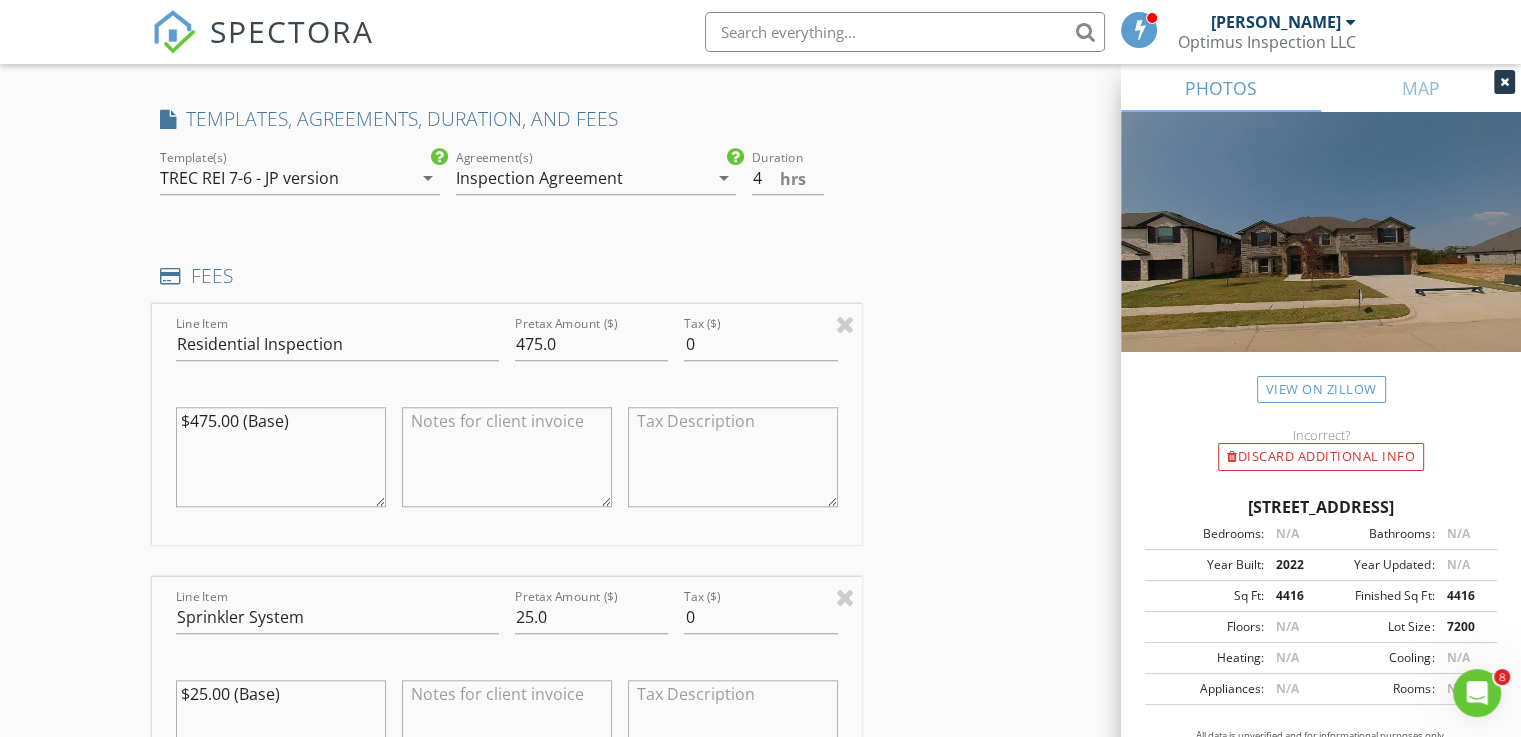 click on "$475.00 (Base)" at bounding box center [281, 457] 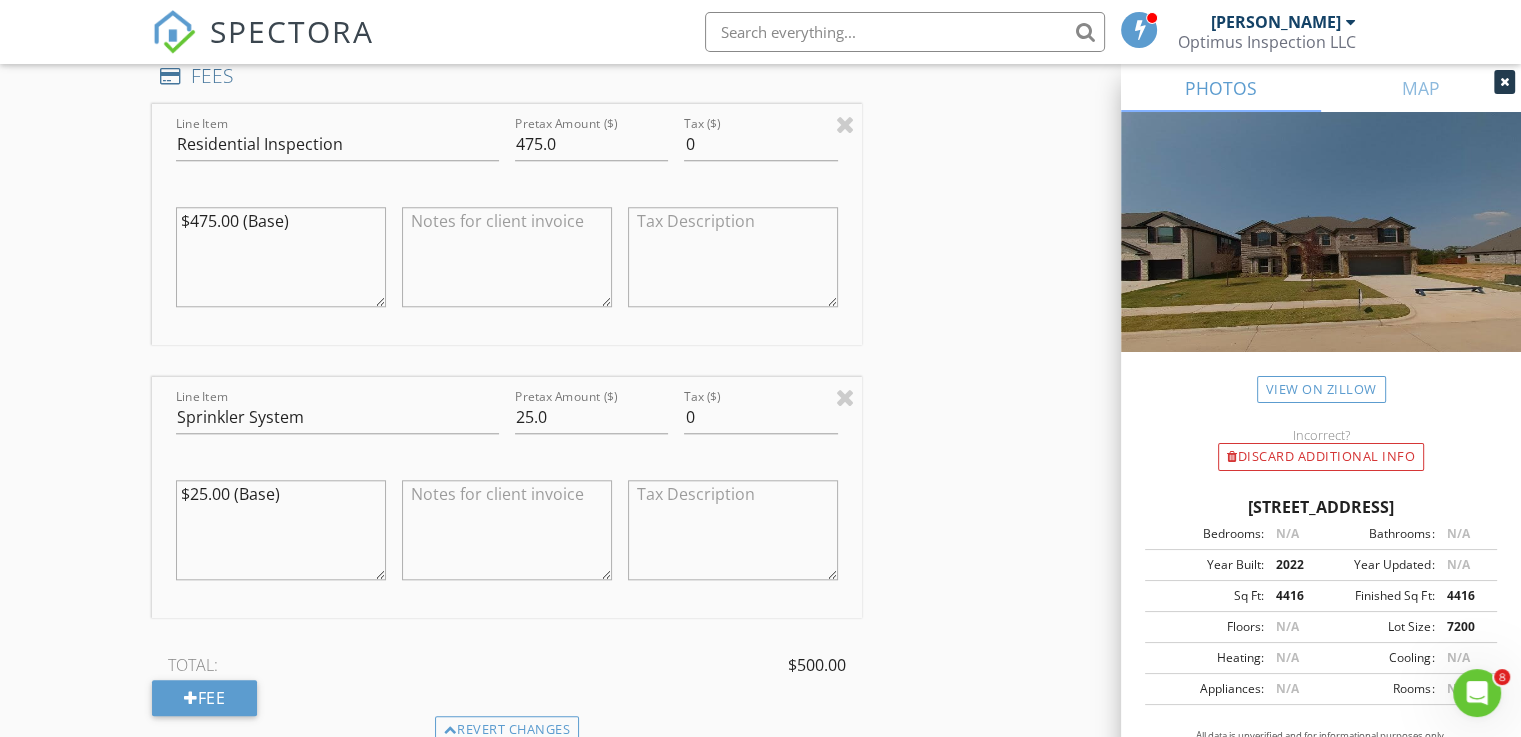drag, startPoint x: 990, startPoint y: 472, endPoint x: 628, endPoint y: 545, distance: 369.28714 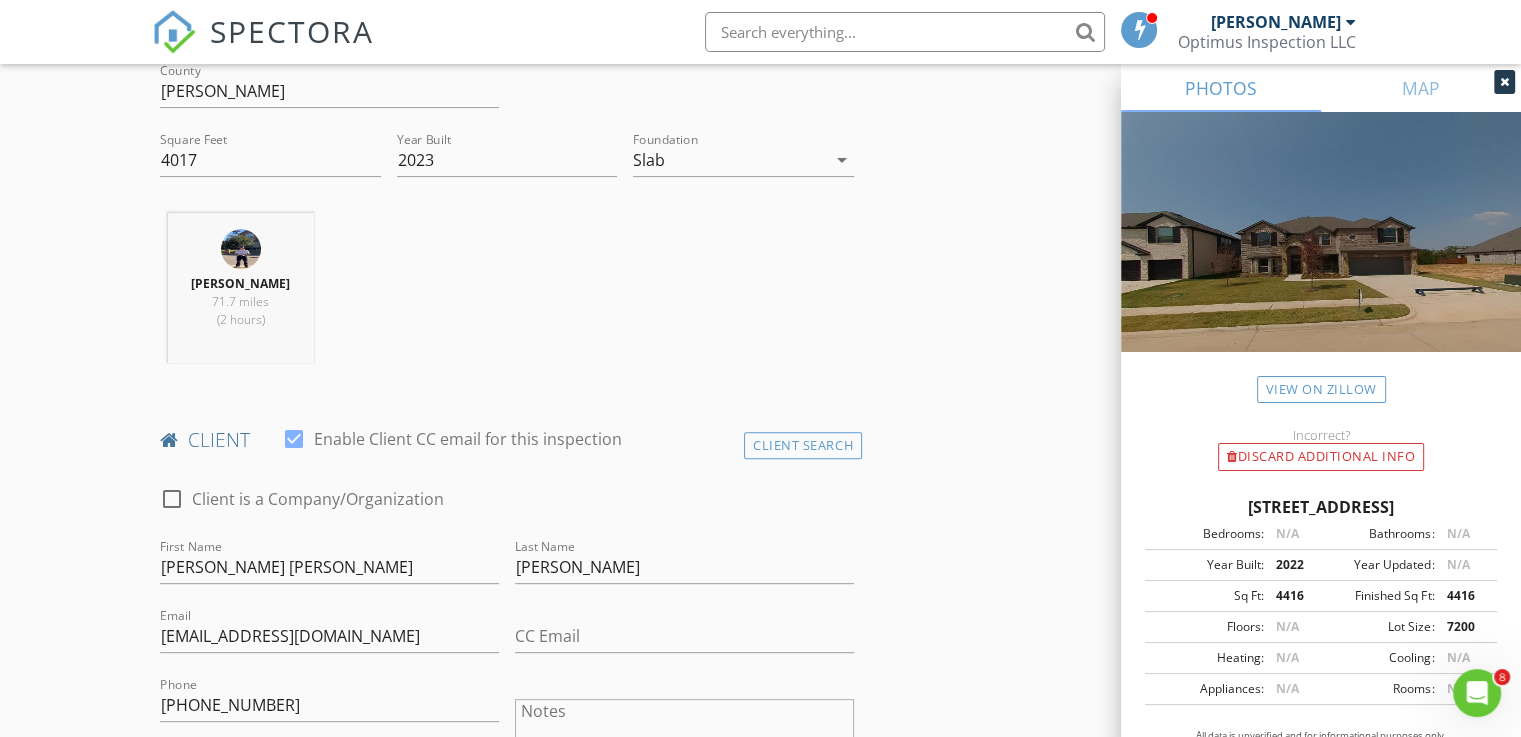 scroll, scrollTop: 500, scrollLeft: 0, axis: vertical 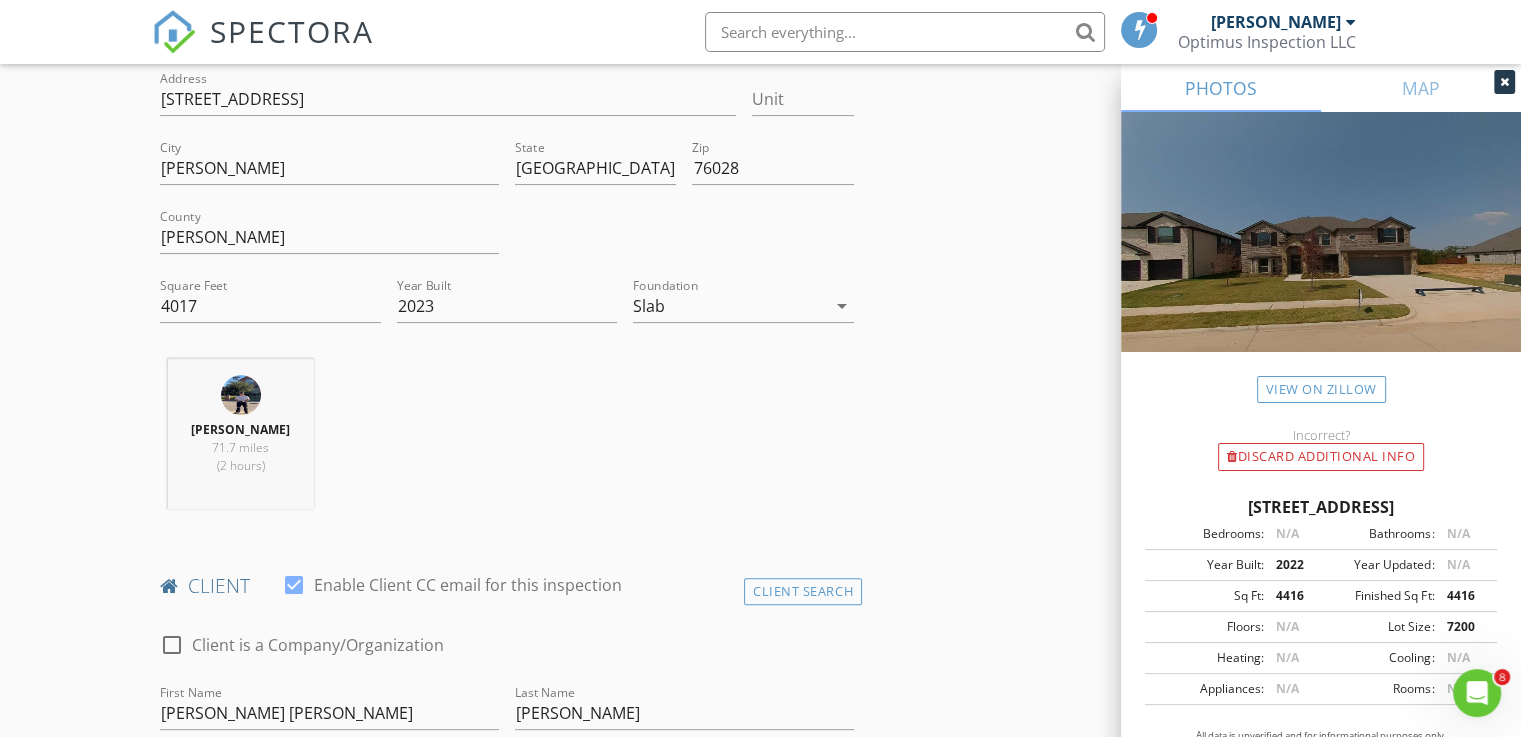 drag, startPoint x: 953, startPoint y: 421, endPoint x: 792, endPoint y: 442, distance: 162.36378 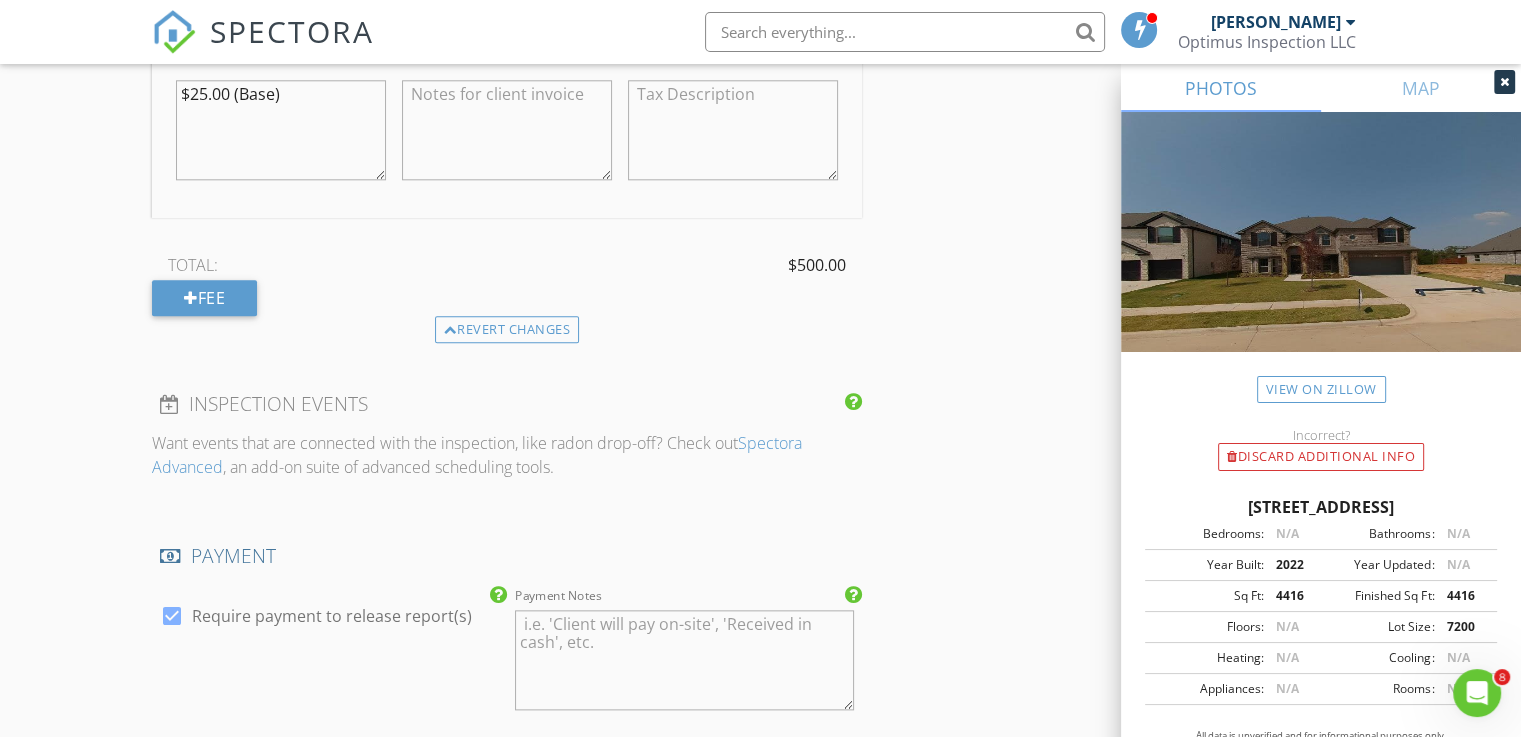 scroll, scrollTop: 2400, scrollLeft: 0, axis: vertical 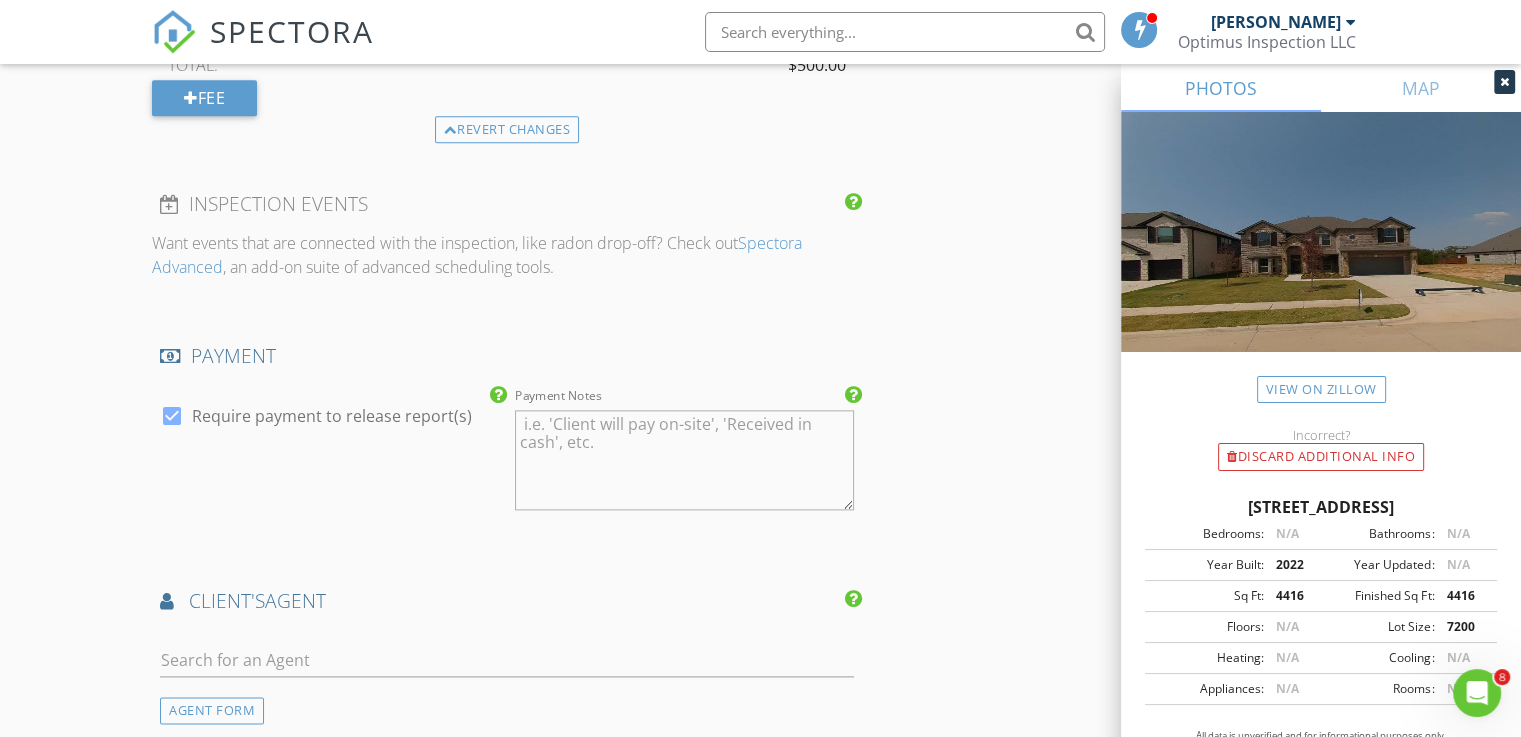 click at bounding box center (172, 416) 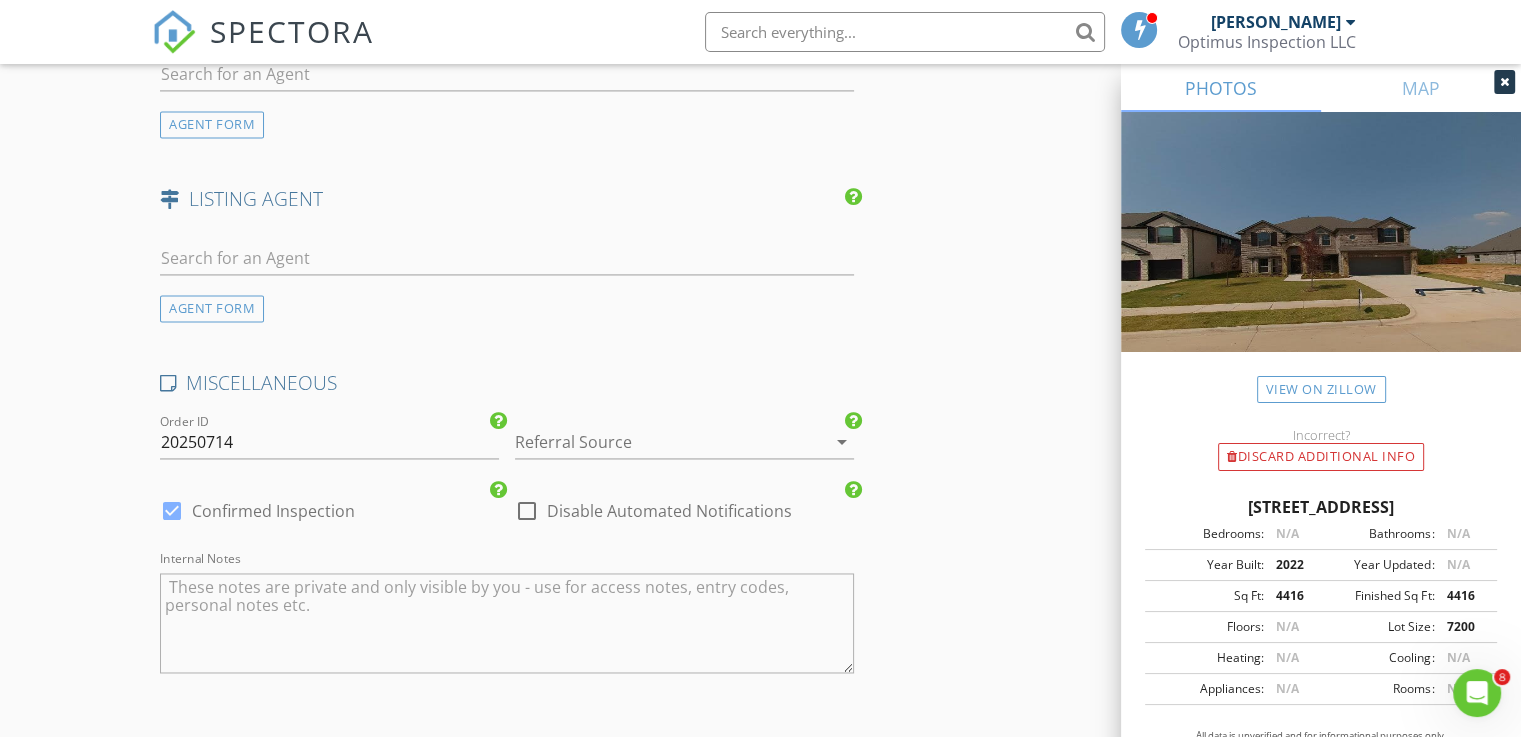 scroll, scrollTop: 3000, scrollLeft: 0, axis: vertical 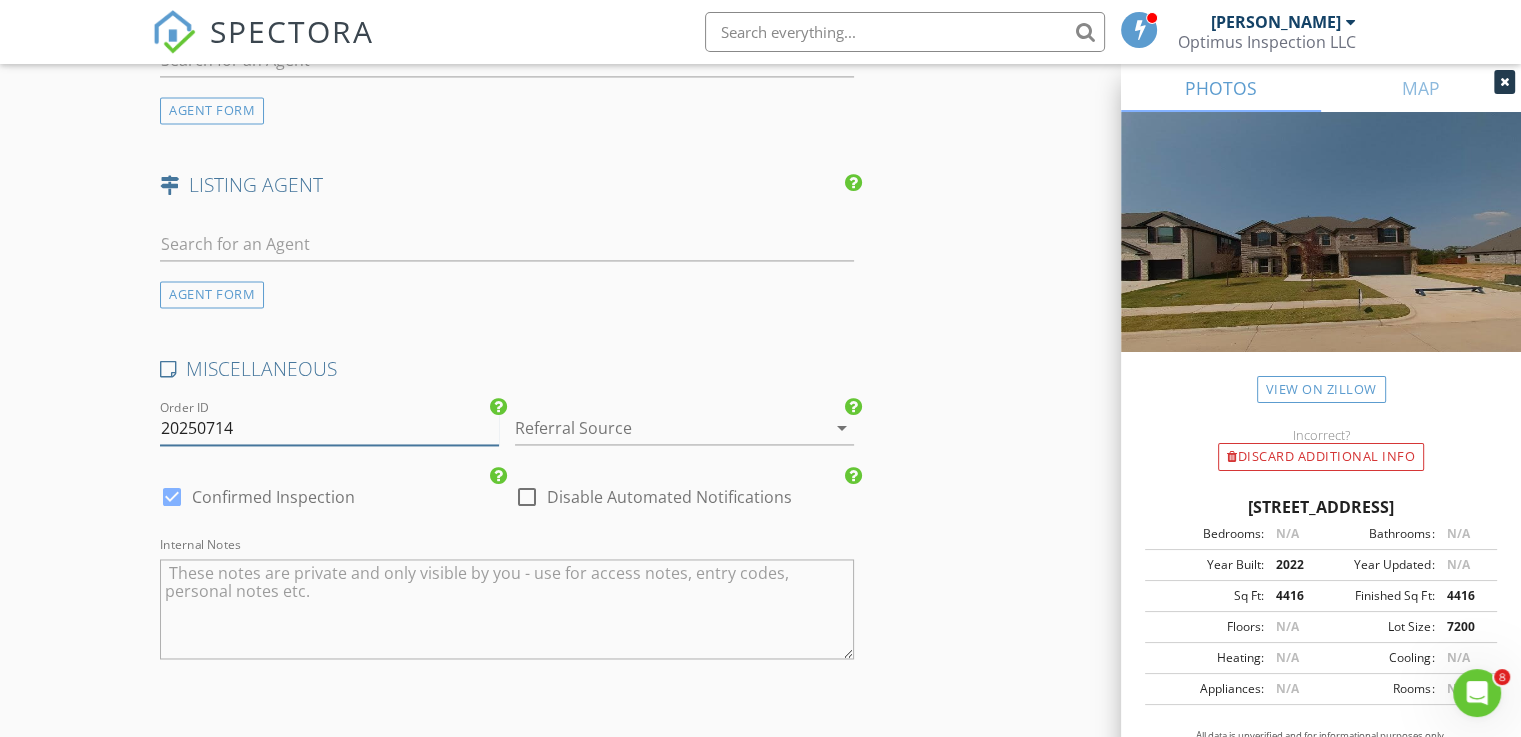 click on "20250714" at bounding box center (329, 428) 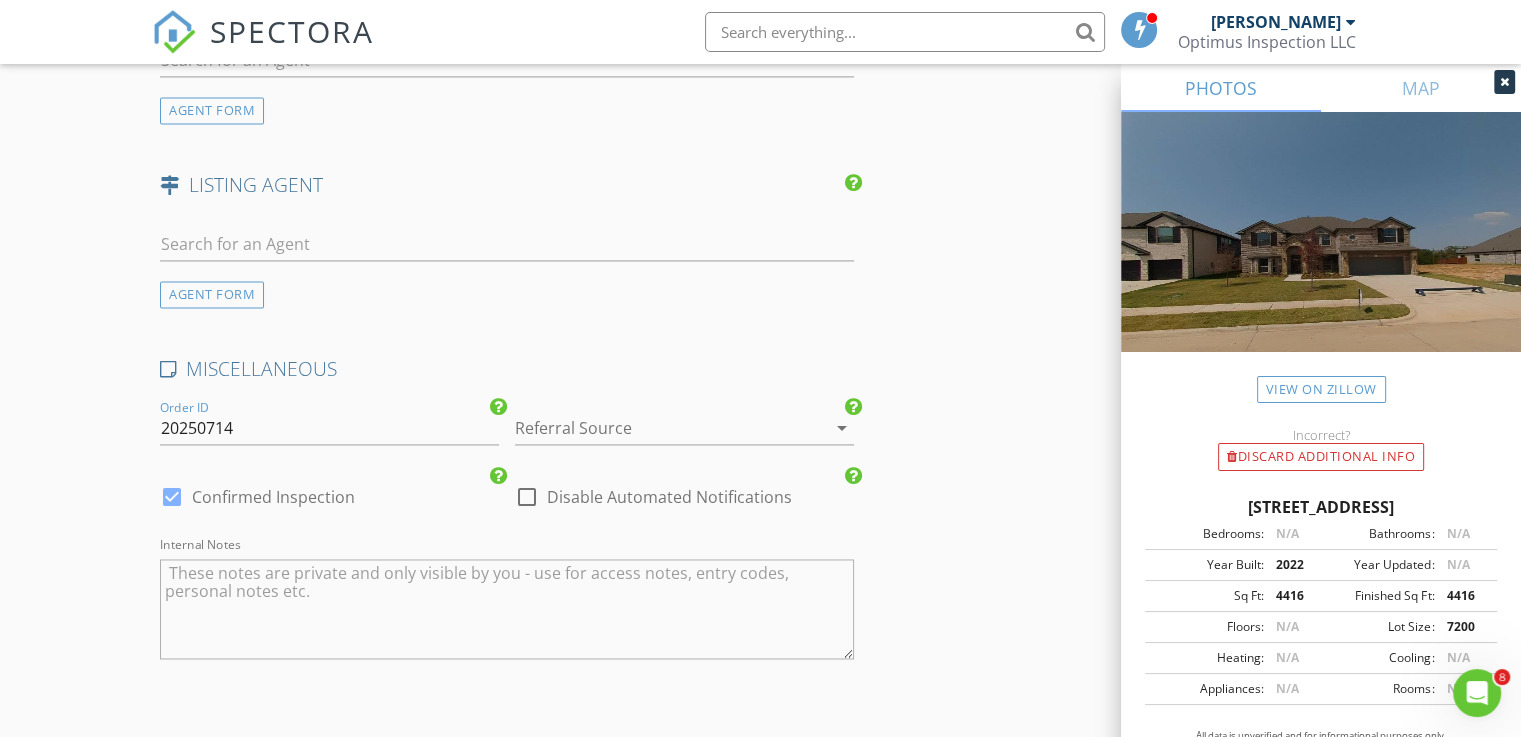 click at bounding box center [656, 428] 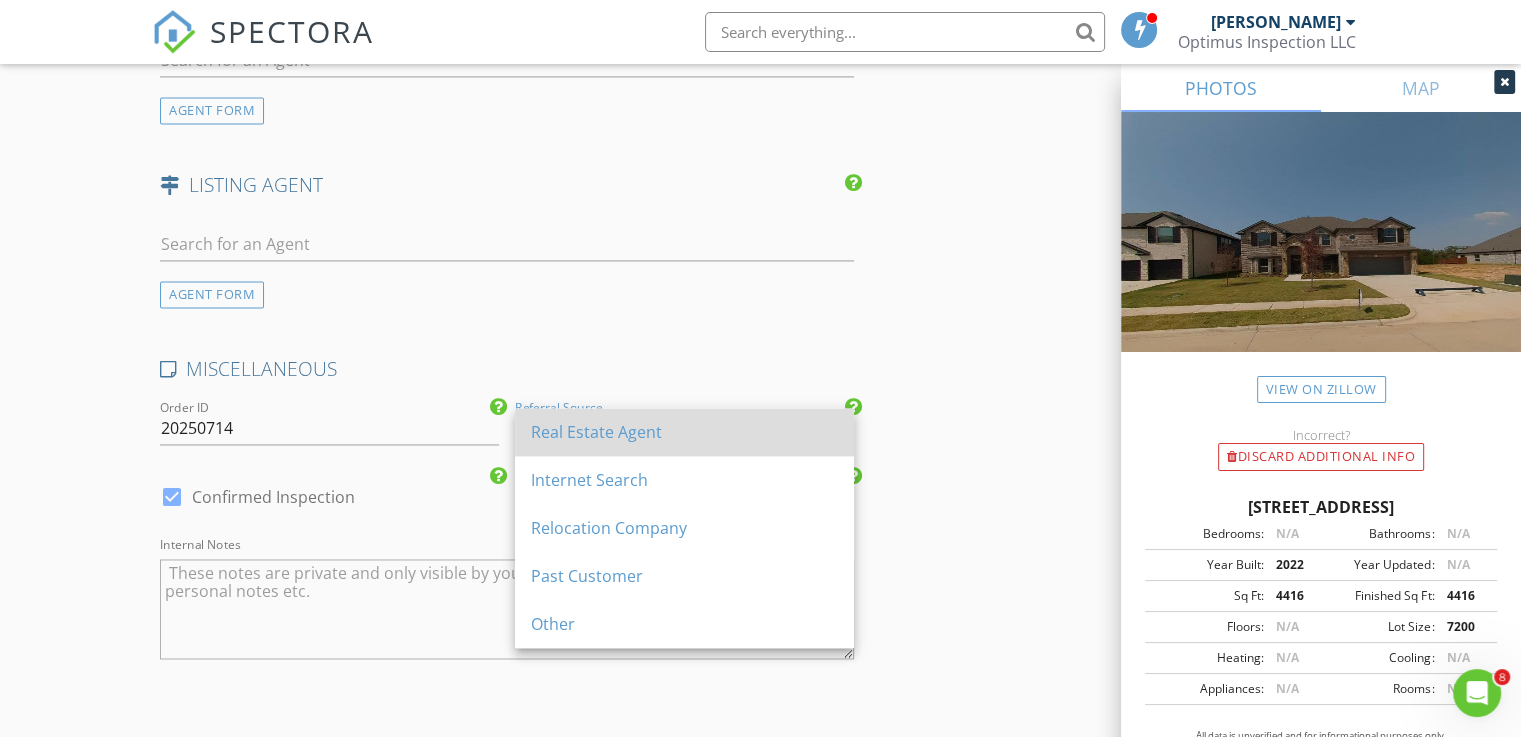click on "Real Estate Agent" at bounding box center [684, 432] 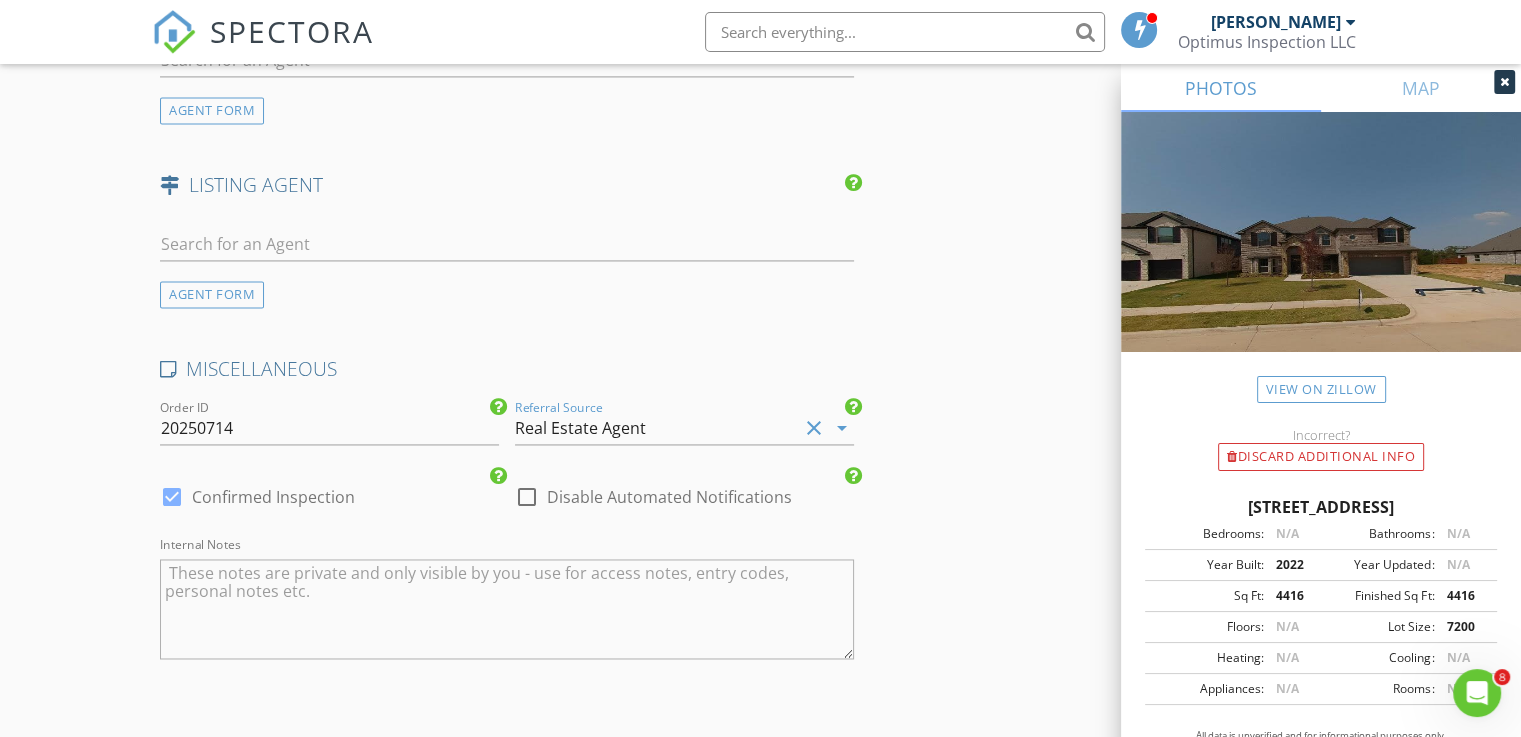click at bounding box center [527, 497] 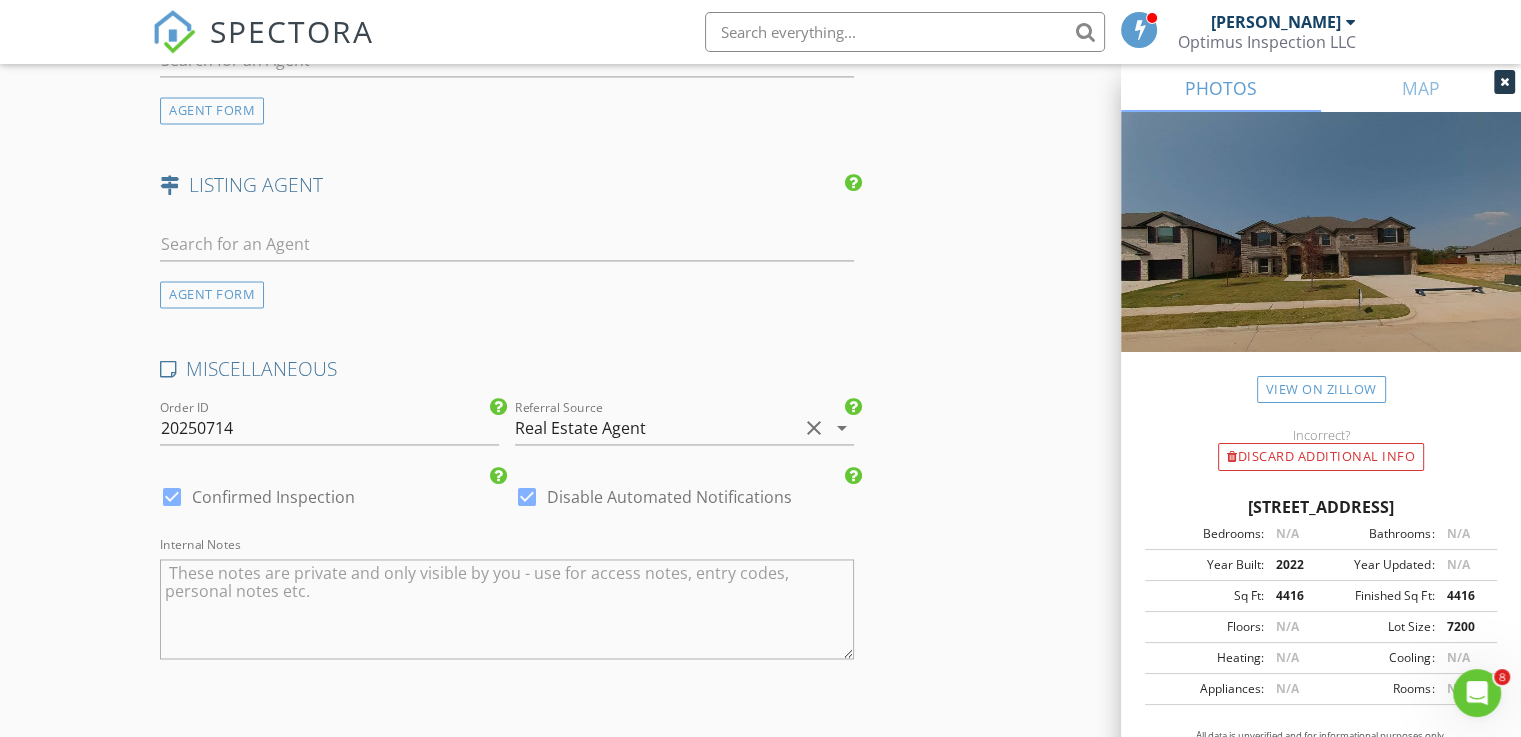 click on "INSPECTOR(S)
check_box   John Pham   PRIMARY   John Pham arrow_drop_down   check_box_outline_blank John Pham specifically requested
Date/Time
07/14/2025 1:00 PM
Location
Address Search       Address 1332 Cash St   Unit   City Burleson   State TX   Zip 76028   County Johnson     Square Feet 4017   Year Built 2023   Foundation Slab arrow_drop_down     John Pham     71.7 miles     (2 hours)
client
check_box Enable Client CC email for this inspection   Client Search     check_box_outline_blank Client is a Company/Organization     First Name Rosa Maria   Last Name Munoz   Email Rosy1702@yahoo.com.mx   CC Email   Phone 682-459-8621           Notes   Private Notes
ADD ADDITIONAL client
SERVICES
check_box   Residential Inspection   check_box_outline_blank   WDI (Termite)" at bounding box center [760, -883] 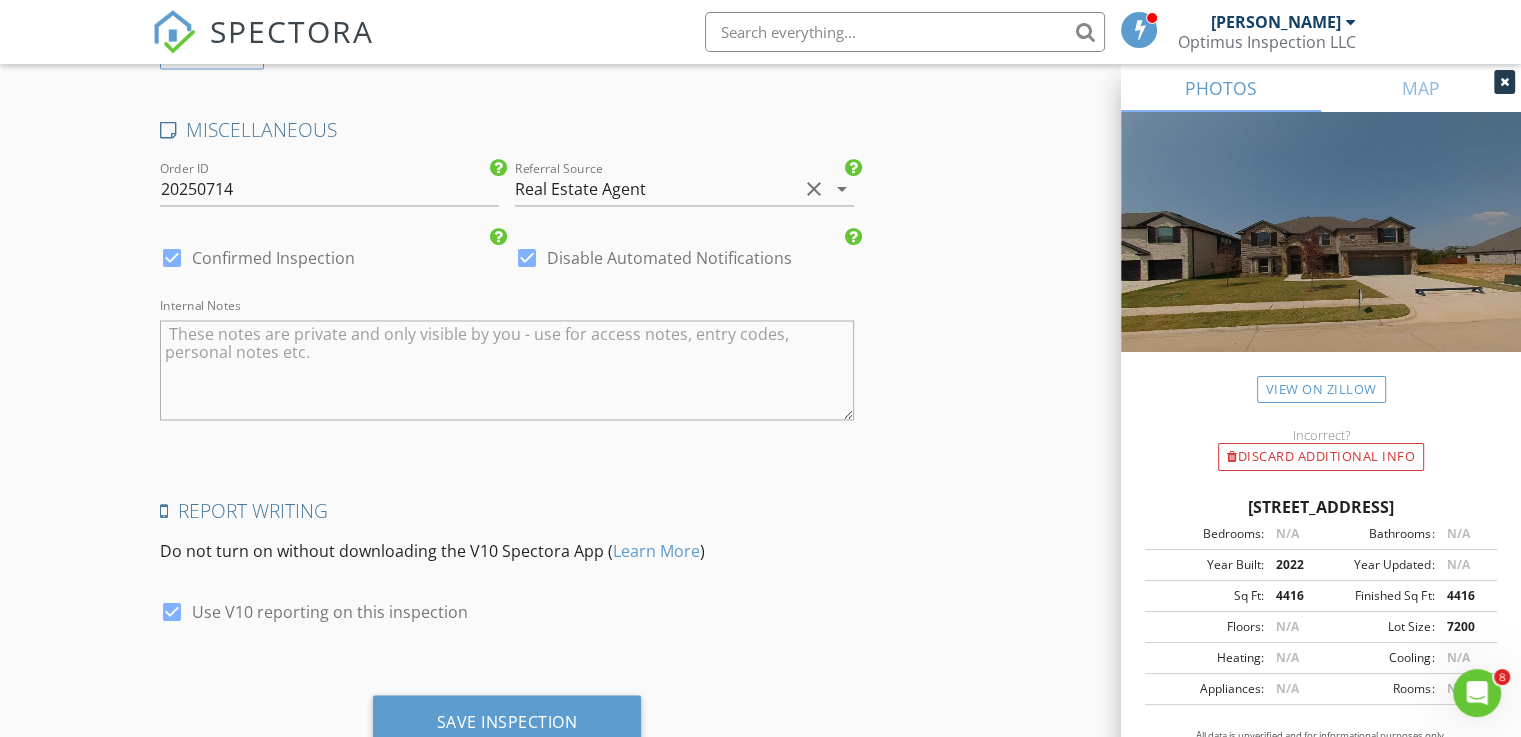 scroll, scrollTop: 3309, scrollLeft: 0, axis: vertical 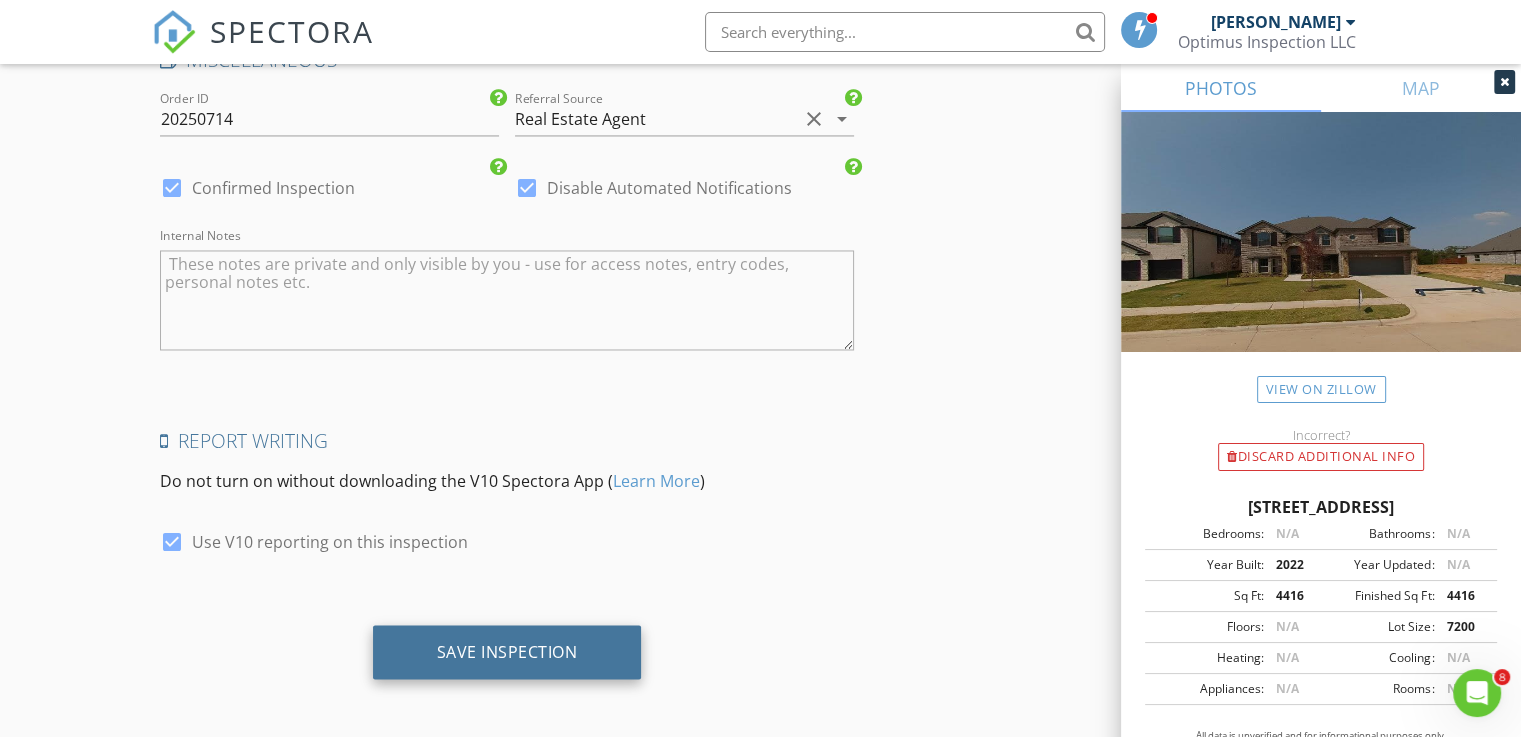 click on "Save Inspection" at bounding box center (507, 651) 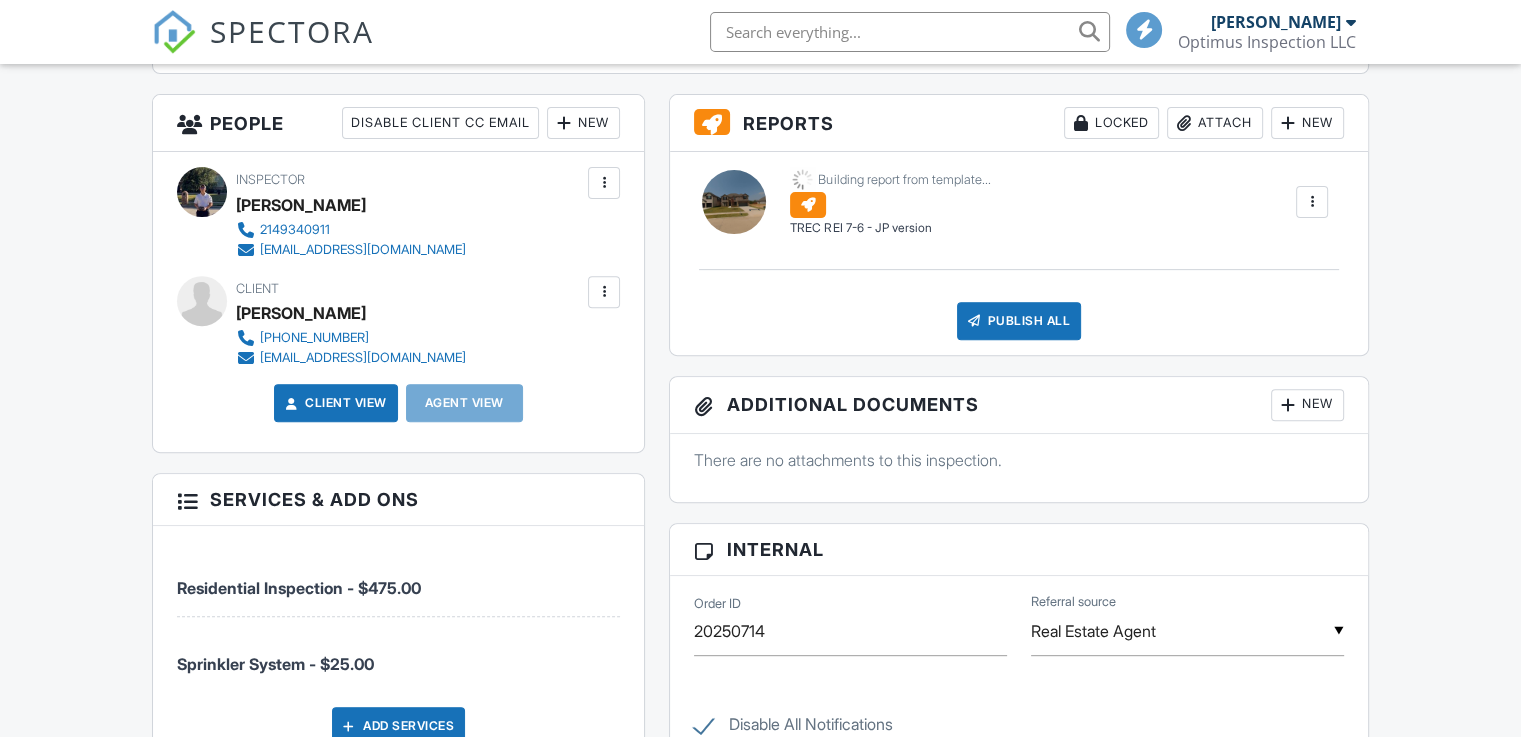 scroll, scrollTop: 800, scrollLeft: 0, axis: vertical 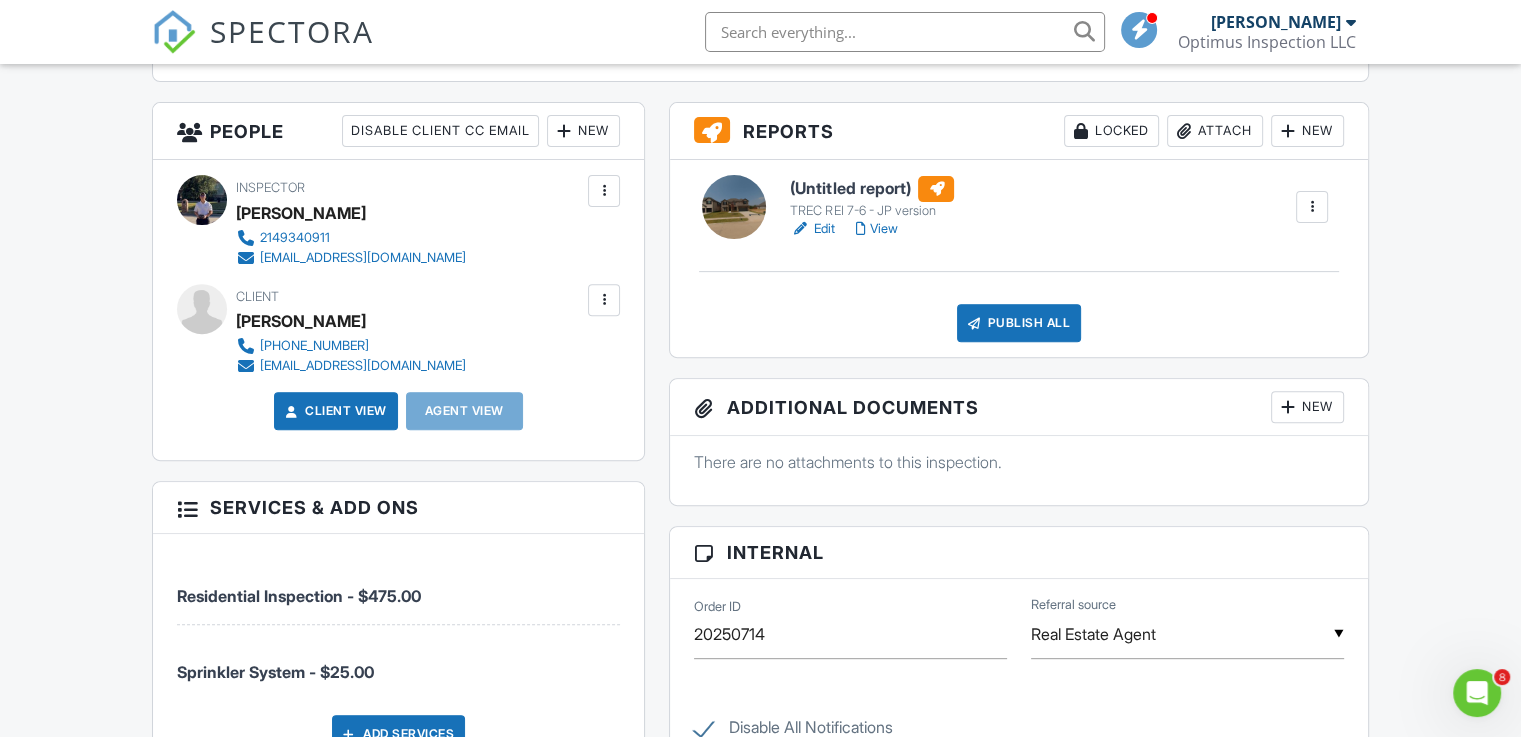 click on "Edit" at bounding box center [812, 229] 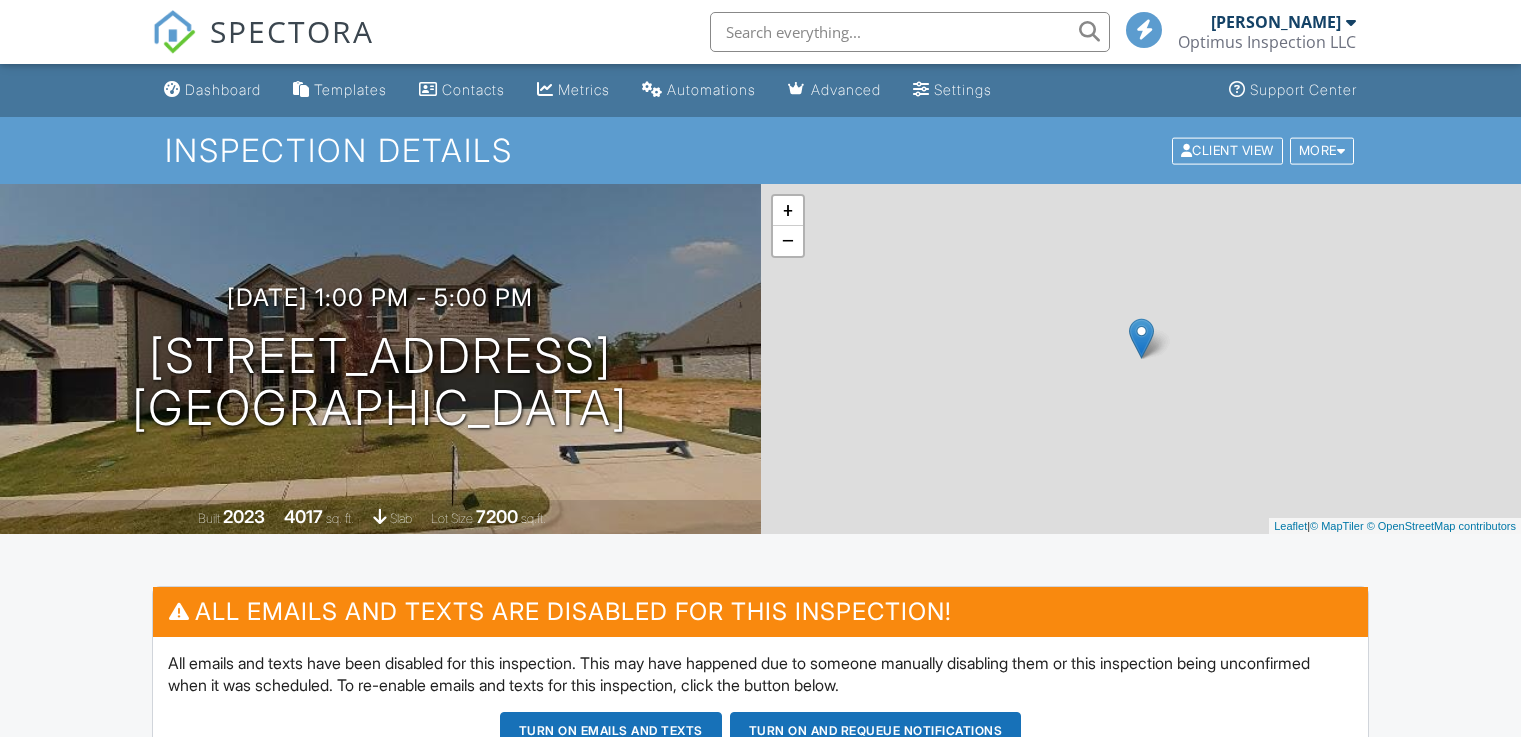scroll, scrollTop: 0, scrollLeft: 0, axis: both 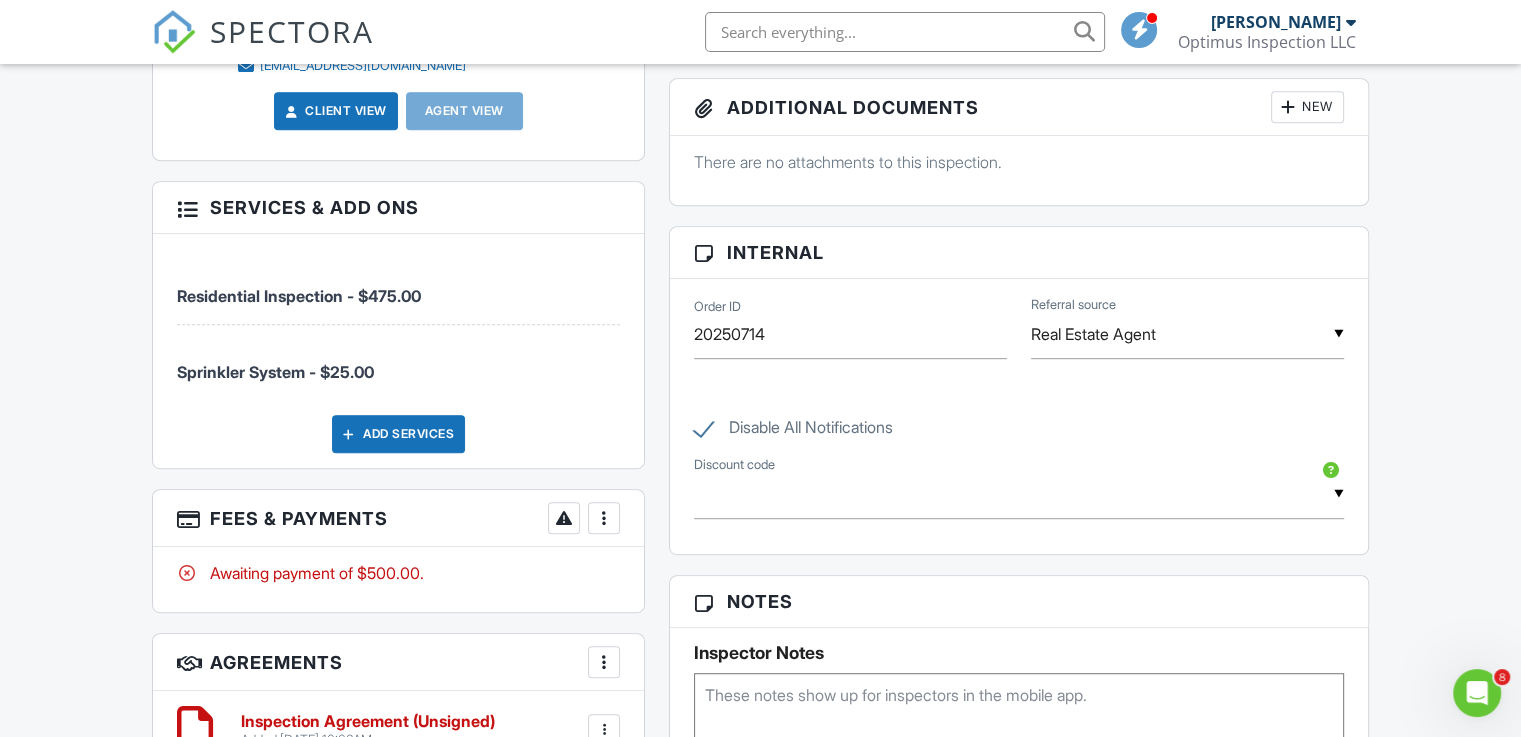 click on "Add Services" at bounding box center (398, 434) 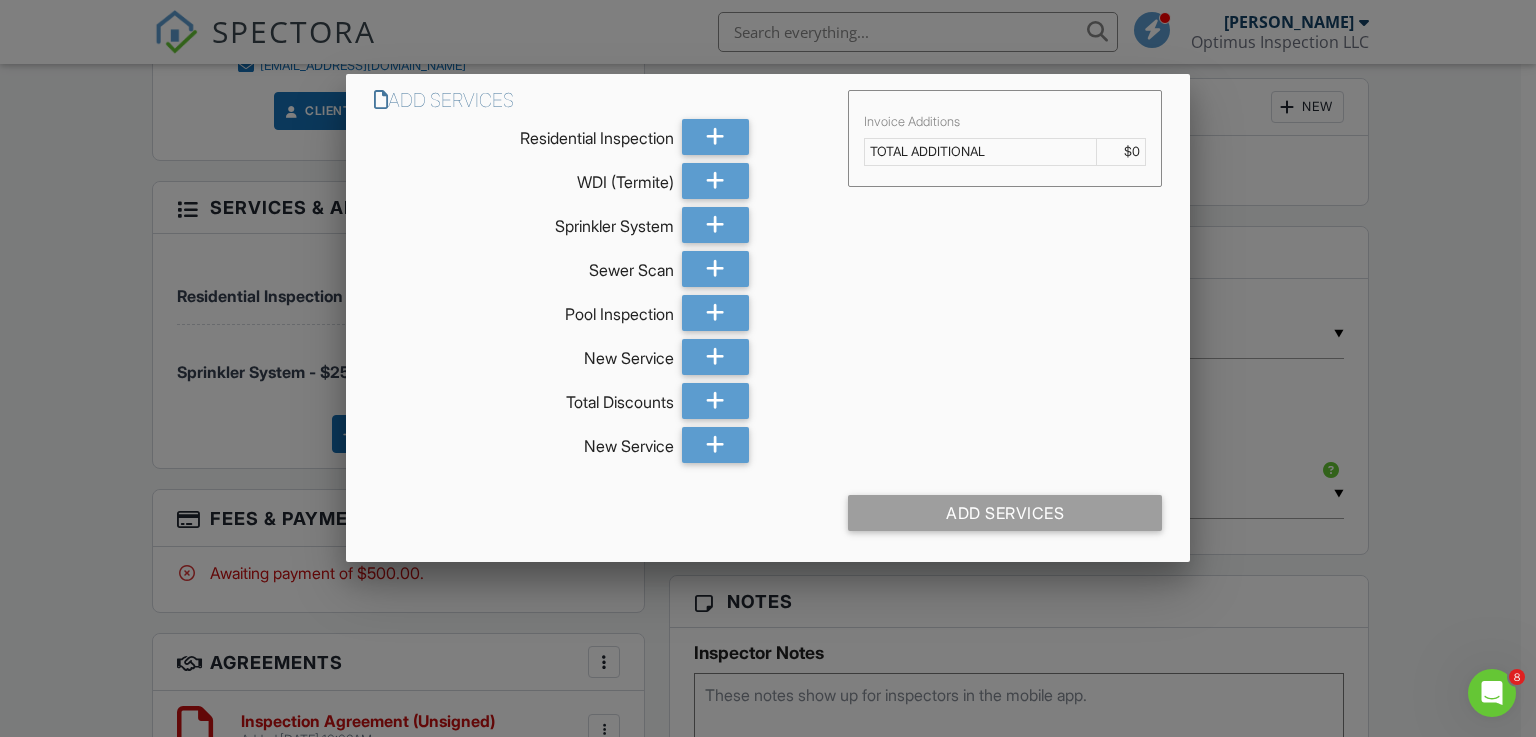 click at bounding box center (768, 360) 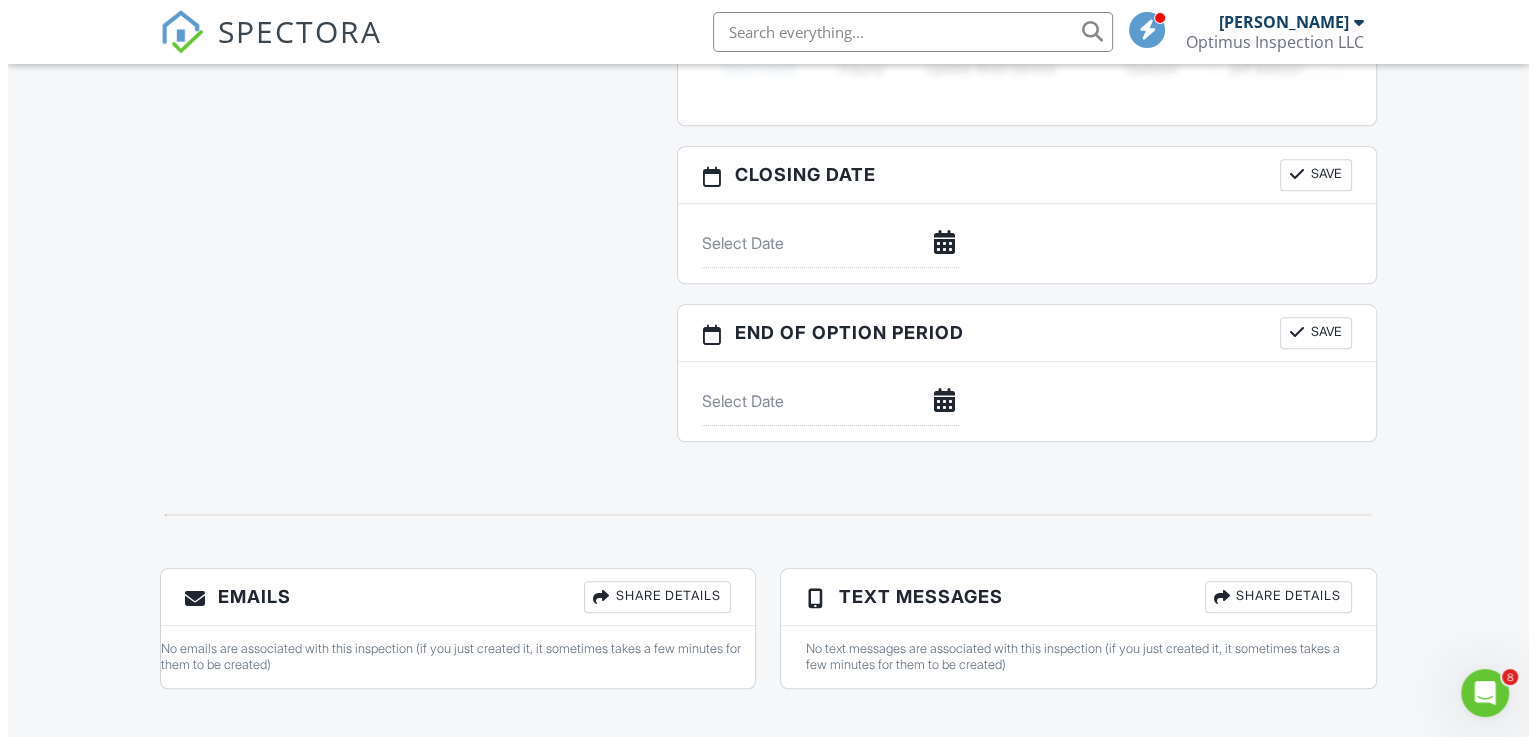 scroll, scrollTop: 2020, scrollLeft: 0, axis: vertical 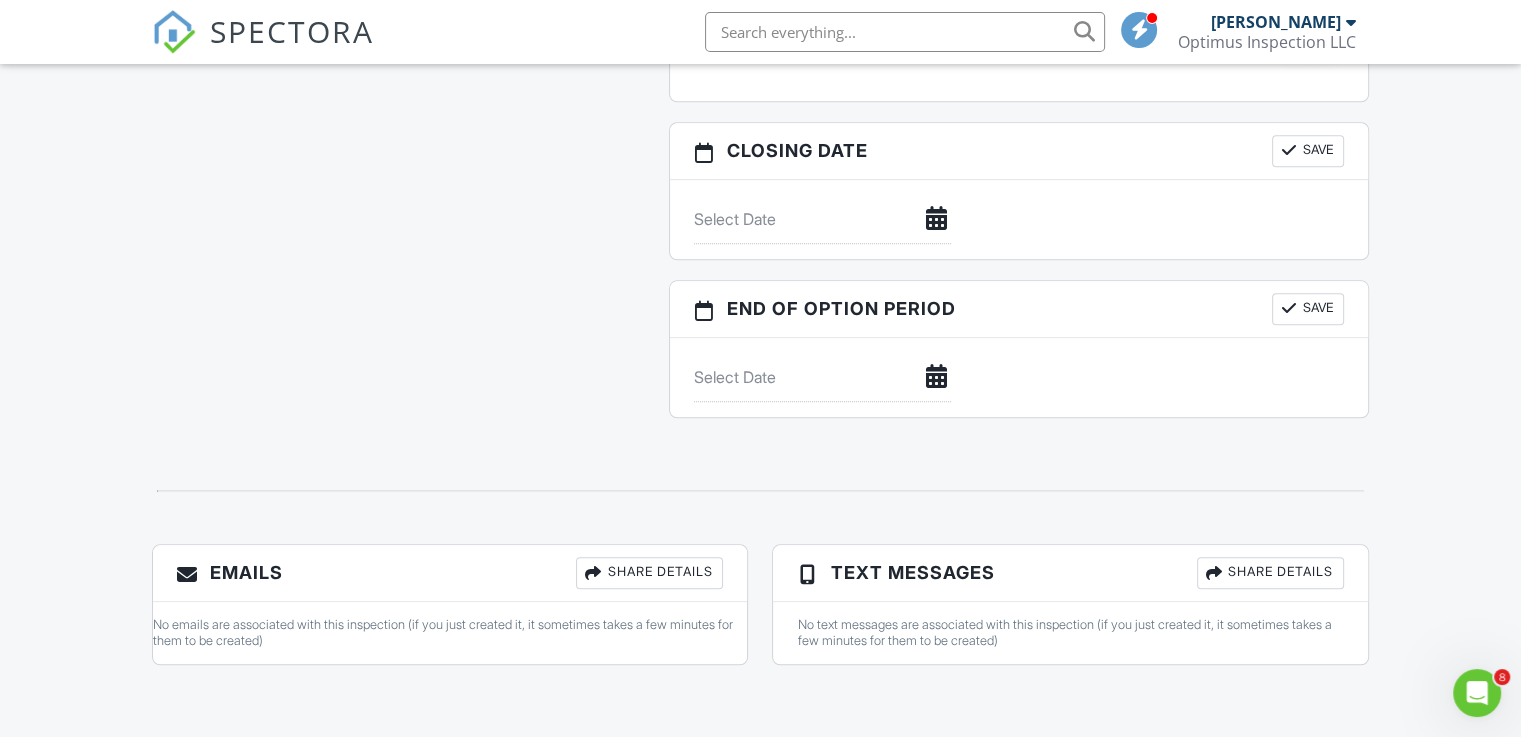 click on "Share Details" at bounding box center [649, 573] 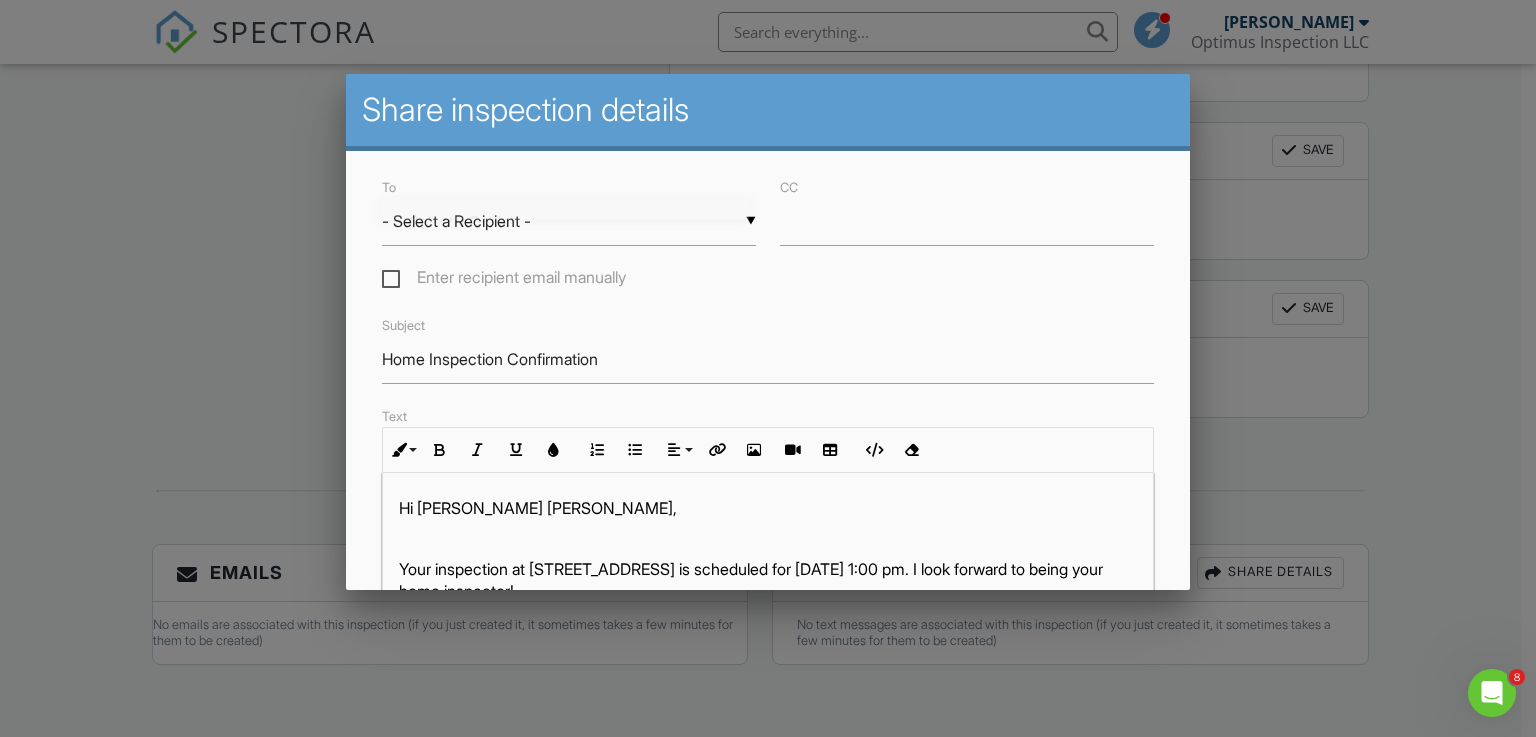click on "▼ - Select a Recipient - - Select a Recipient - Rosa Maria Munoz (Client) - Select a Recipient - Rosa Maria Munoz (Client)" at bounding box center (569, 221) 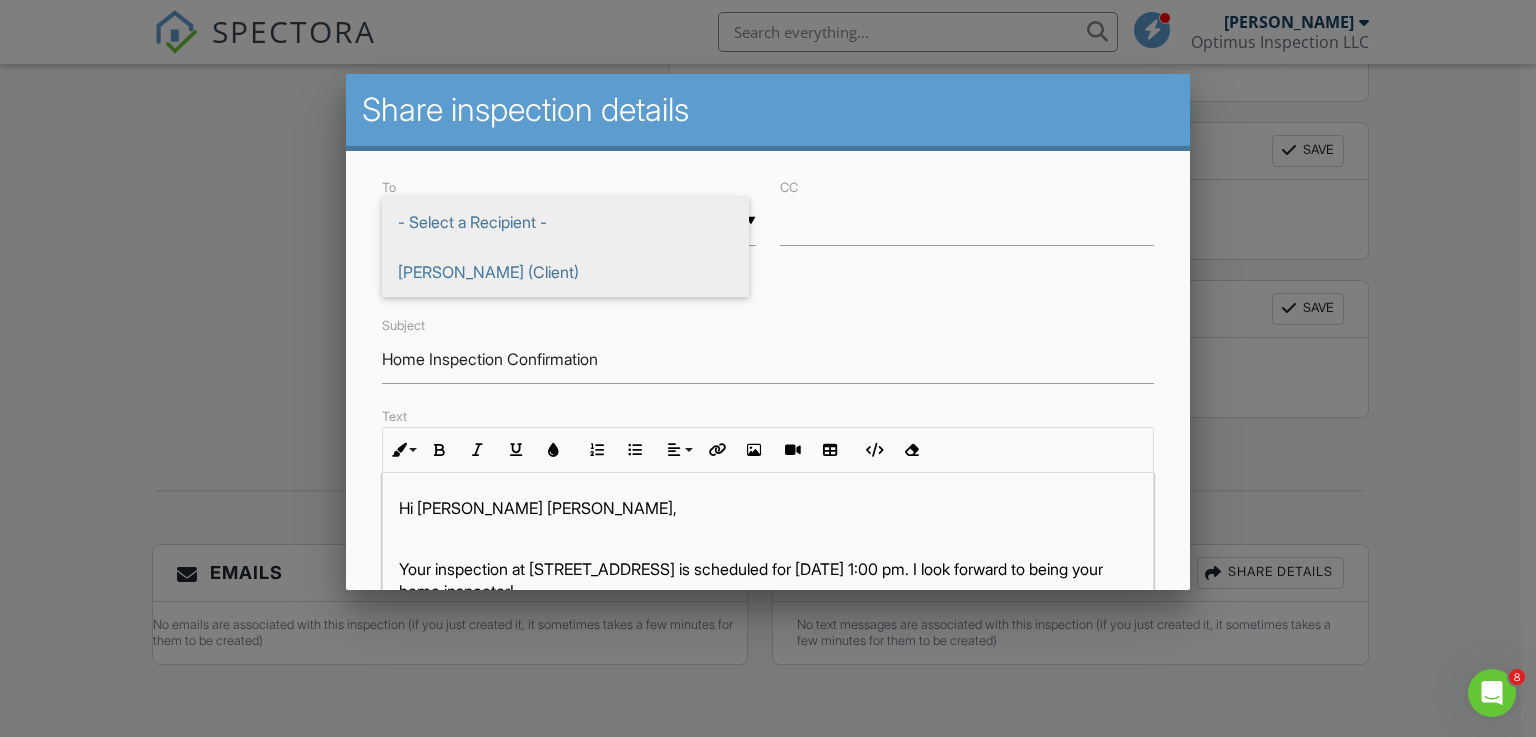 click on "Rosa Maria Munoz (Client)" at bounding box center (565, 272) 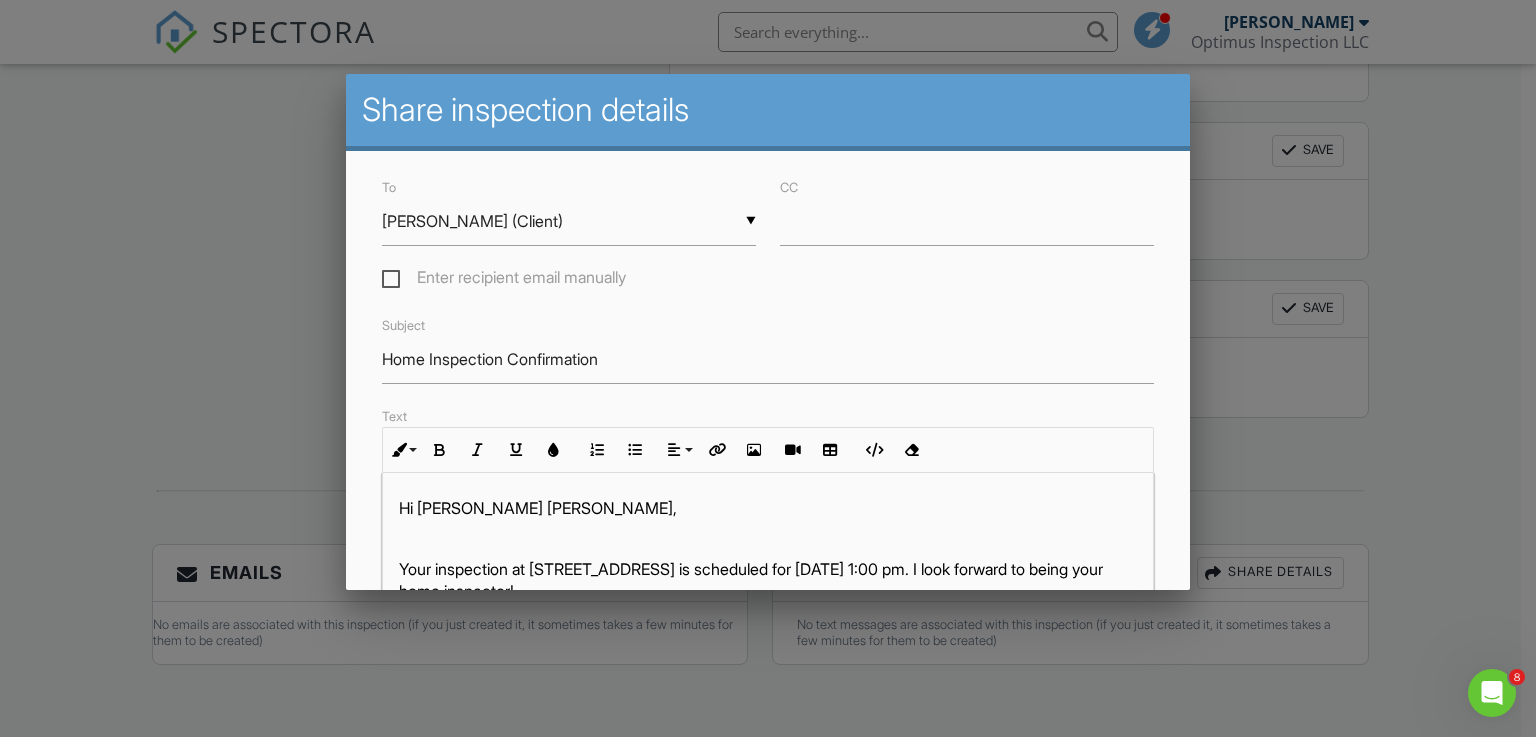 scroll, scrollTop: 73, scrollLeft: 0, axis: vertical 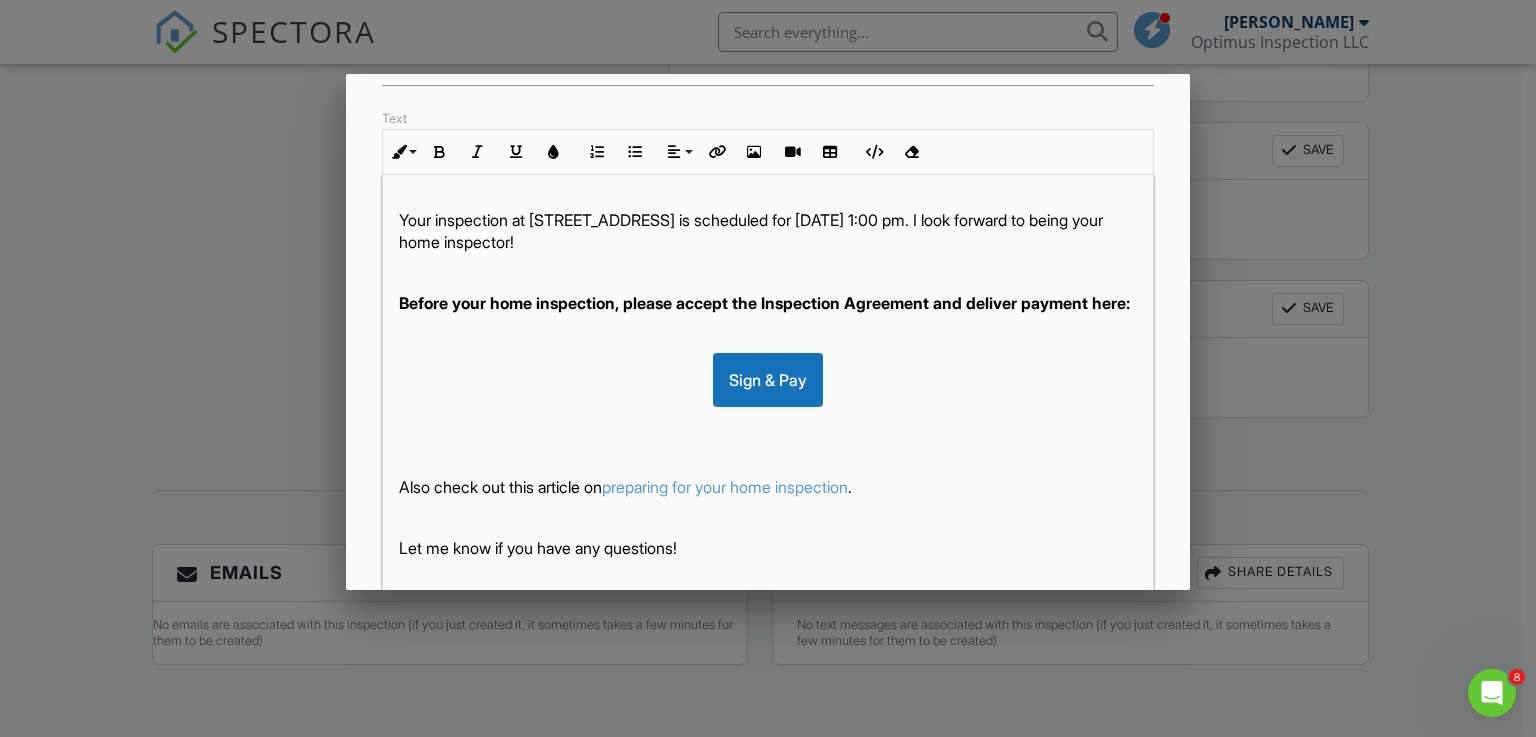click on "Your inspection at 1332 Cash St, Burleson, TX 76028 is scheduled for 07/14/2025 at 1:00 pm. I look forward to being your home inspector!" at bounding box center (768, 231) 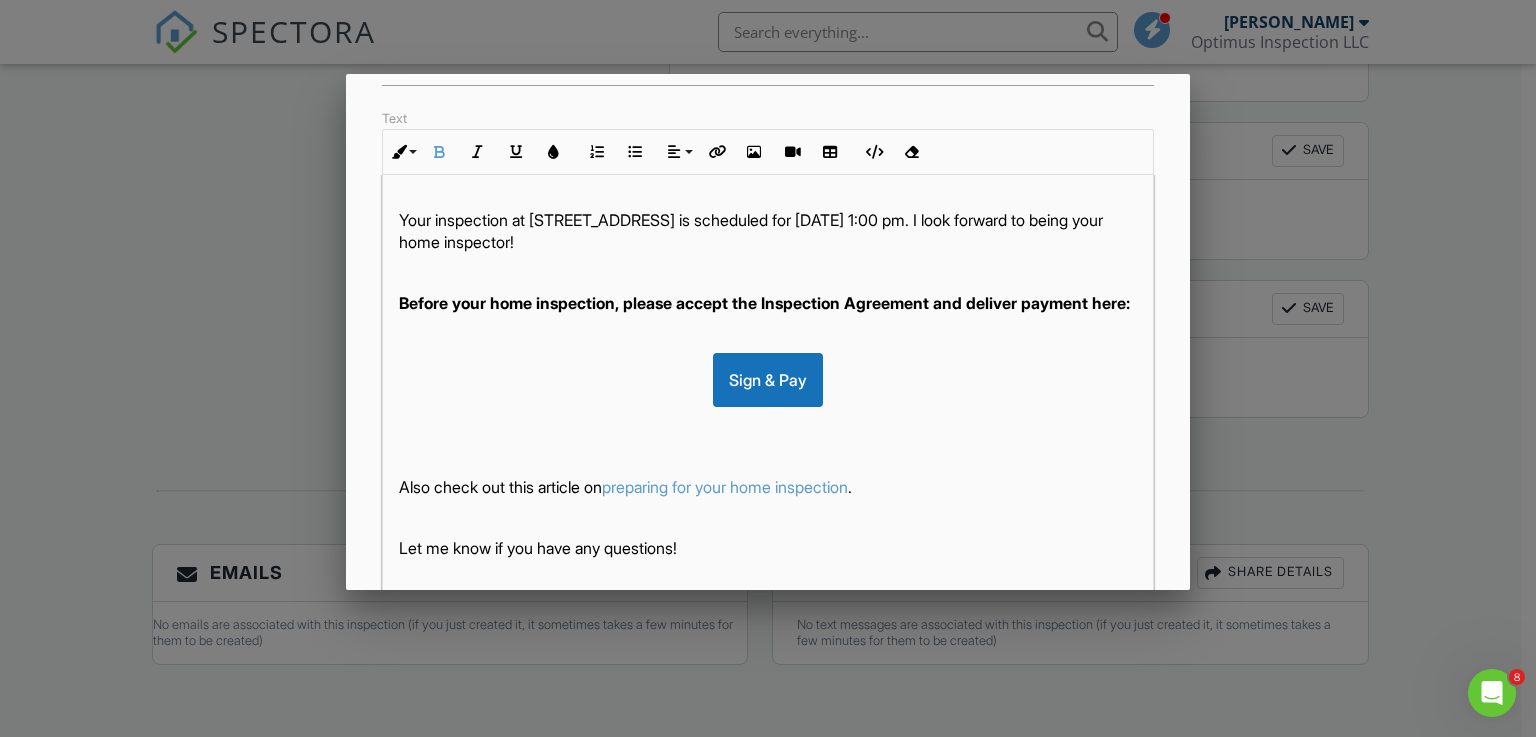 type 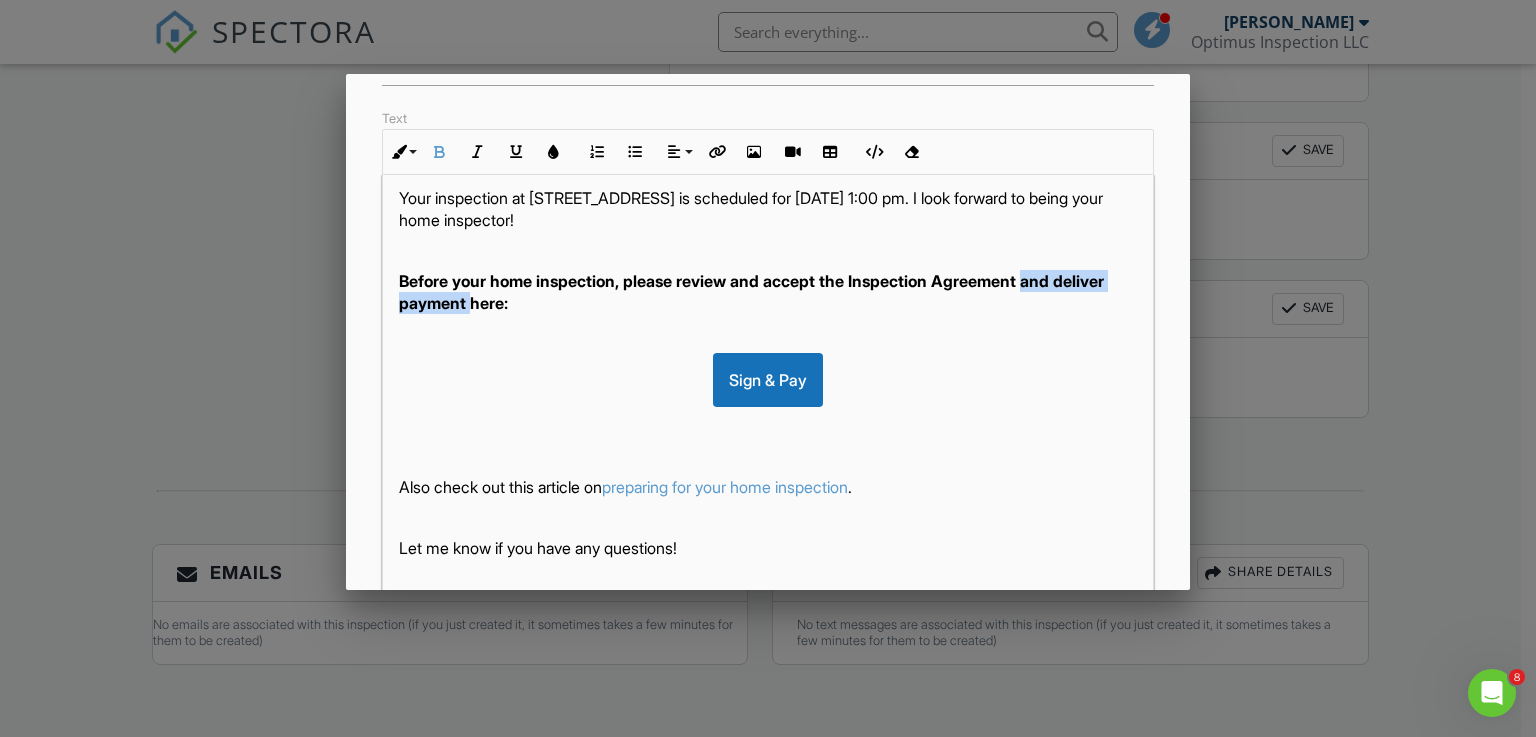 drag, startPoint x: 1035, startPoint y: 277, endPoint x: 531, endPoint y: 299, distance: 504.47992 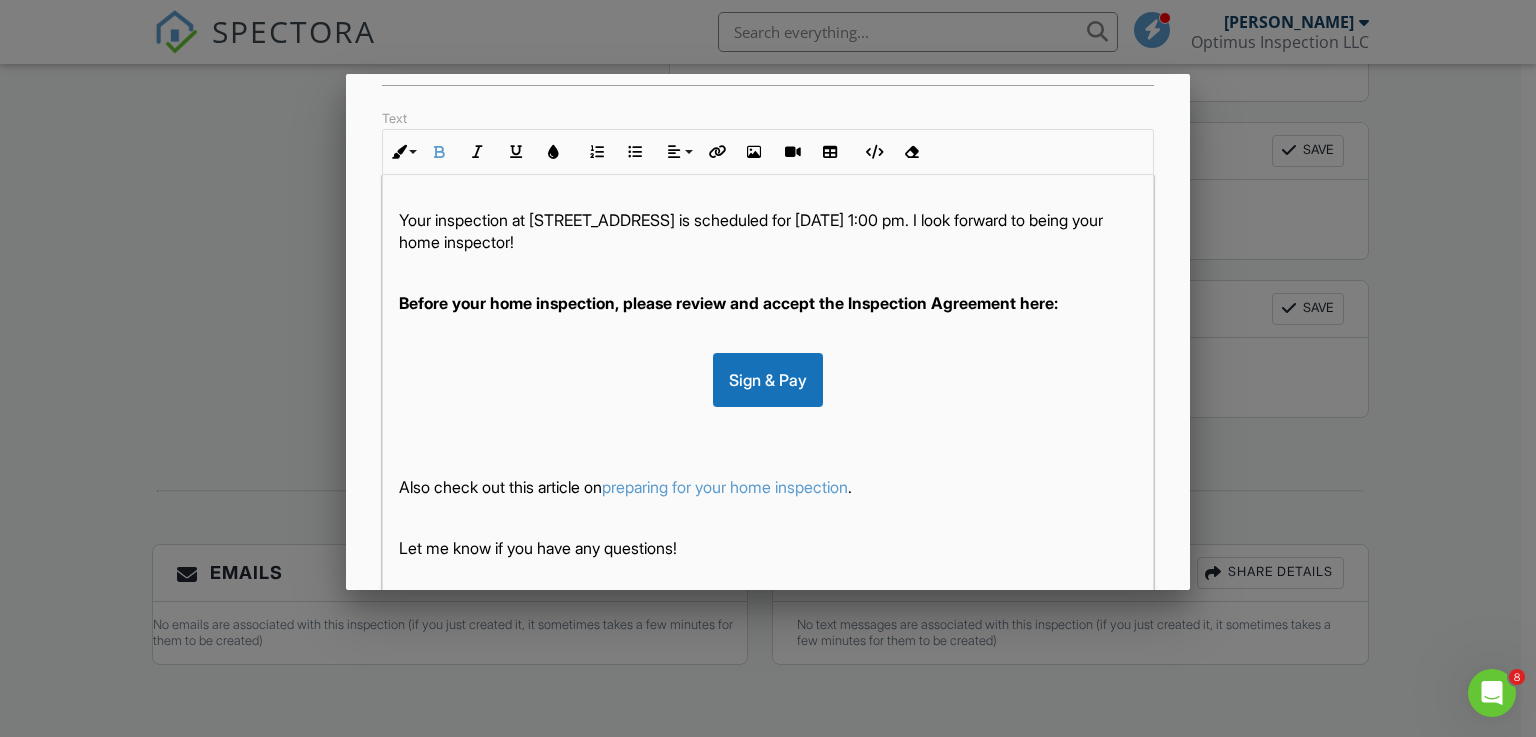 scroll, scrollTop: 51, scrollLeft: 0, axis: vertical 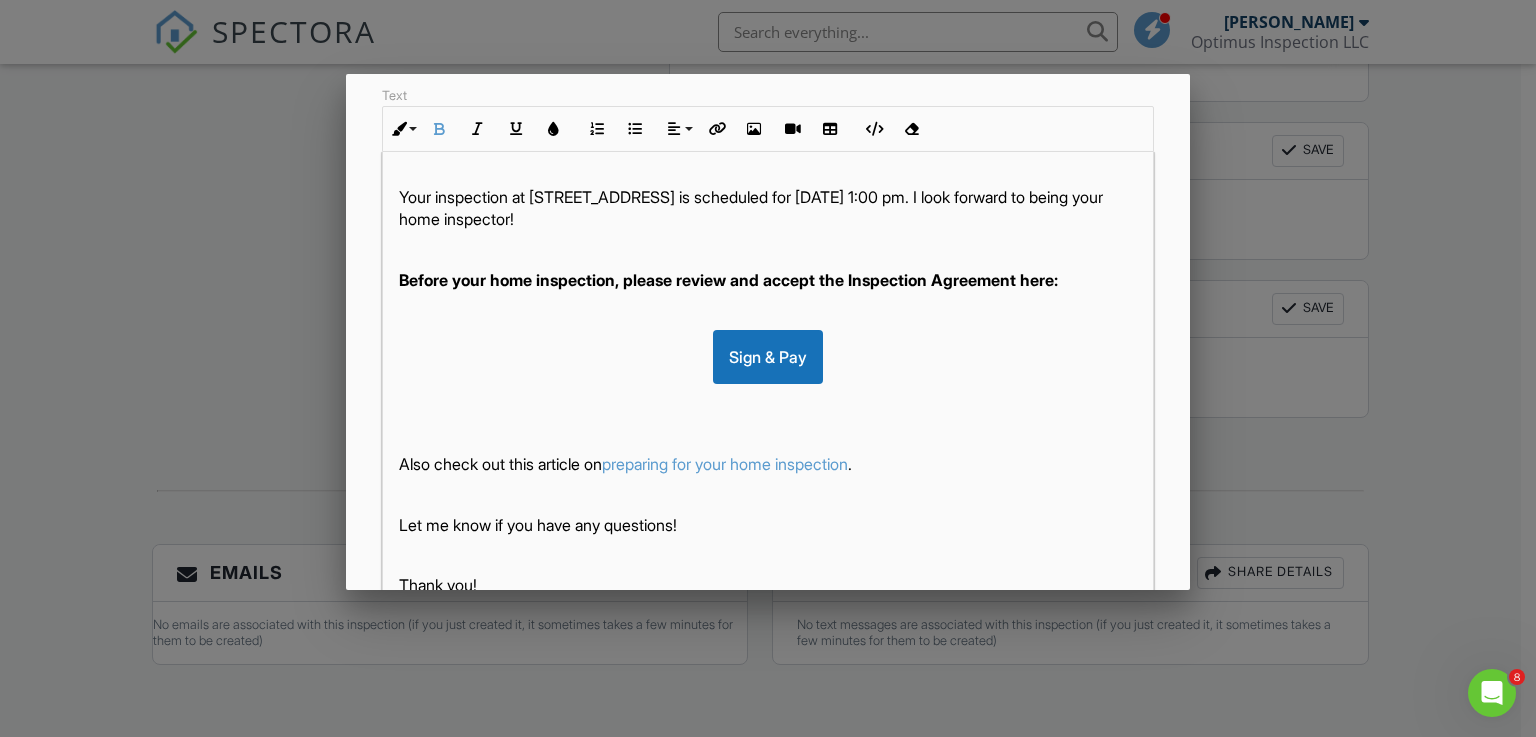 click on "Sign & Pay" at bounding box center (768, 357) 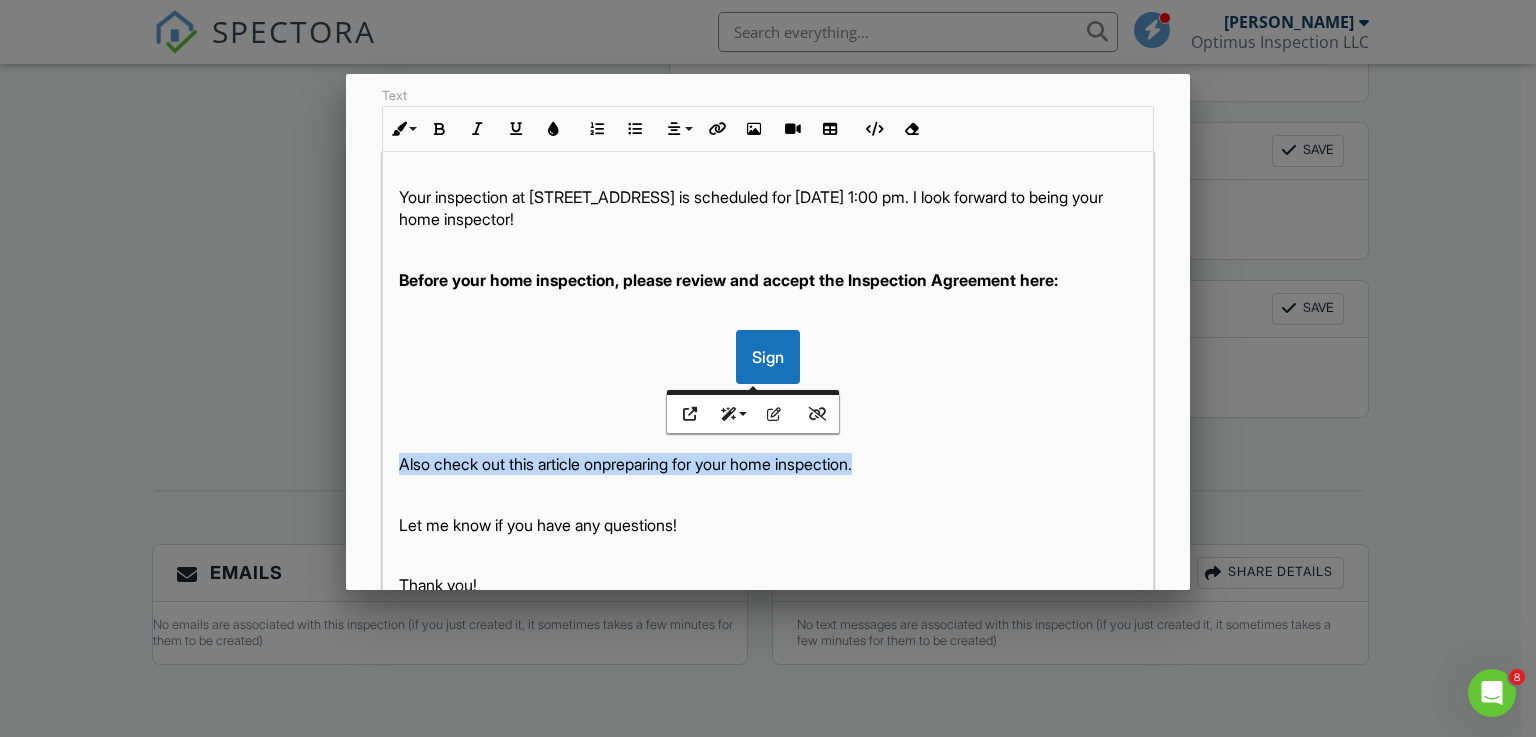 drag, startPoint x: 900, startPoint y: 461, endPoint x: 388, endPoint y: 457, distance: 512.0156 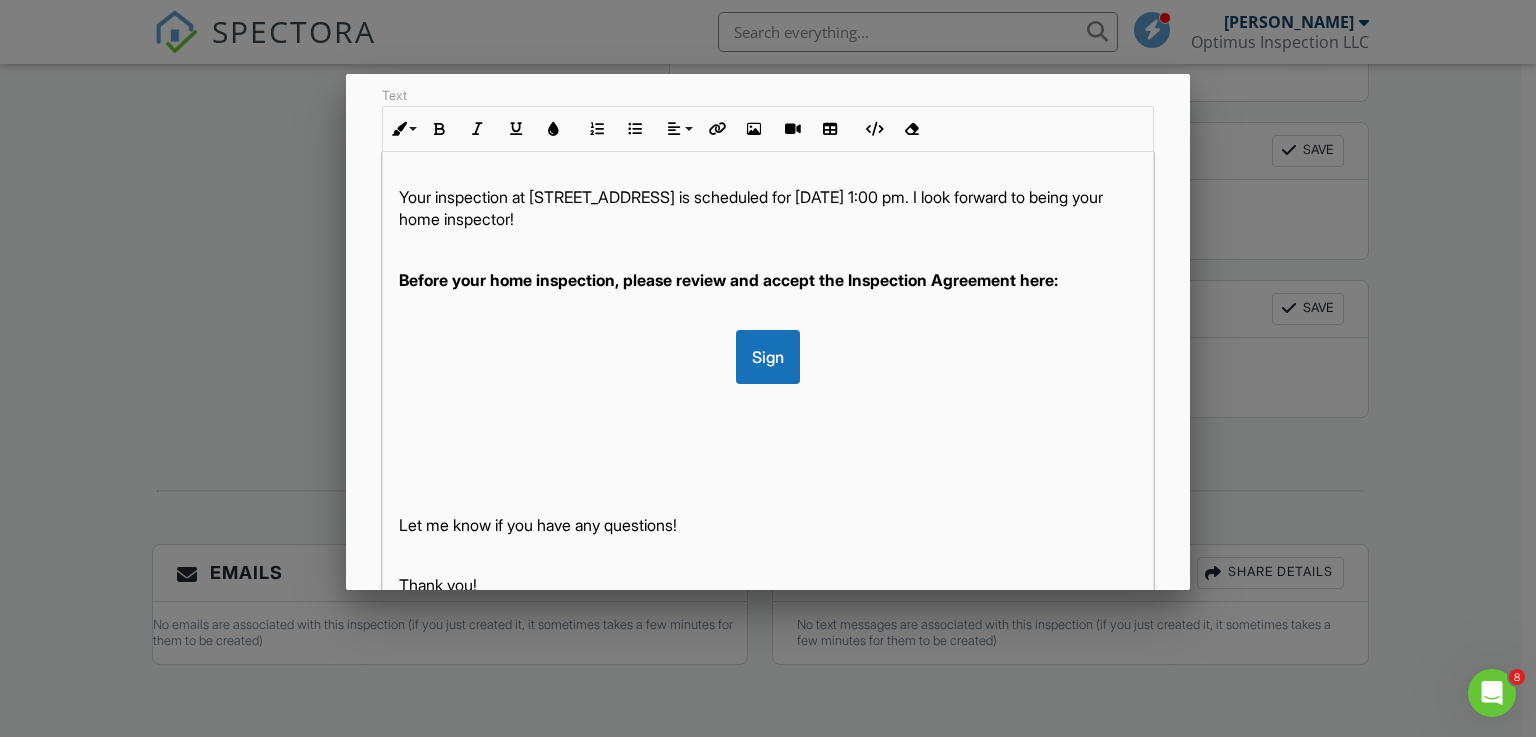 scroll, scrollTop: 20, scrollLeft: 0, axis: vertical 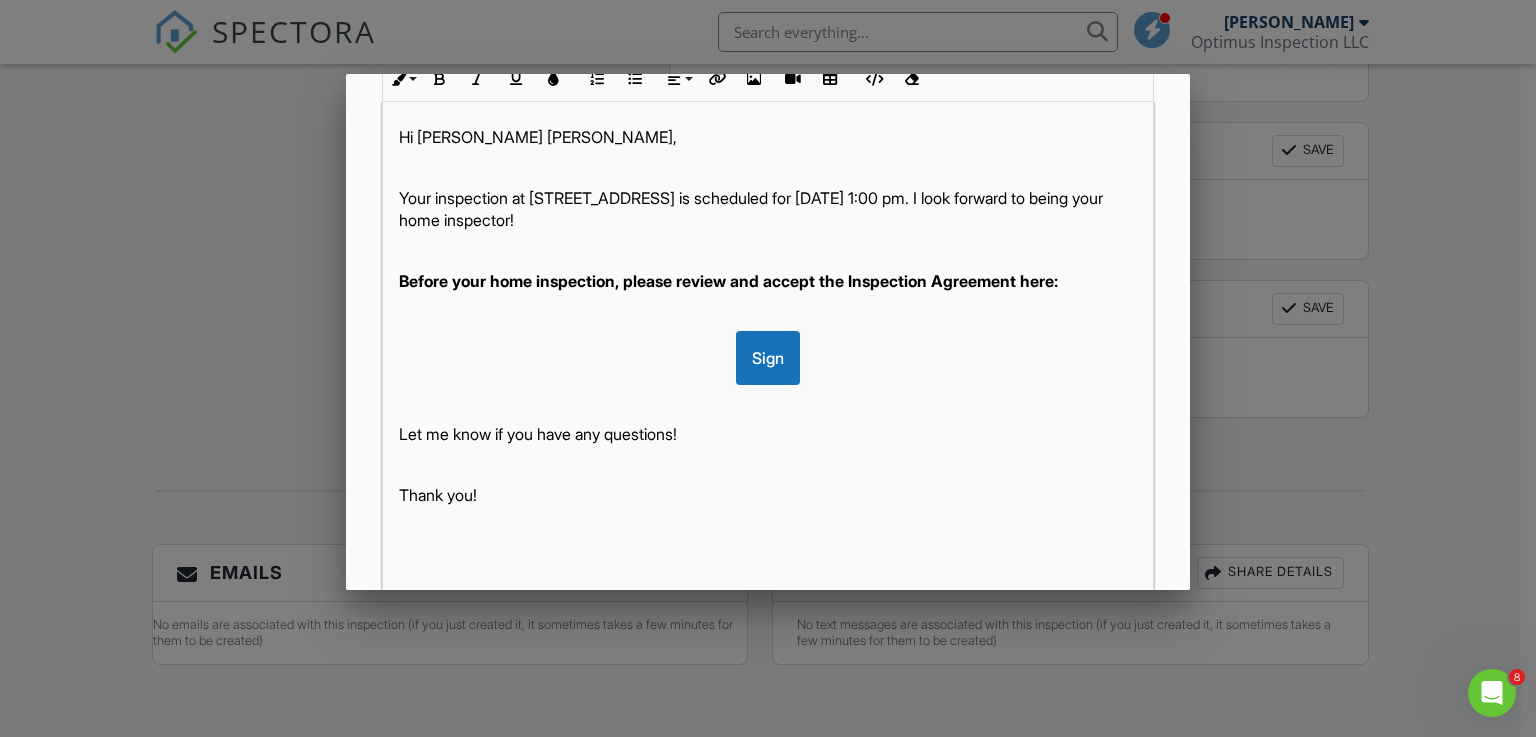 click on "Thank you!" at bounding box center (768, 495) 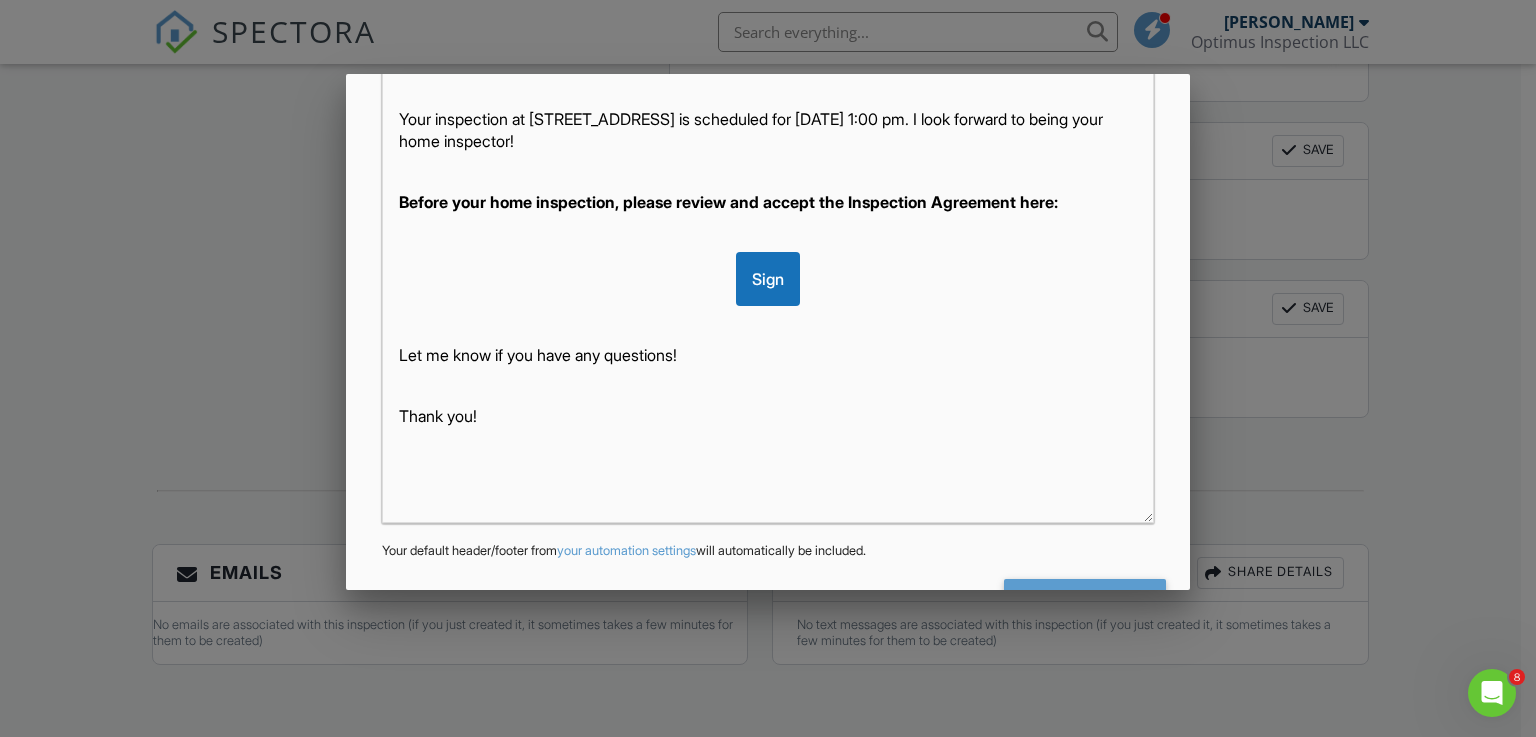 scroll, scrollTop: 512, scrollLeft: 0, axis: vertical 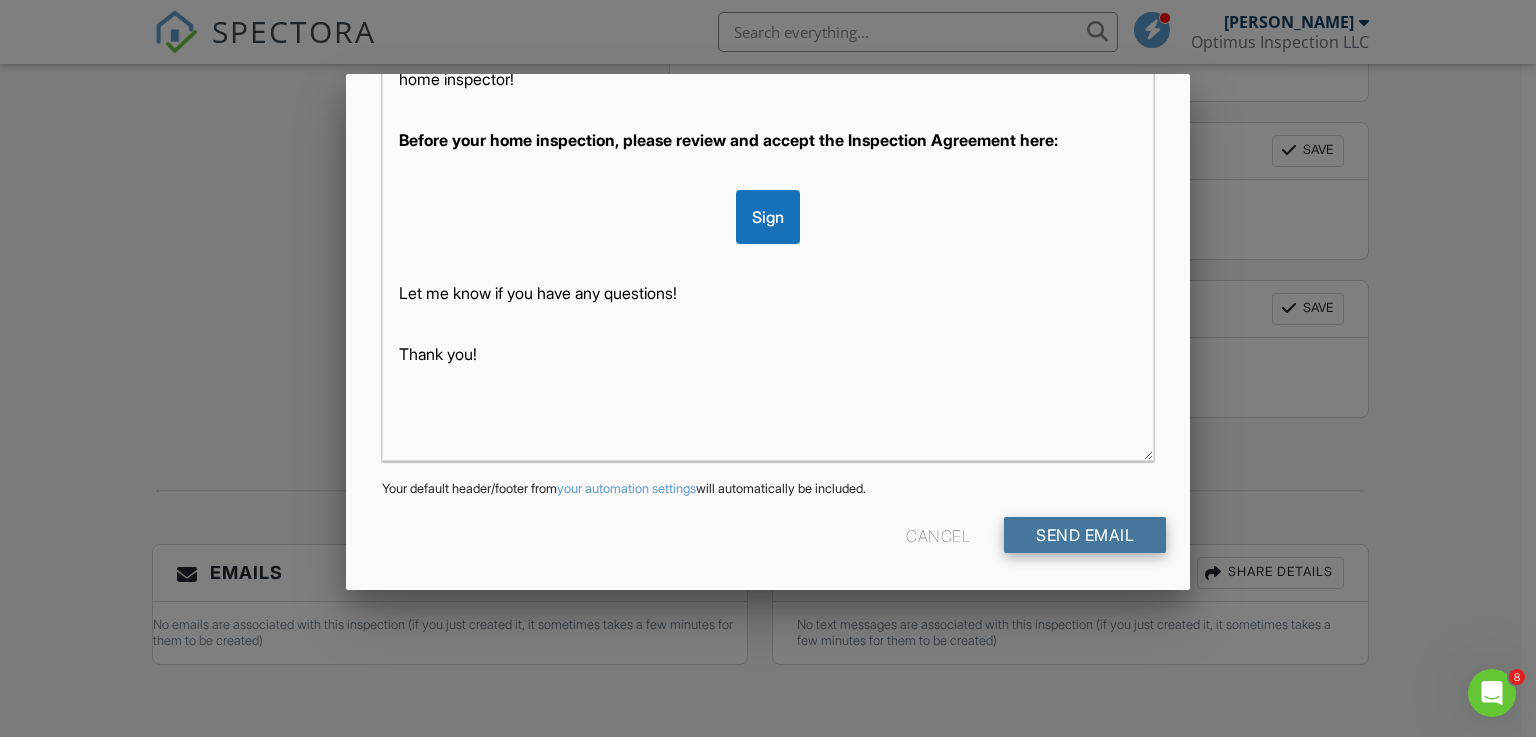 click on "Send Email" at bounding box center (1085, 535) 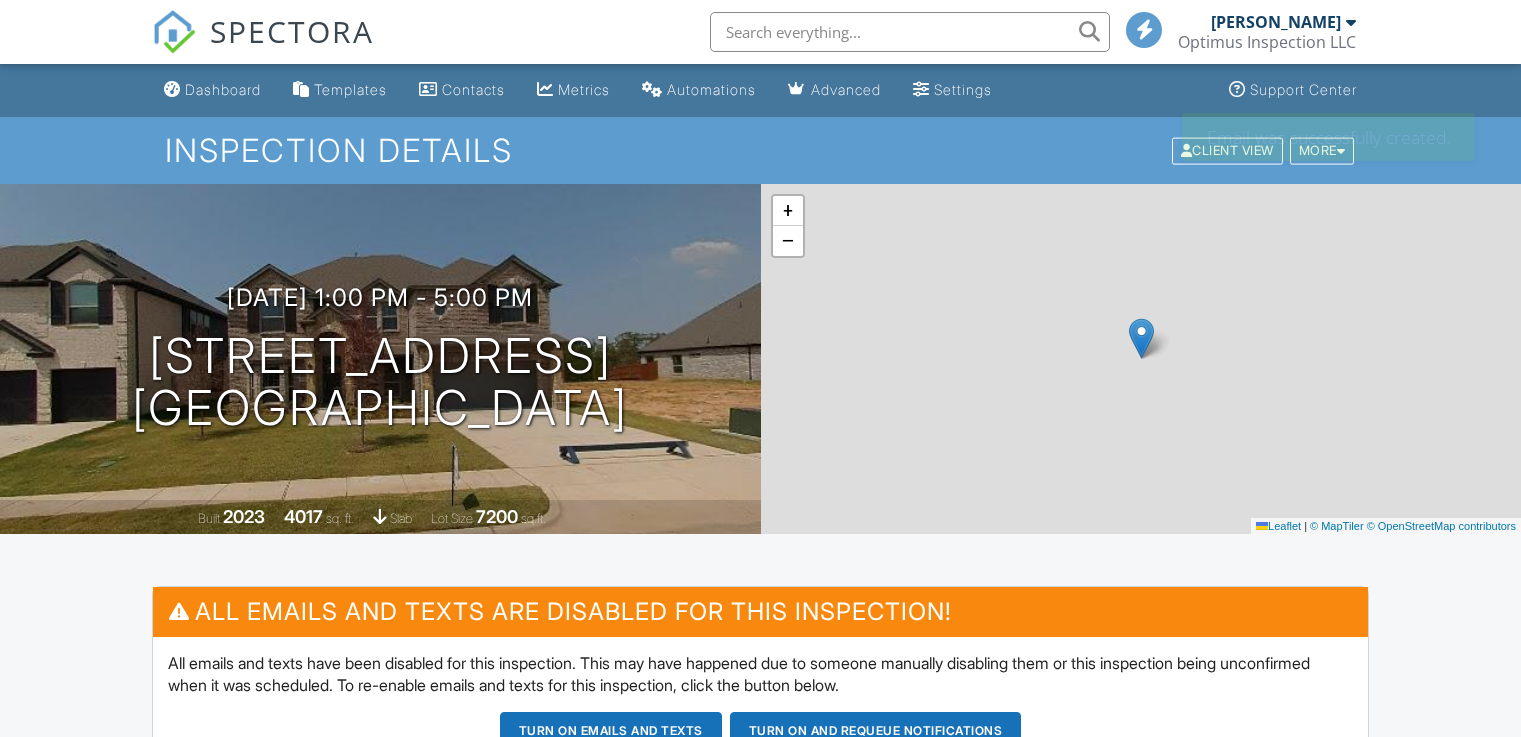 scroll, scrollTop: 0, scrollLeft: 0, axis: both 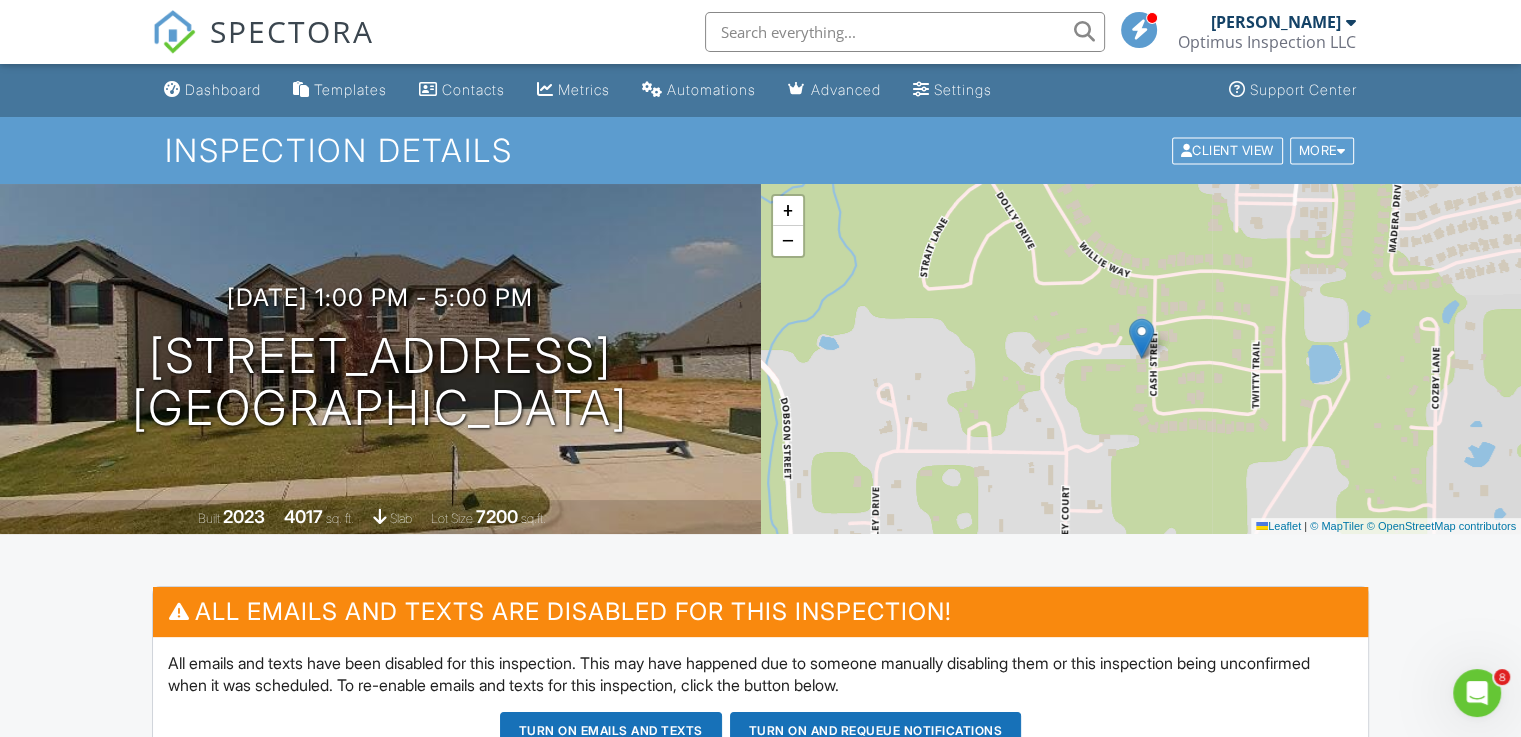 click on "Dashboard" at bounding box center [223, 89] 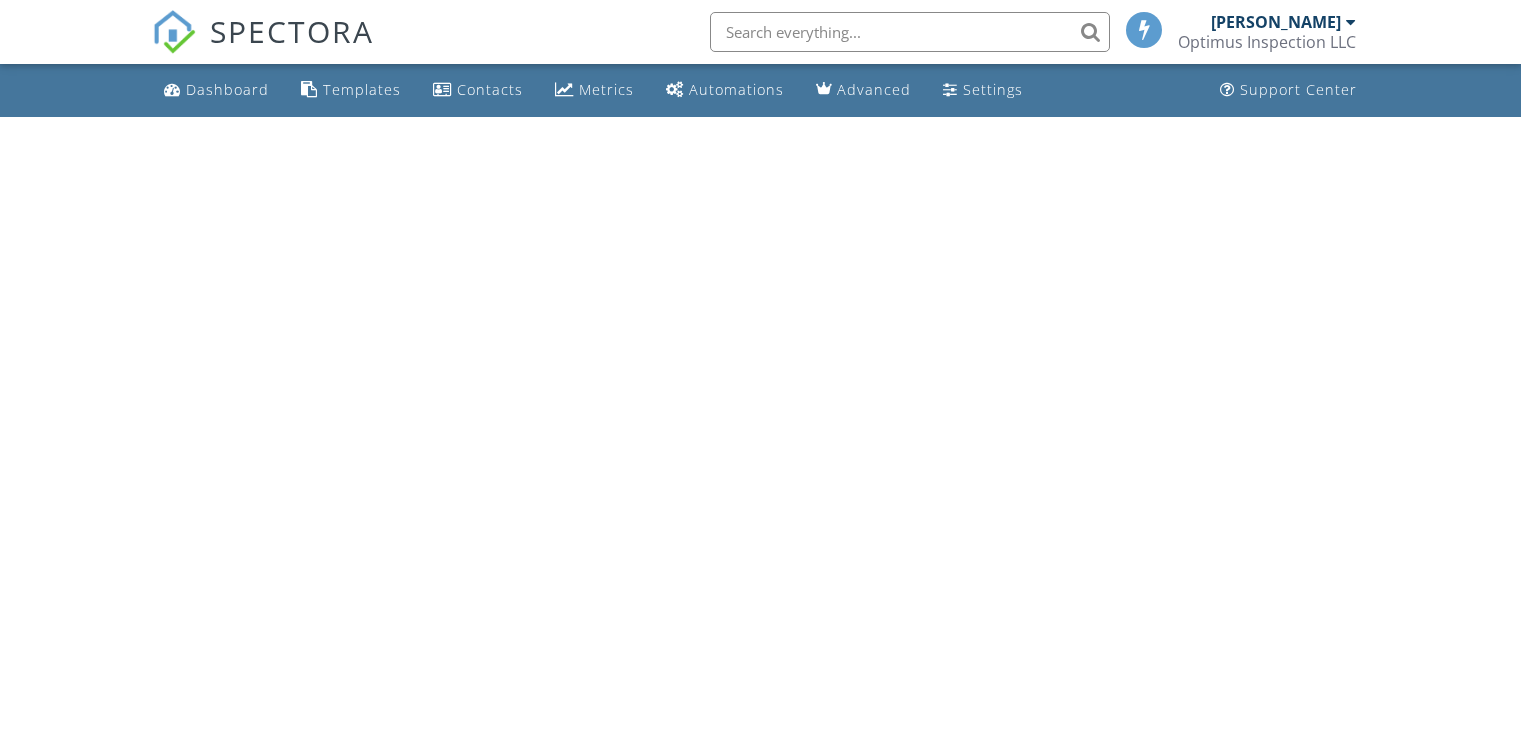 scroll, scrollTop: 0, scrollLeft: 0, axis: both 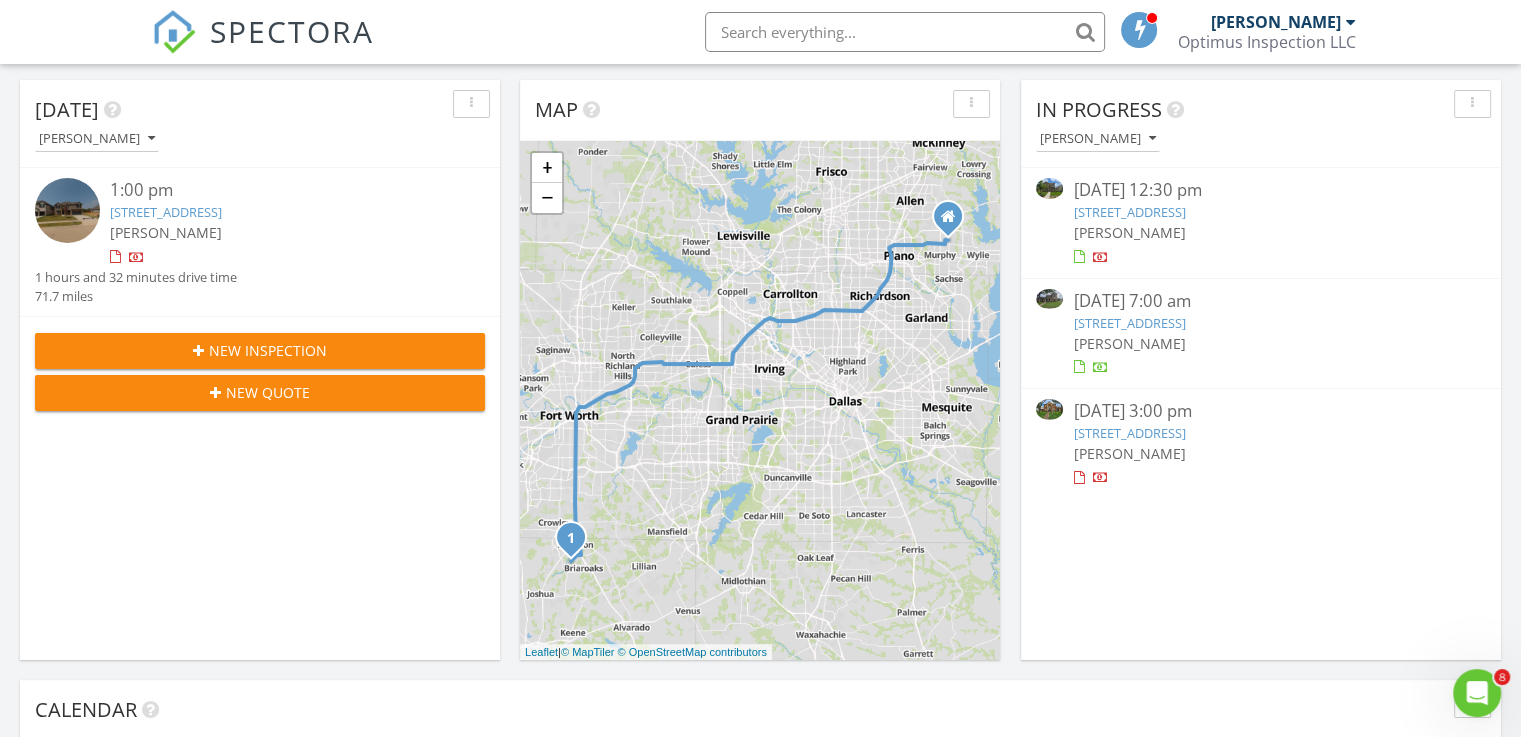 click on "[STREET_ADDRESS]" at bounding box center (1129, 433) 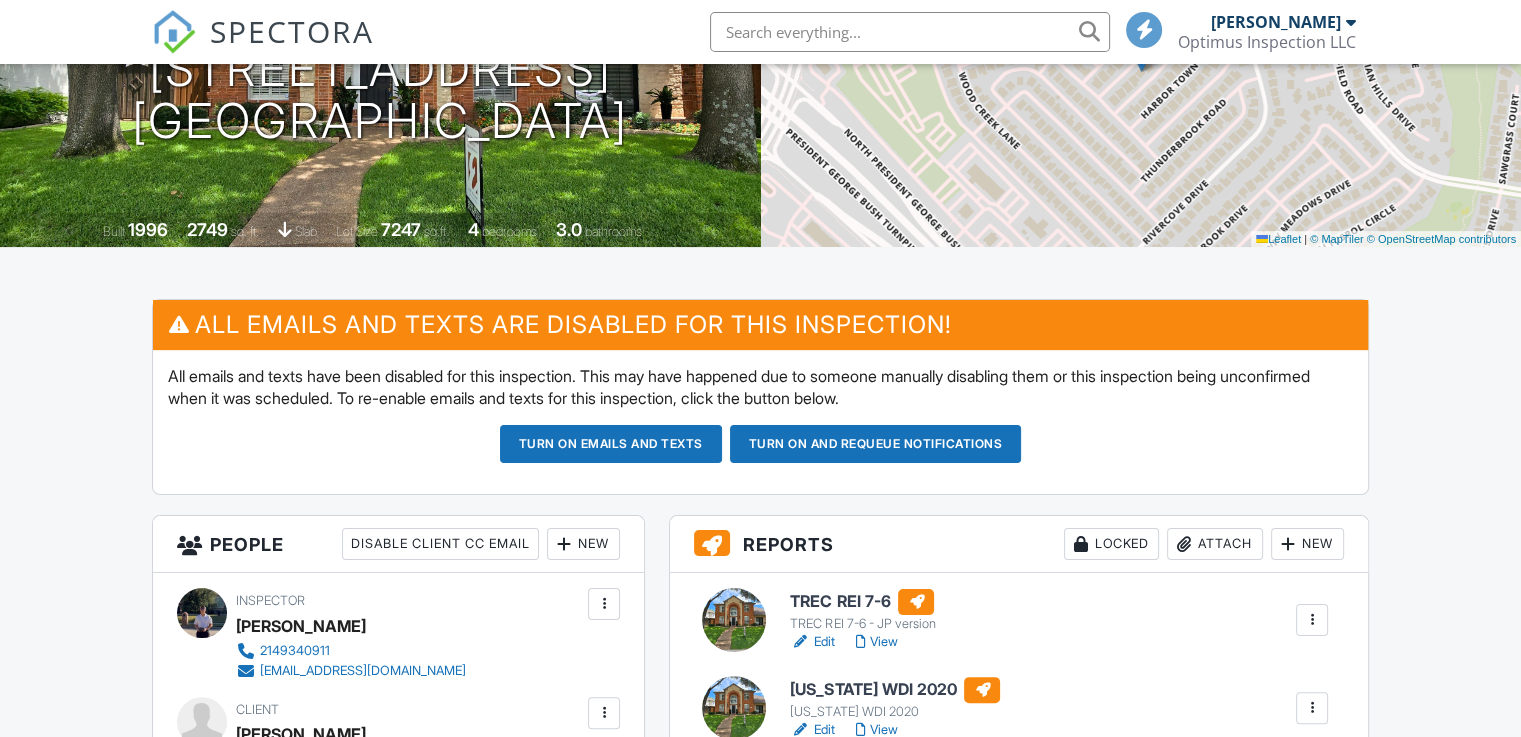 scroll, scrollTop: 700, scrollLeft: 0, axis: vertical 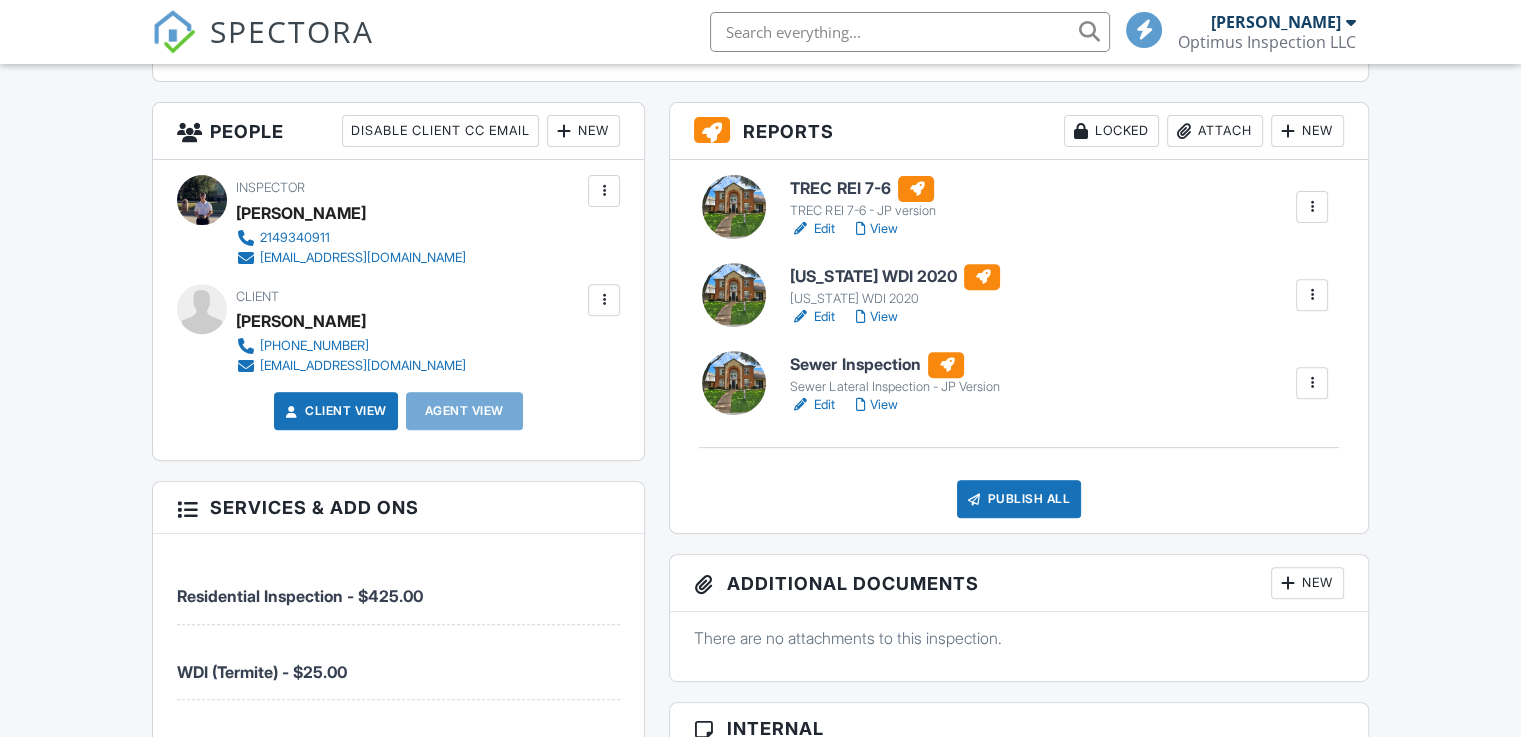 click on "Edit" at bounding box center (812, 405) 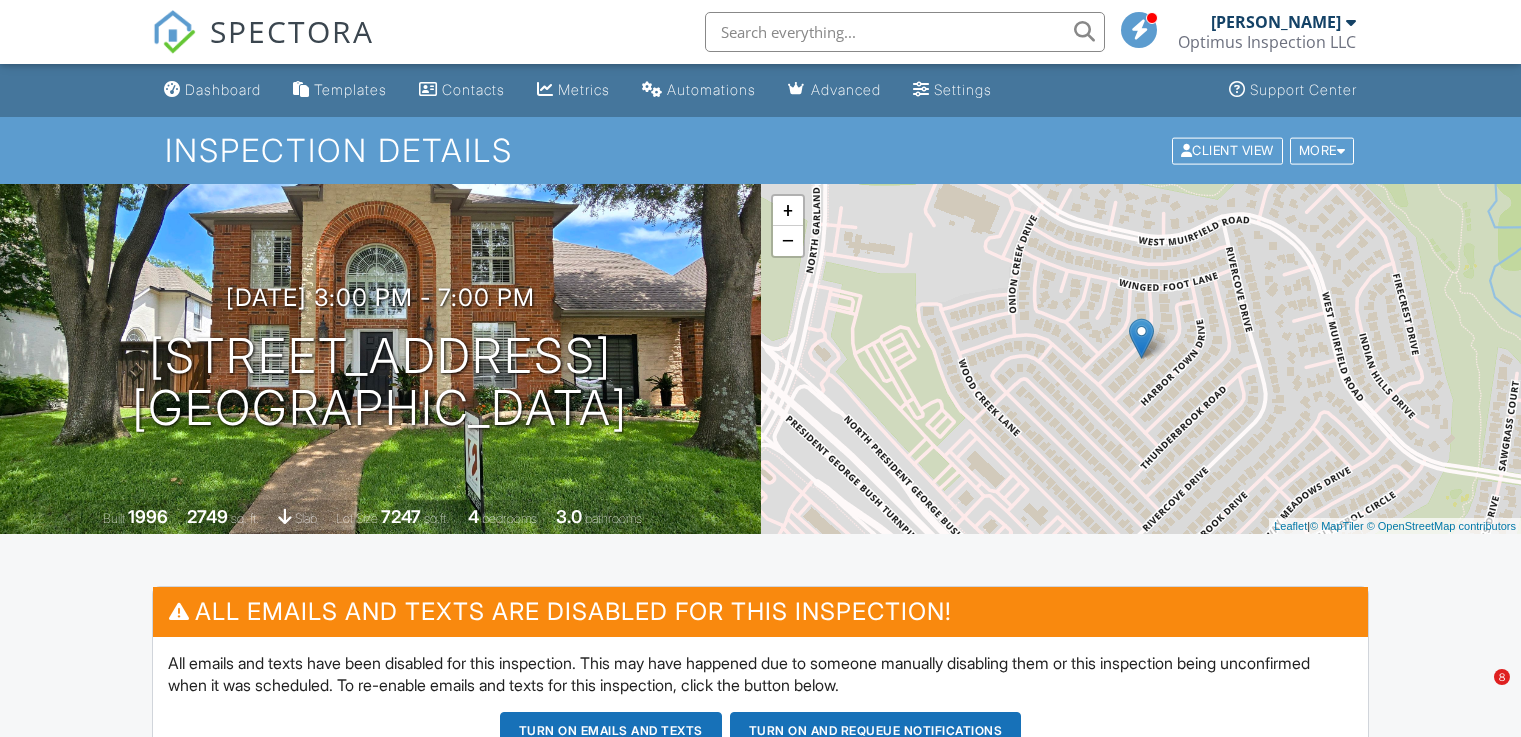 scroll, scrollTop: 0, scrollLeft: 0, axis: both 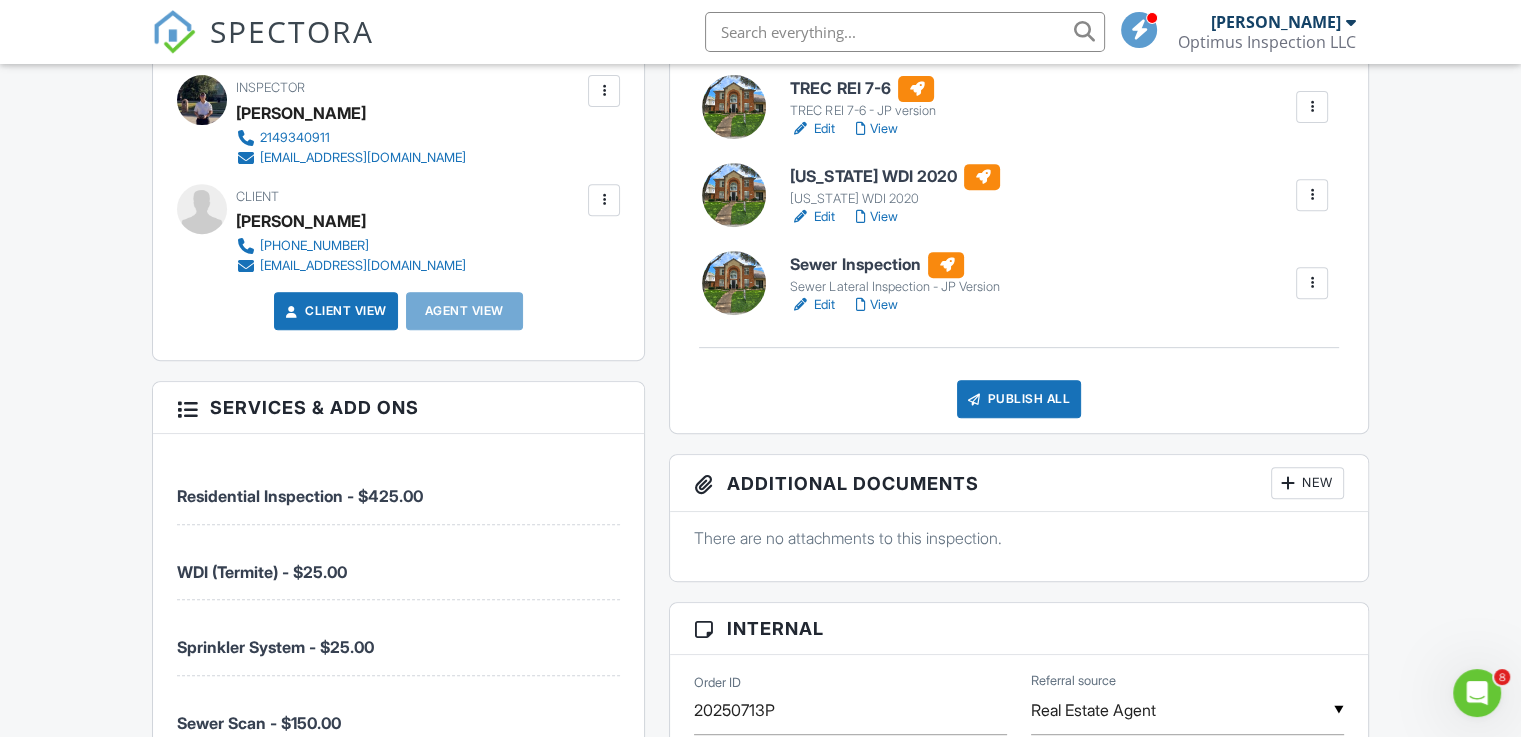 click on "Edit" at bounding box center [812, 217] 